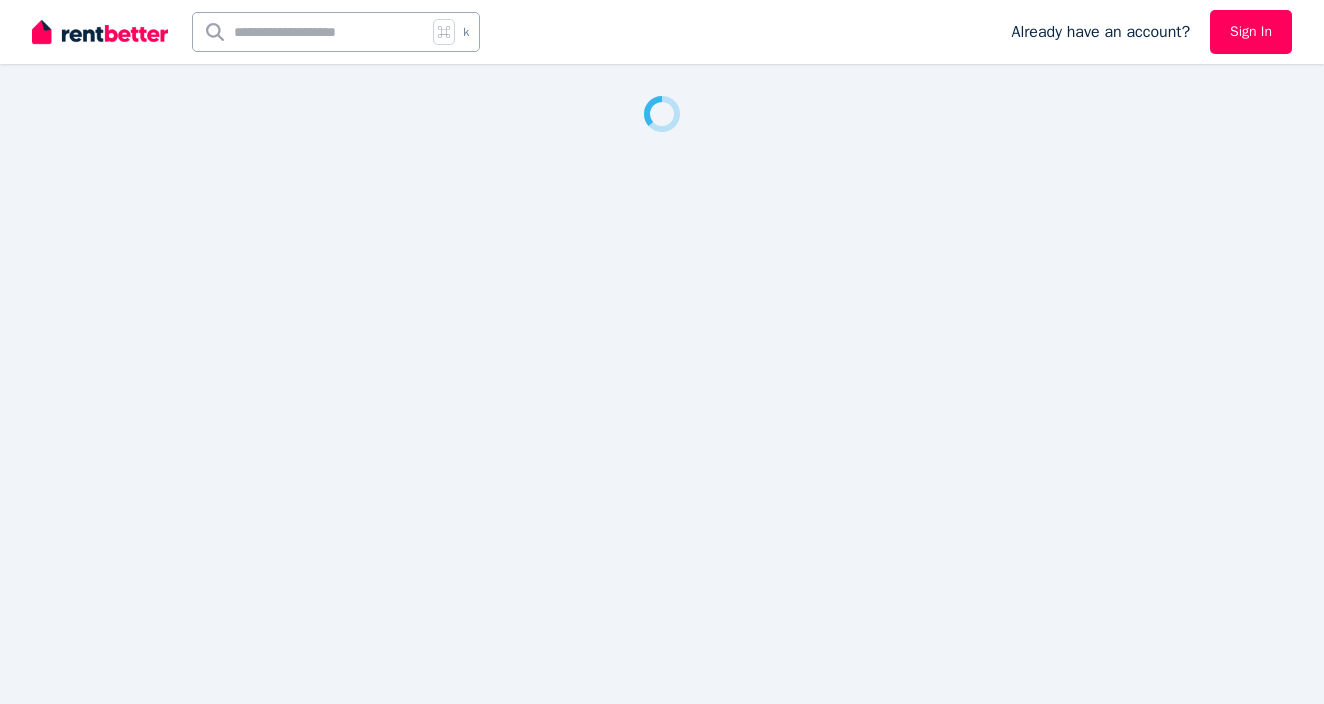 scroll, scrollTop: 0, scrollLeft: 0, axis: both 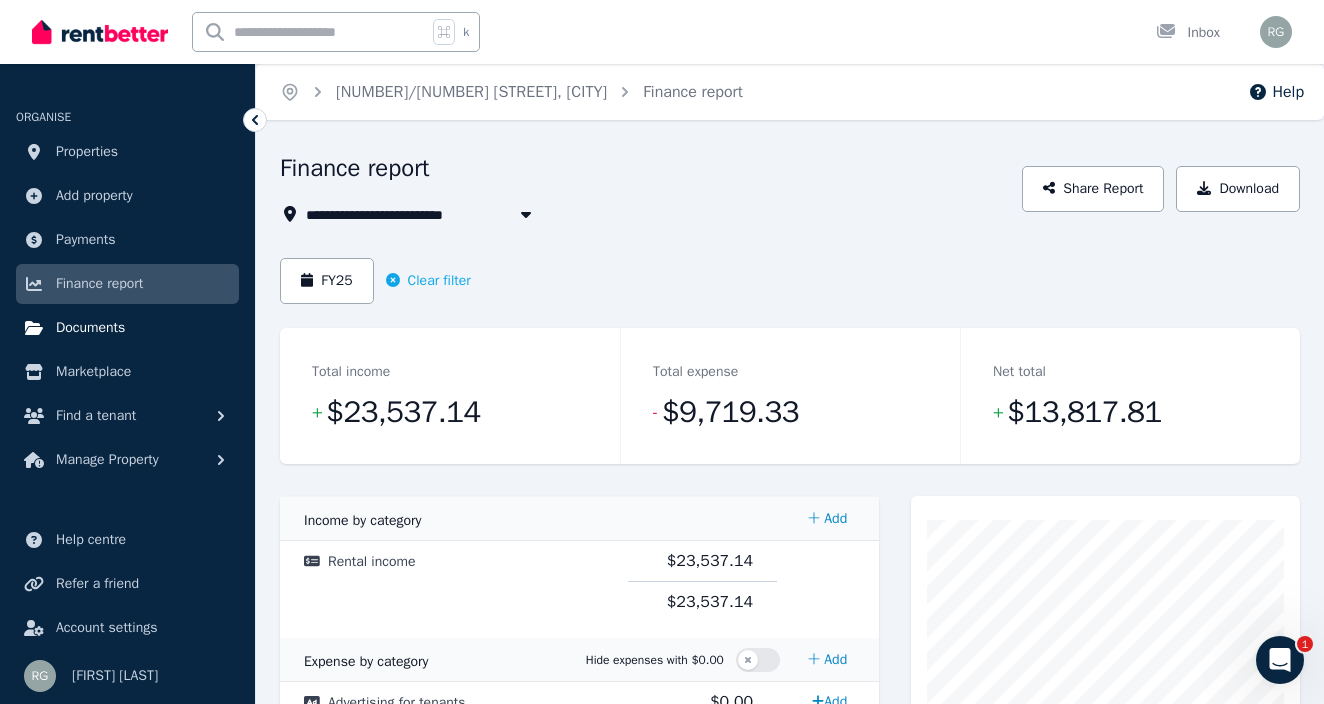 click on "Documents" at bounding box center [90, 328] 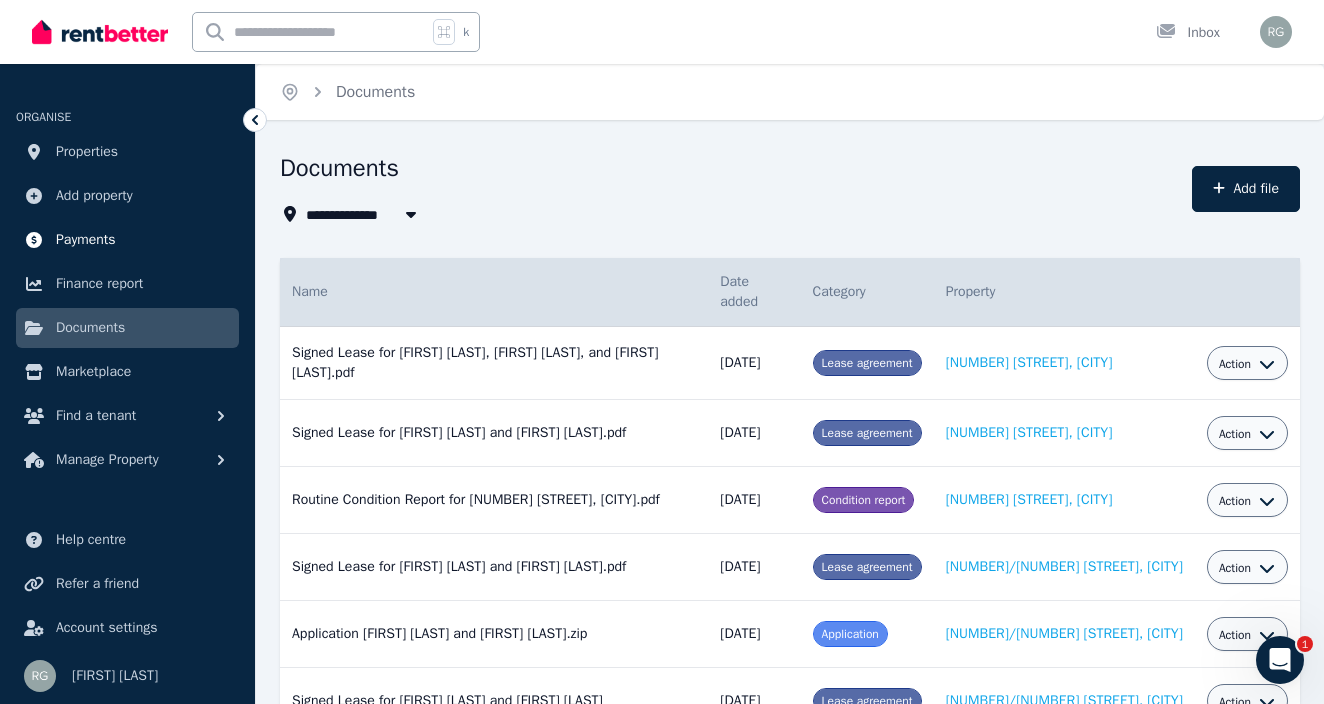 click on "Payments" at bounding box center [86, 240] 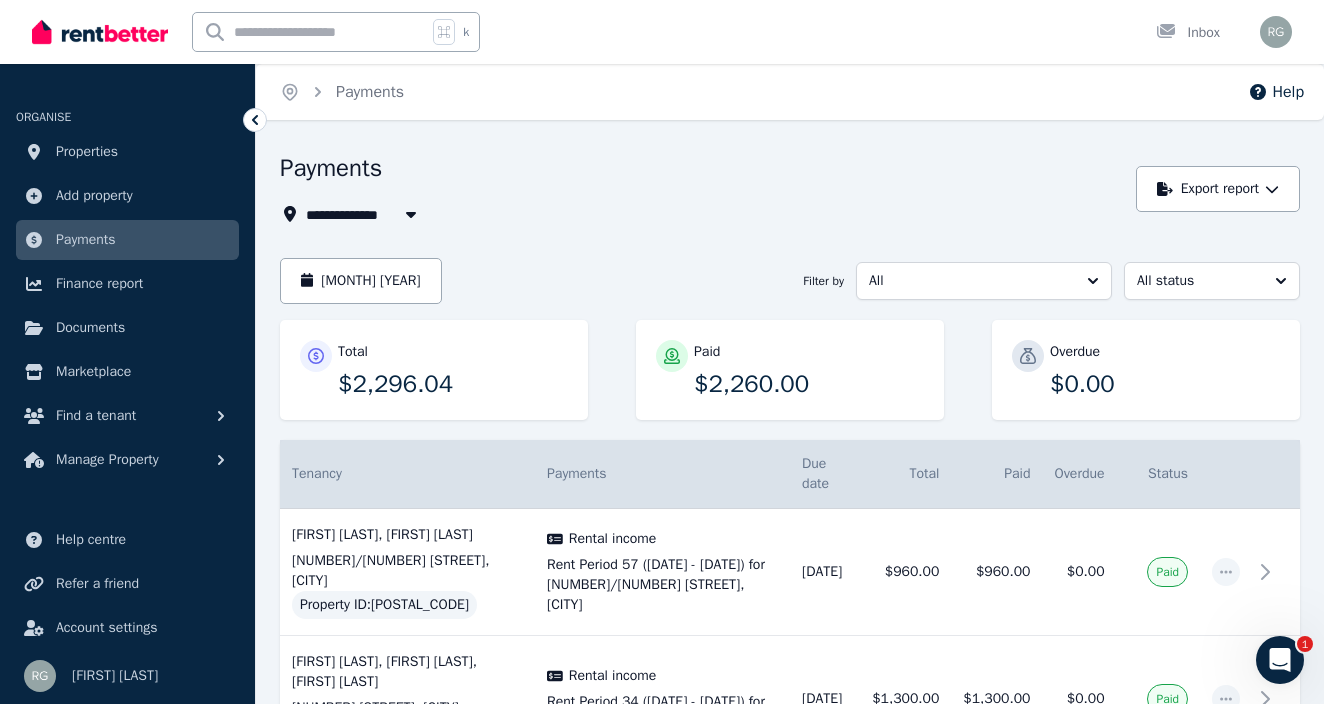 click on "All Properties" at bounding box center [364, 214] 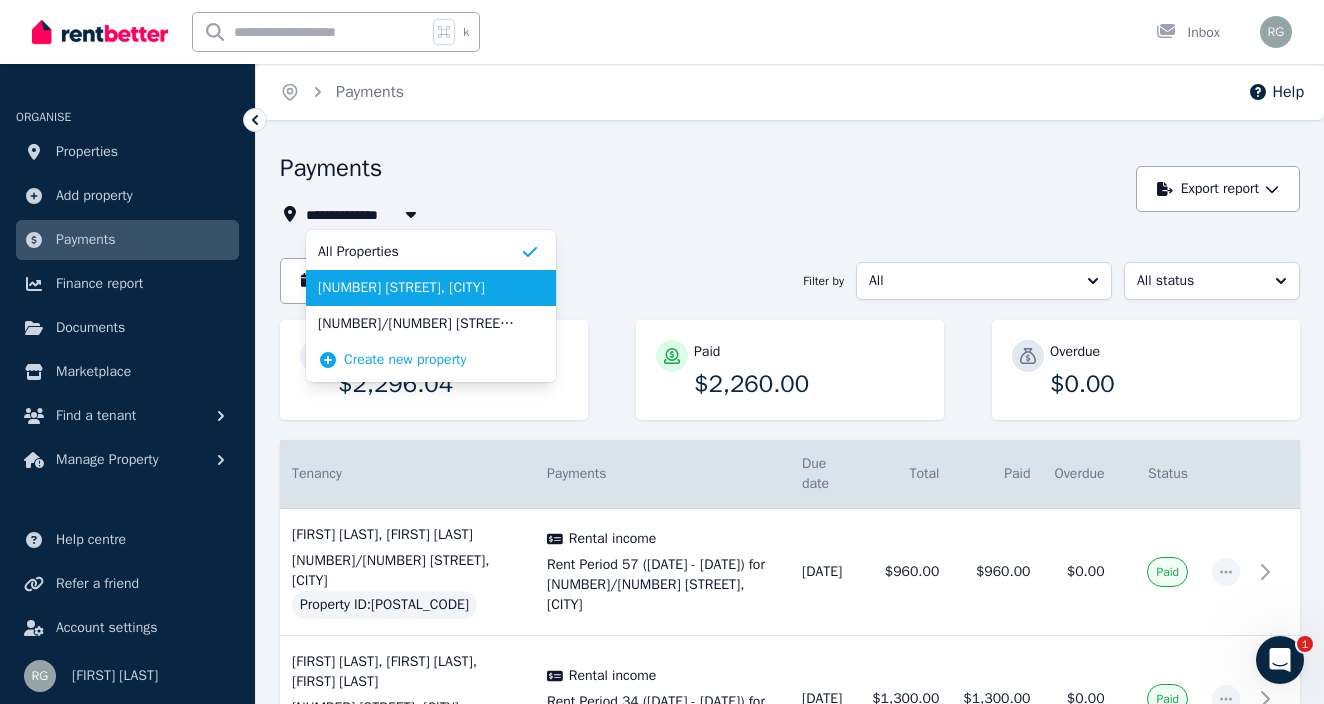 click on "[NUMBER] [STREET], [CITY]" at bounding box center (419, 288) 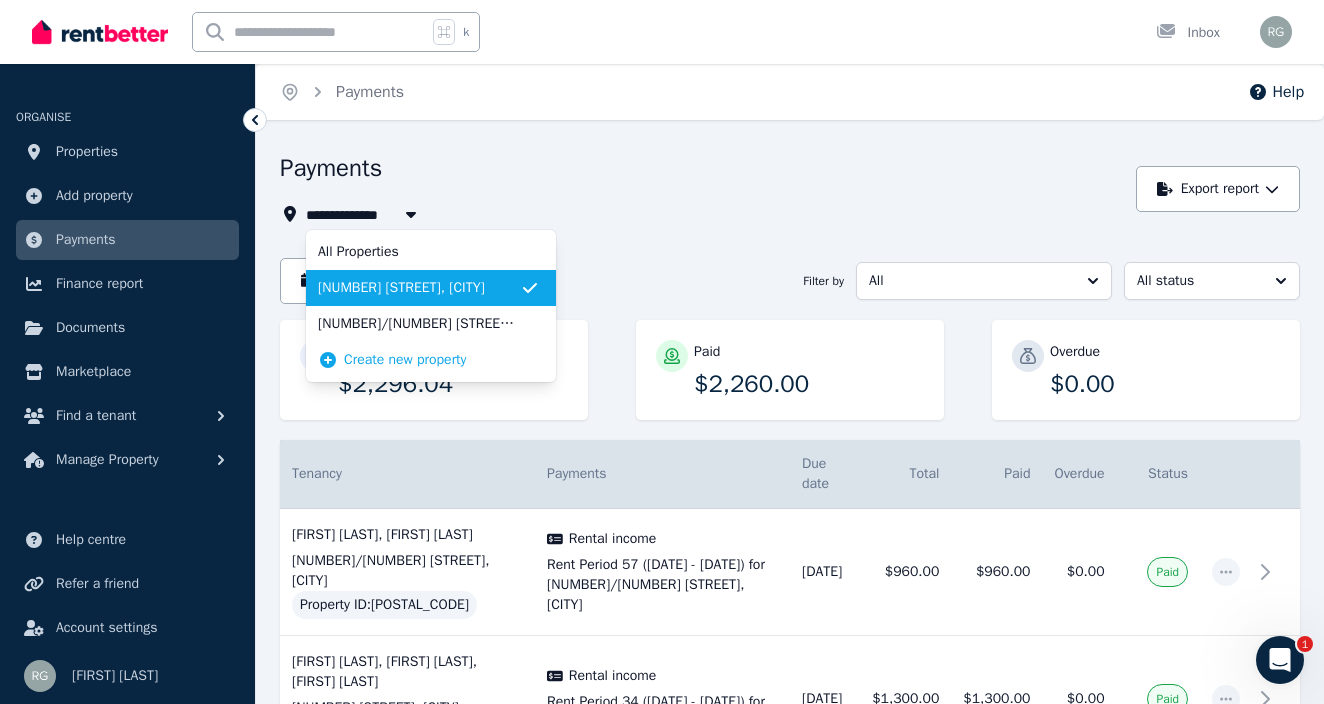 type on "**********" 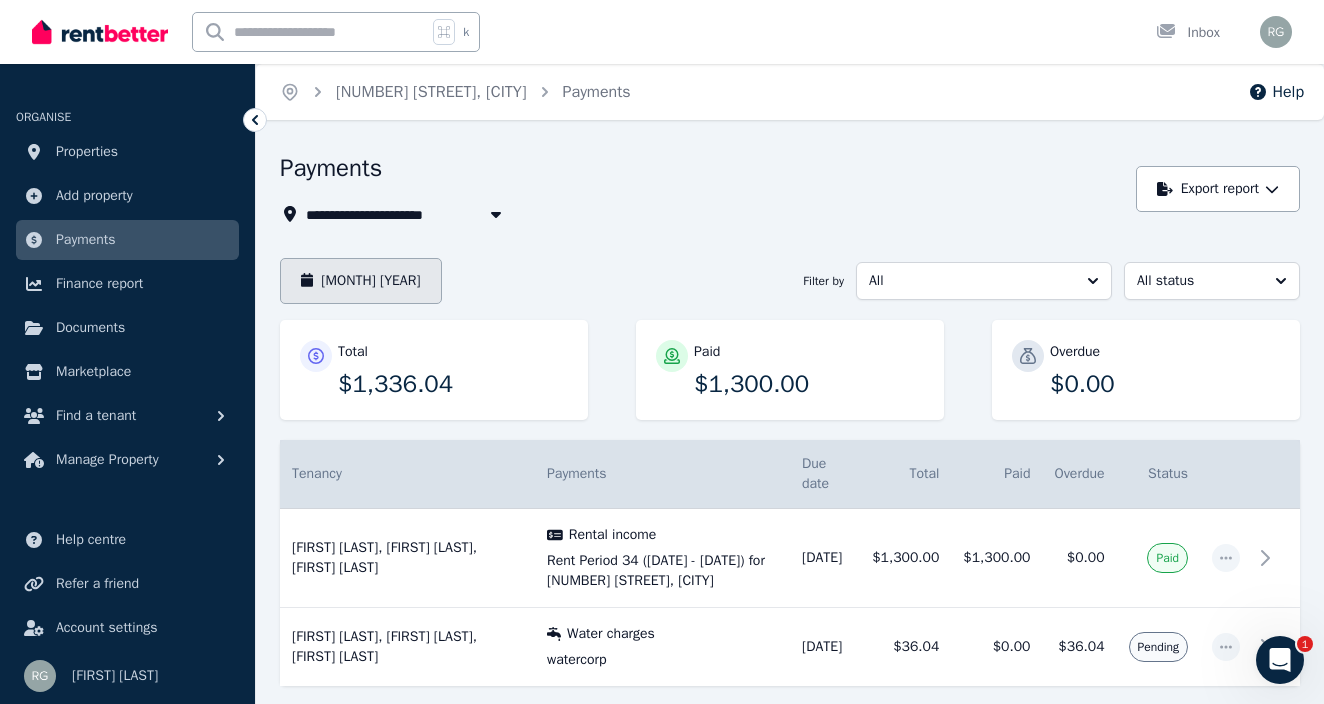 click on "[MONTH] [YEAR]" at bounding box center (361, 281) 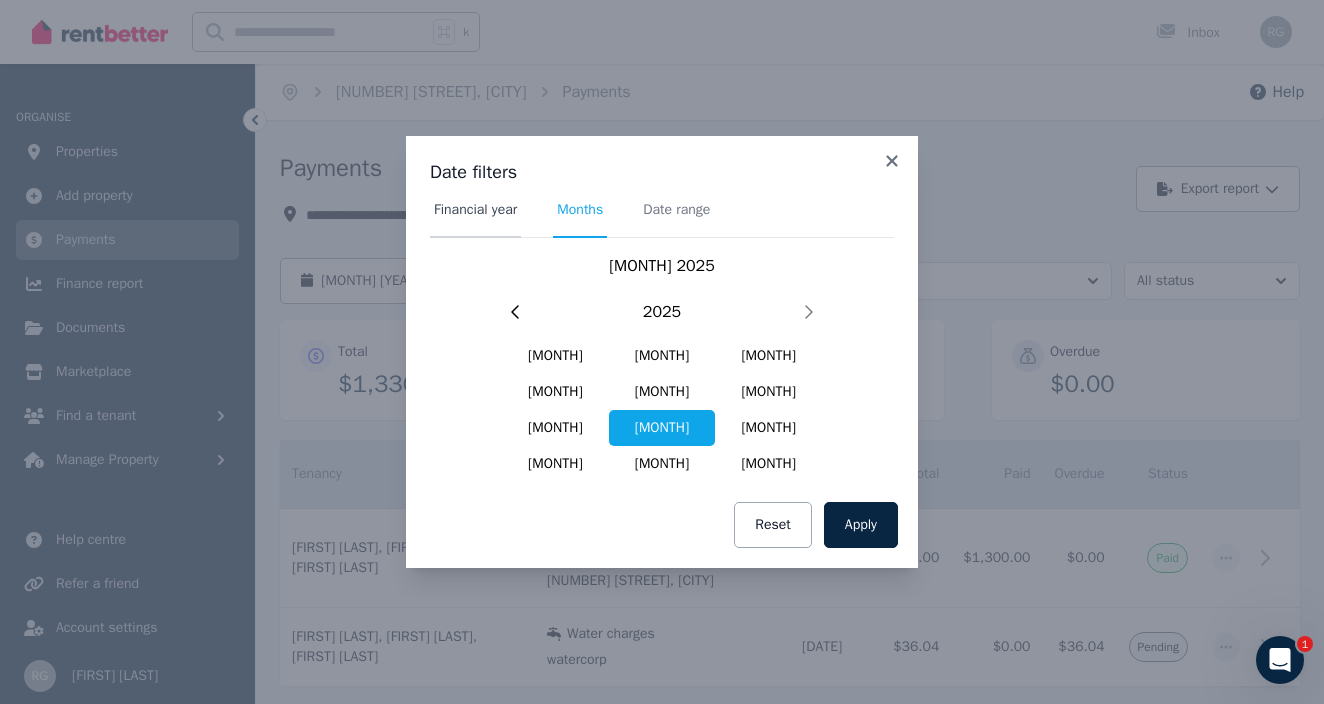 click on "Financial year" at bounding box center [475, 210] 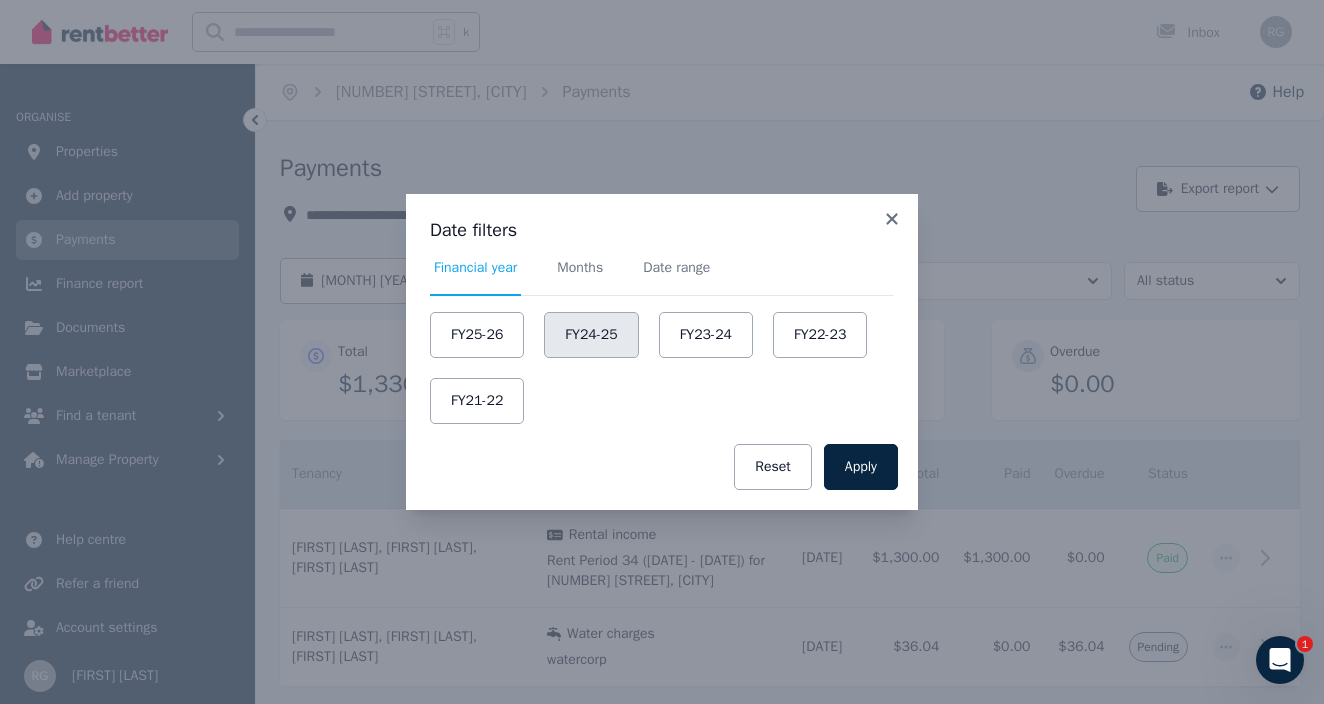 click on "FY24-25" at bounding box center (591, 335) 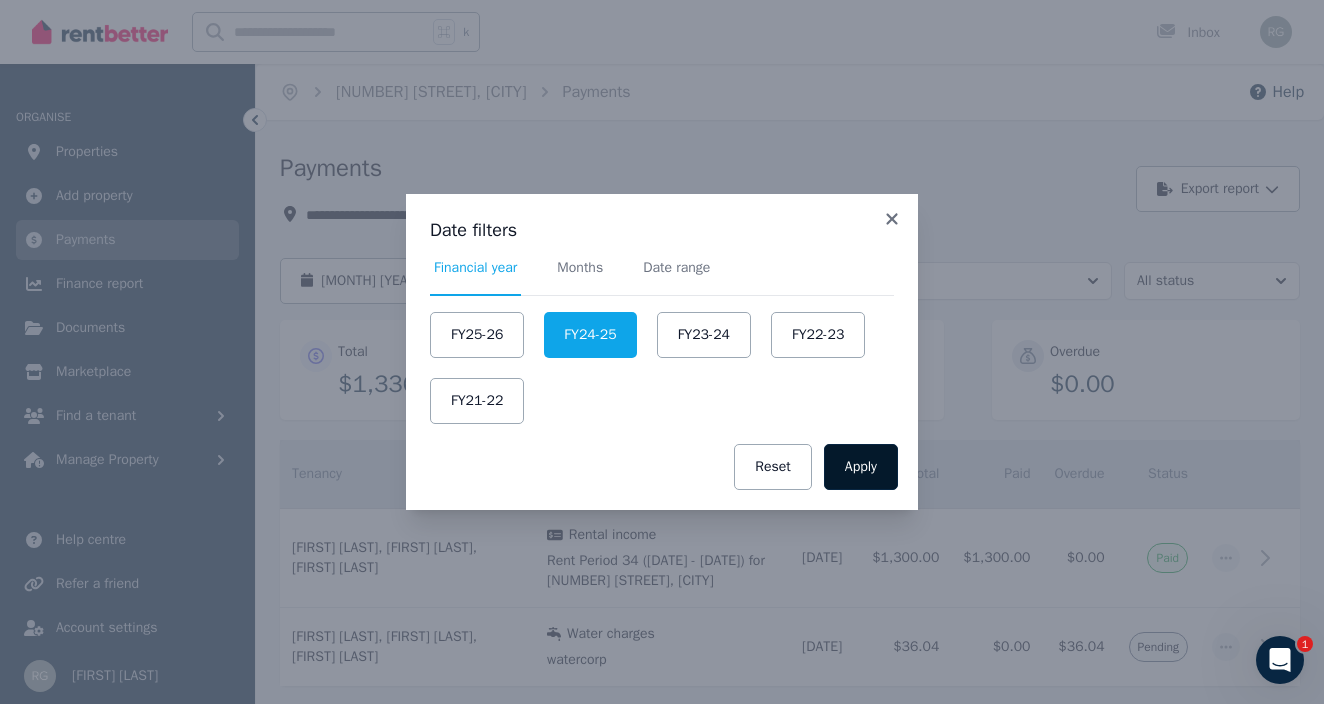 click on "Apply" at bounding box center (861, 467) 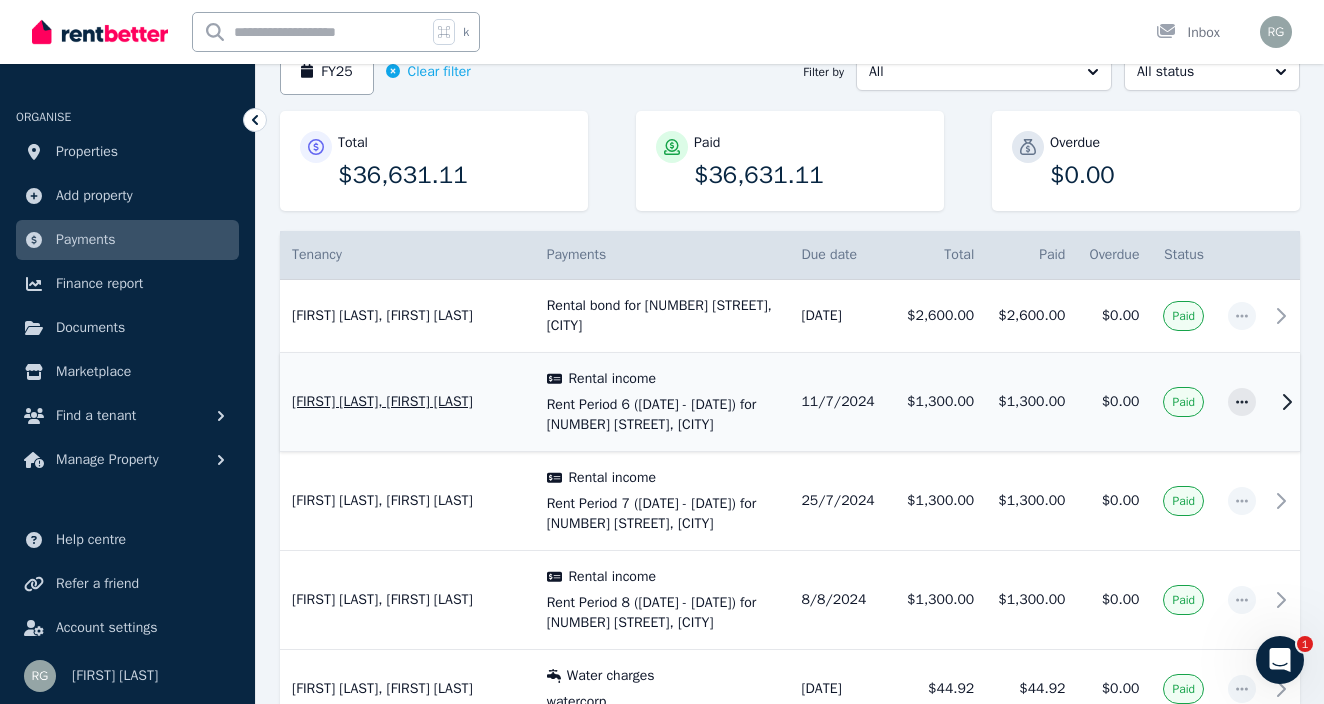 scroll, scrollTop: 217, scrollLeft: 0, axis: vertical 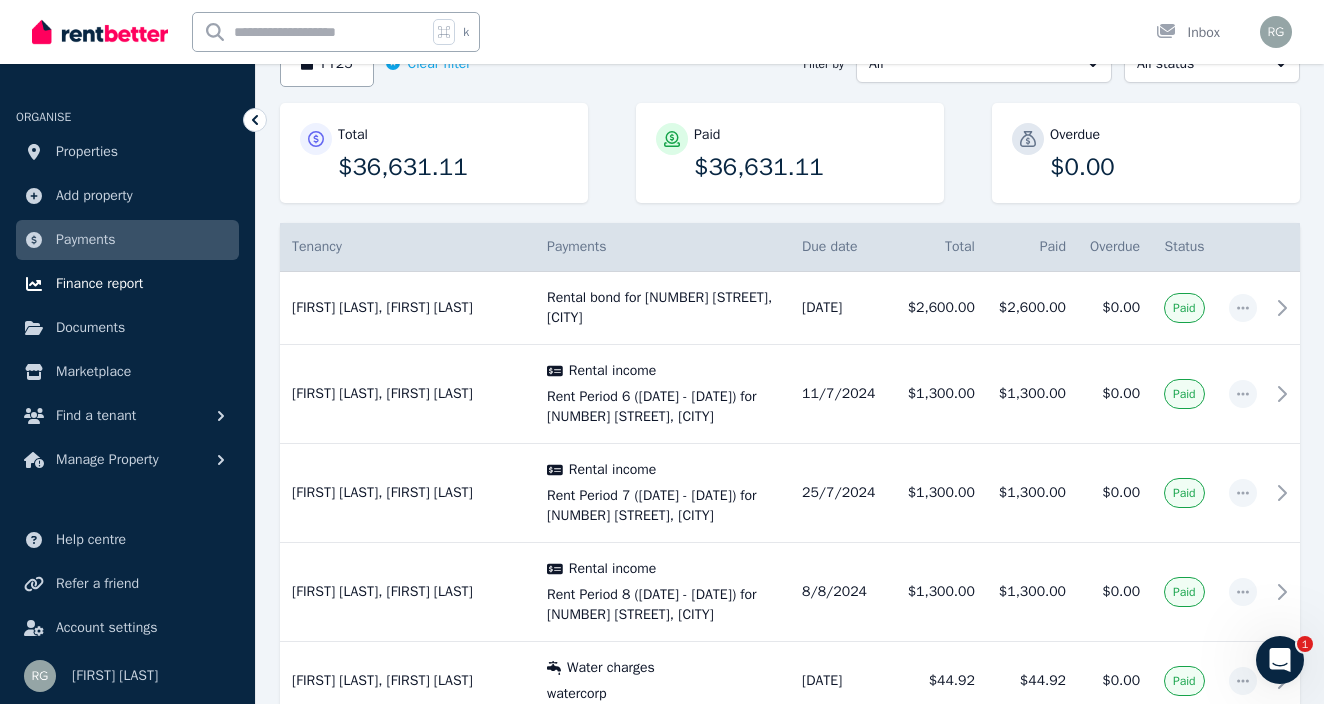 click on "Finance report" at bounding box center [99, 284] 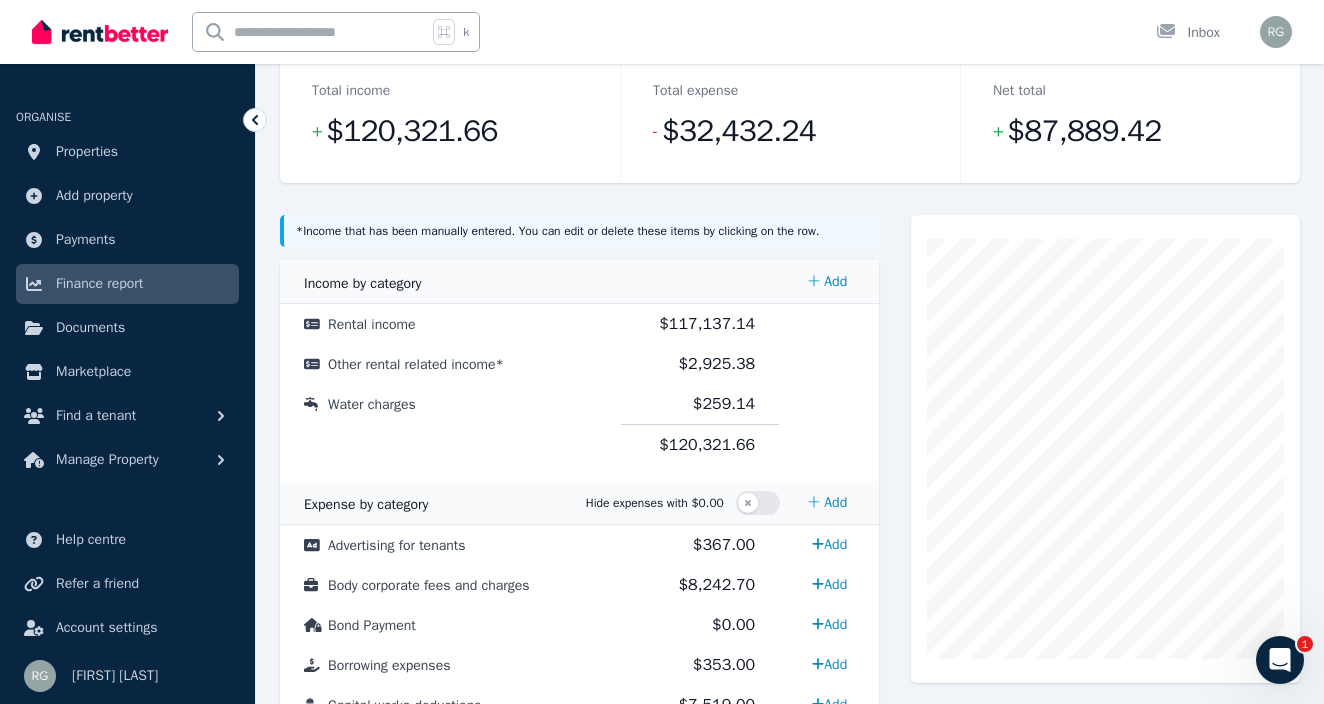 scroll, scrollTop: 282, scrollLeft: 0, axis: vertical 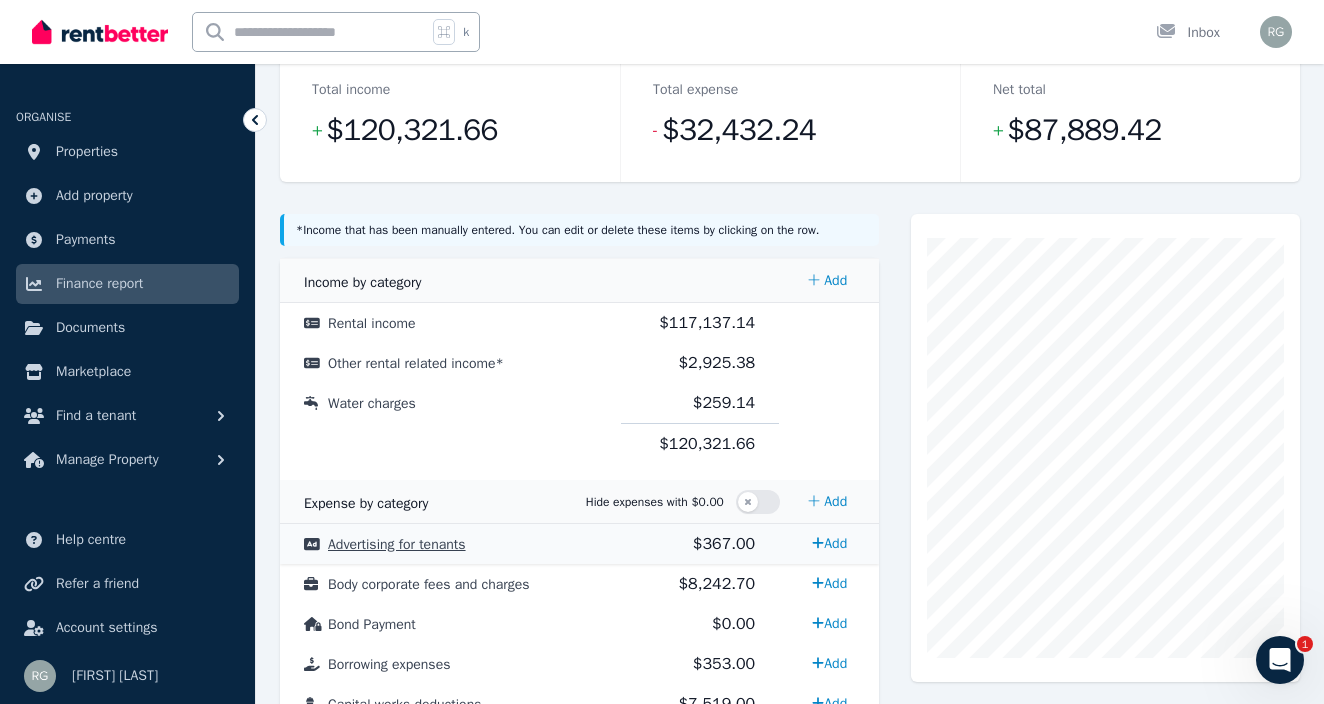 click on "Advertising for tenants" at bounding box center (397, 544) 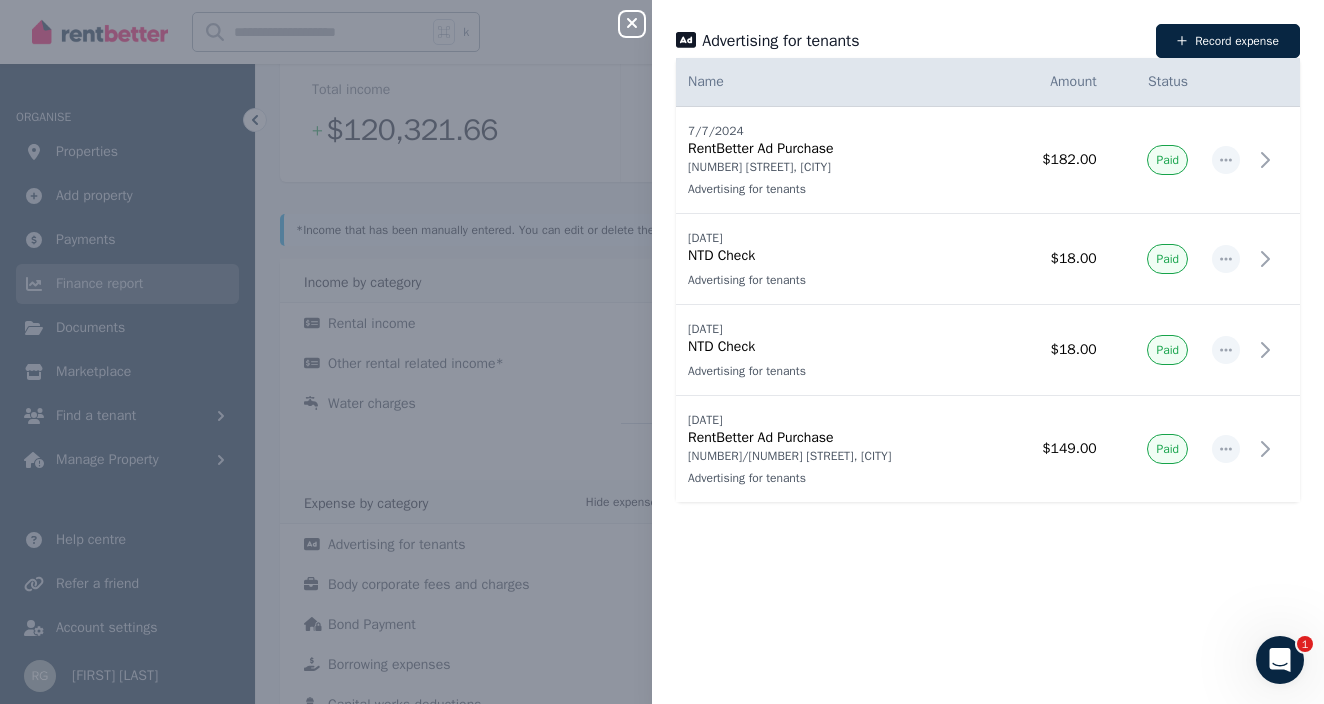 click on "Close panel Advertising for tenants Record expense Date Name Address Category Amount Status [DATE] [DATE] [BRAND] [NUMBER] [STREET], [CITY] Advertising for tenants [NUMBER] [STREET], [CITY] Advertising for tenants $[PRICE] Paid [DATE] [DATE] NTD Check Advertising for tenants Advertising for tenants $[PRICE] Paid [DATE] [DATE] NTD Check Advertising for tenants Advertising for tenants $[PRICE] Paid [DATE] [DATE] [BRAND] [NUMBER]/[NUMBER] [STREET], [CITY] Advertising for tenants [NUMBER]/[NUMBER] [STREET], [CITY] Advertising for tenants $[PRICE] Paid" at bounding box center (662, 352) 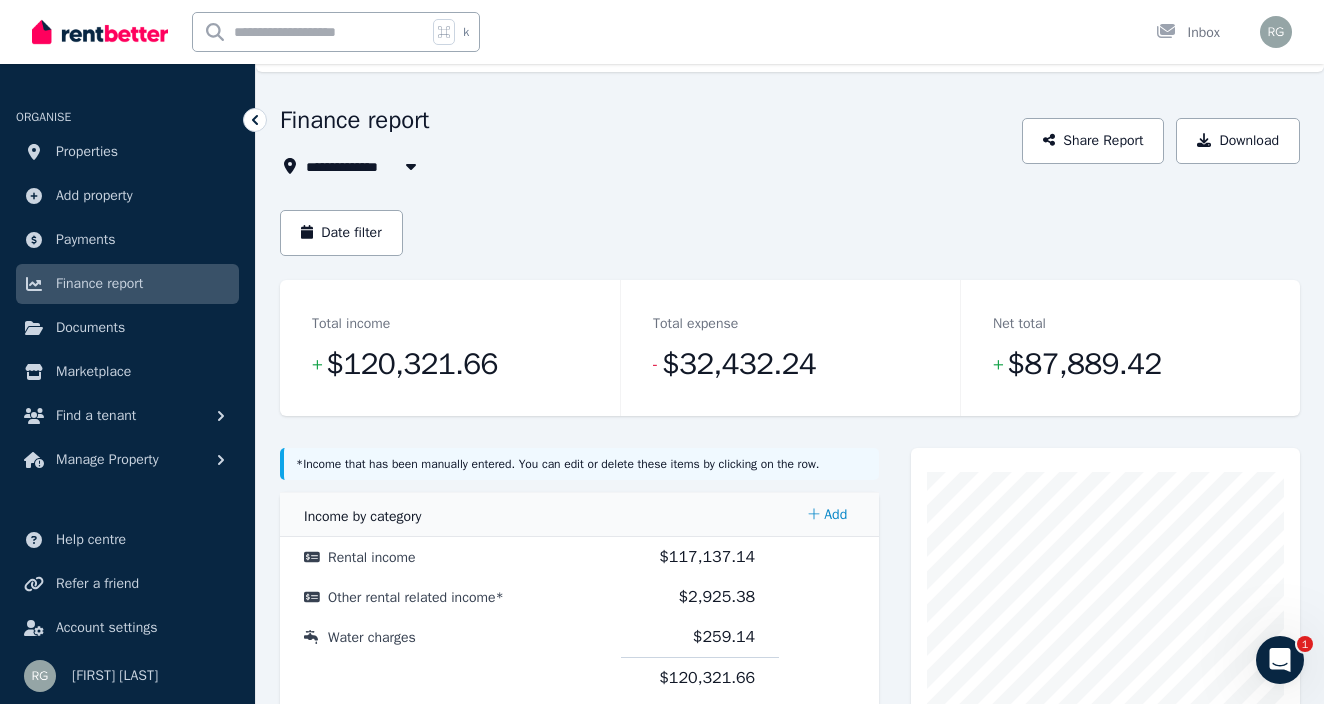 scroll, scrollTop: 46, scrollLeft: 0, axis: vertical 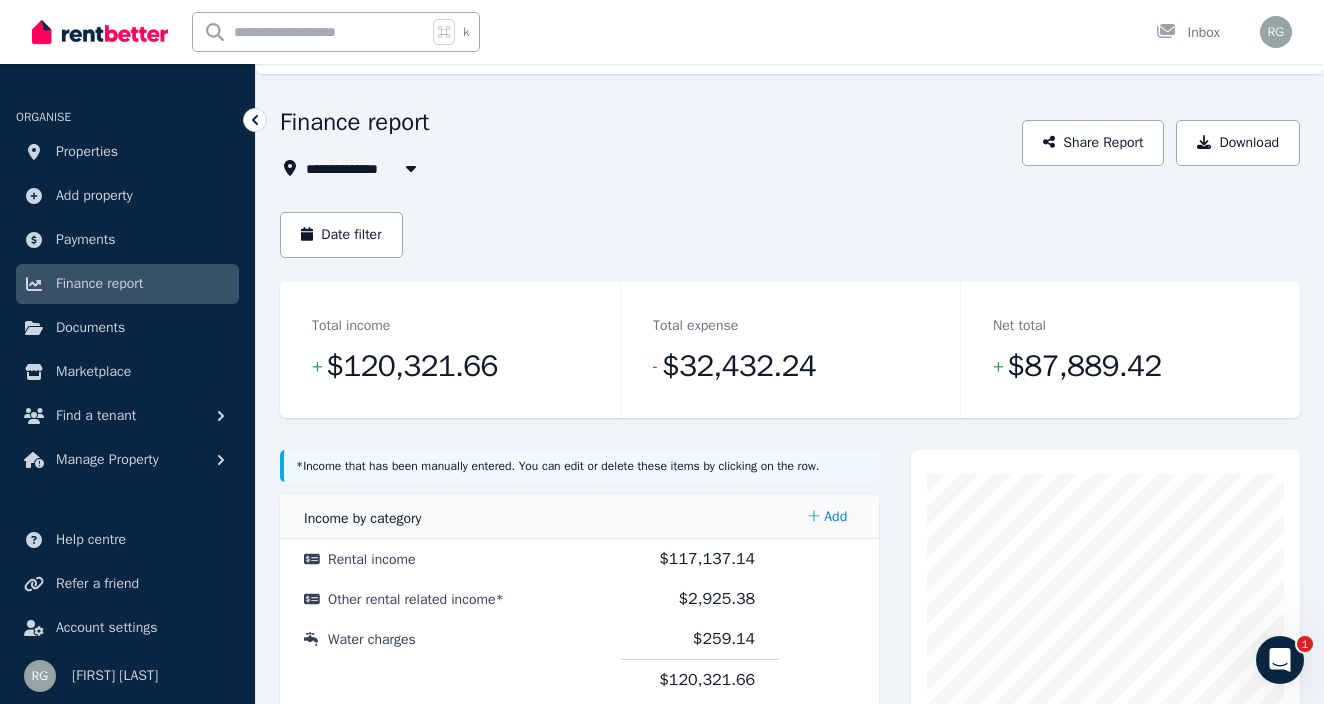 click at bounding box center (411, 168) 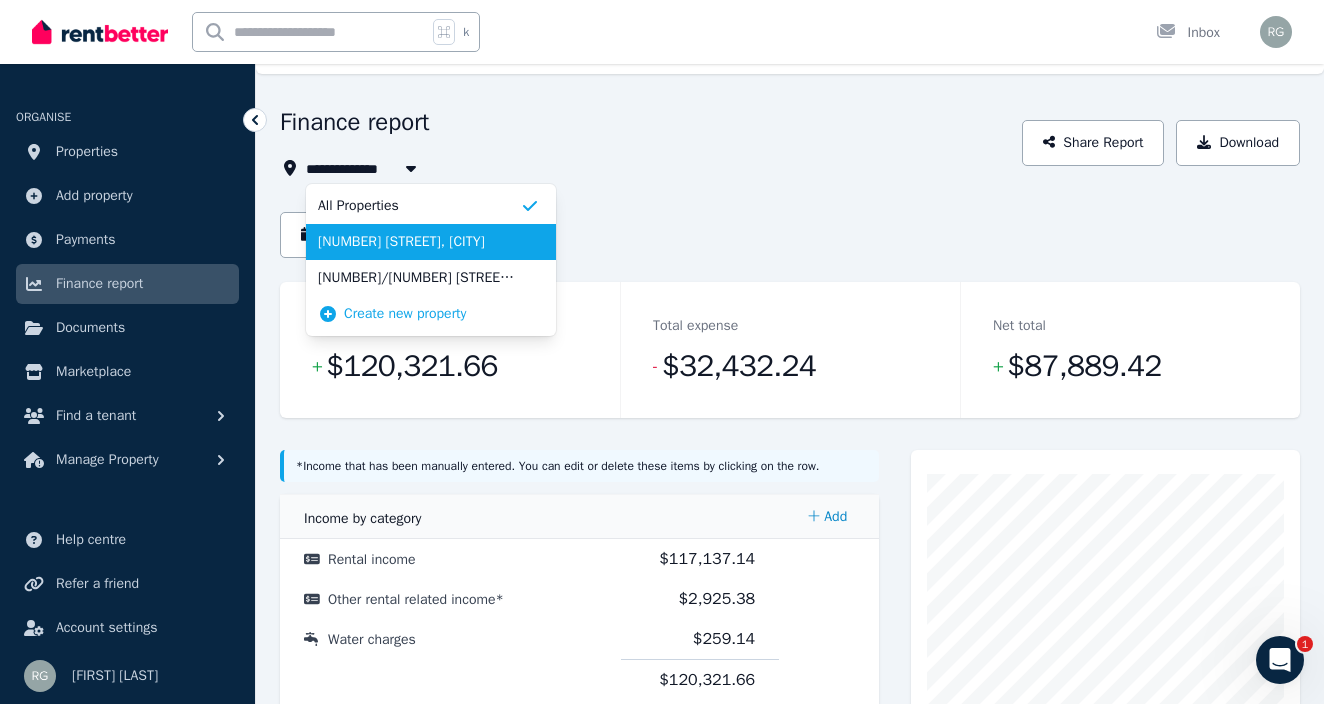 click on "[NUMBER] [STREET], [CITY]" at bounding box center (419, 242) 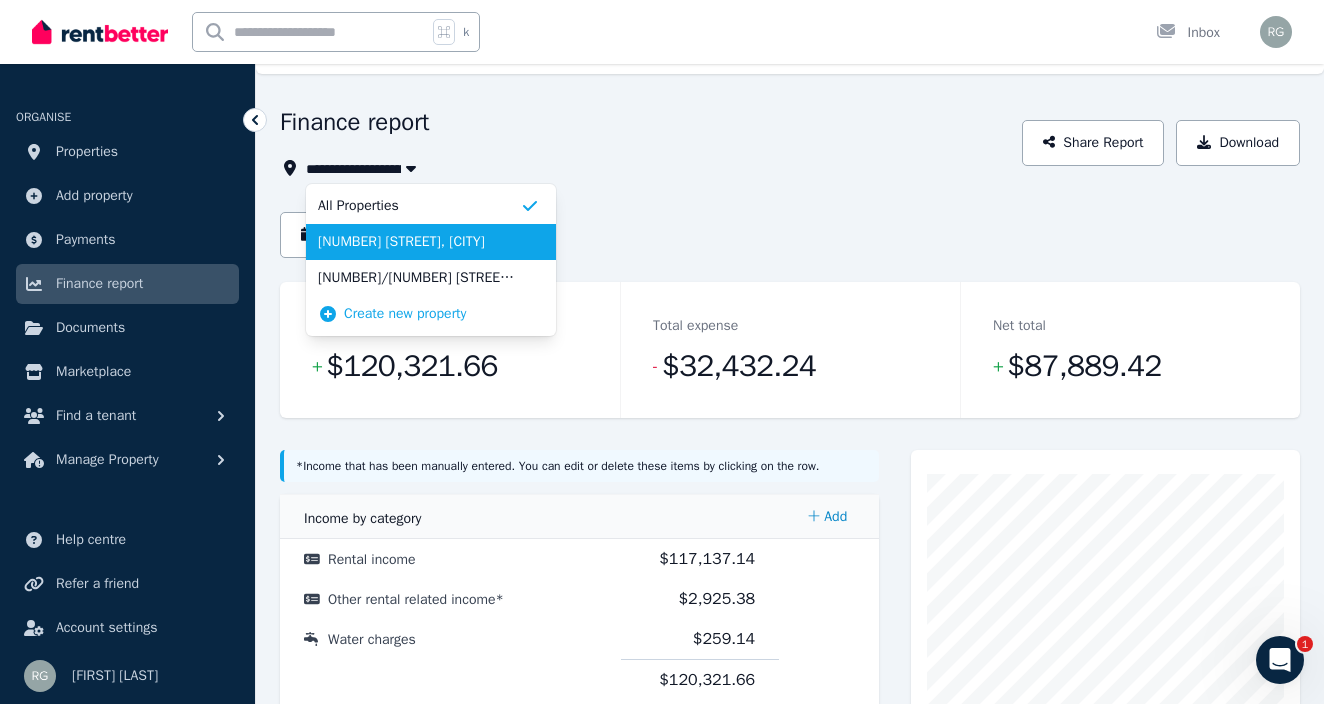scroll, scrollTop: 0, scrollLeft: 0, axis: both 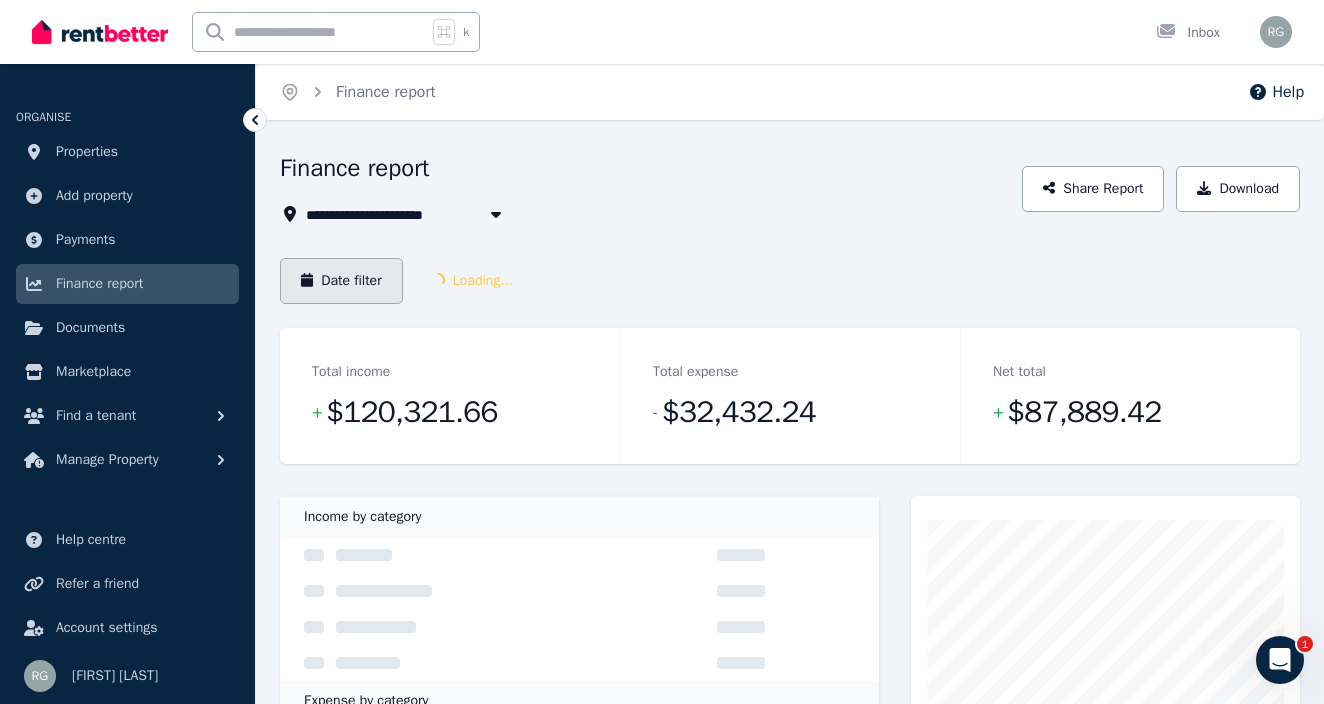 click on "Date filter" at bounding box center (341, 281) 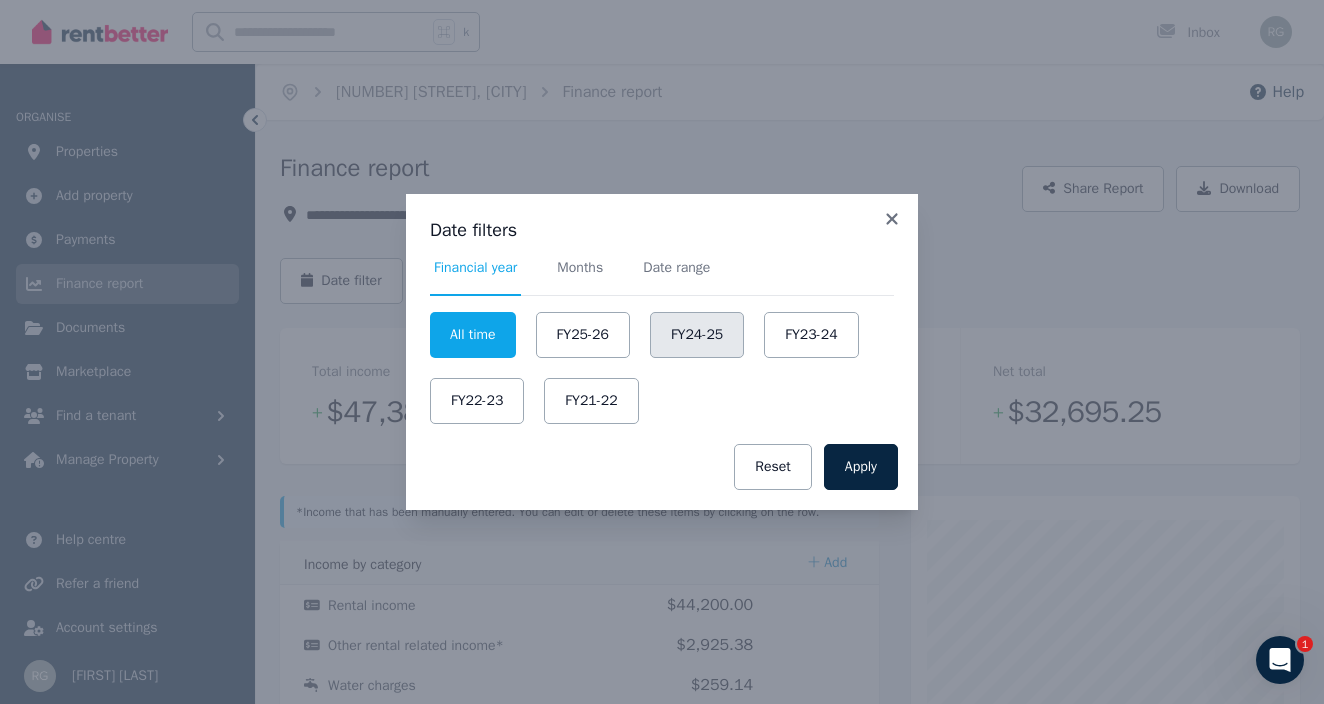 click on "FY24-25" at bounding box center [697, 335] 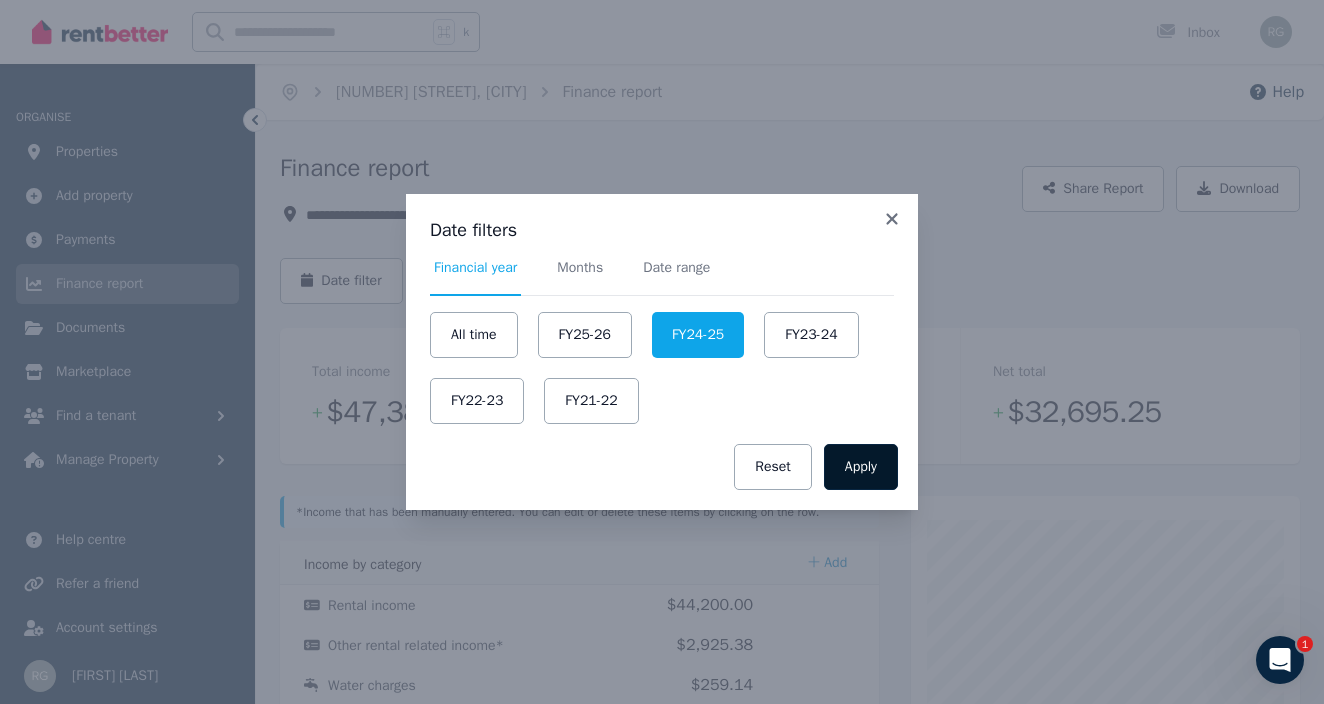 click on "Apply" at bounding box center [861, 467] 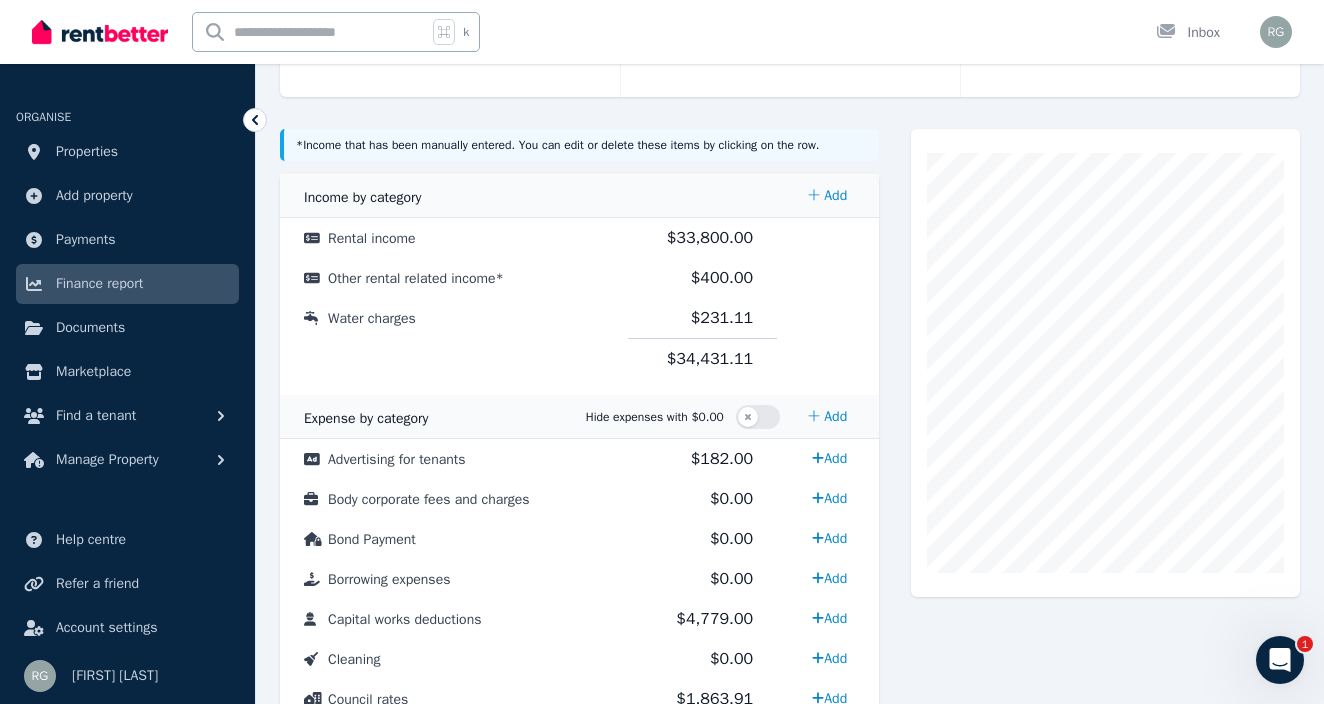 scroll, scrollTop: 373, scrollLeft: 0, axis: vertical 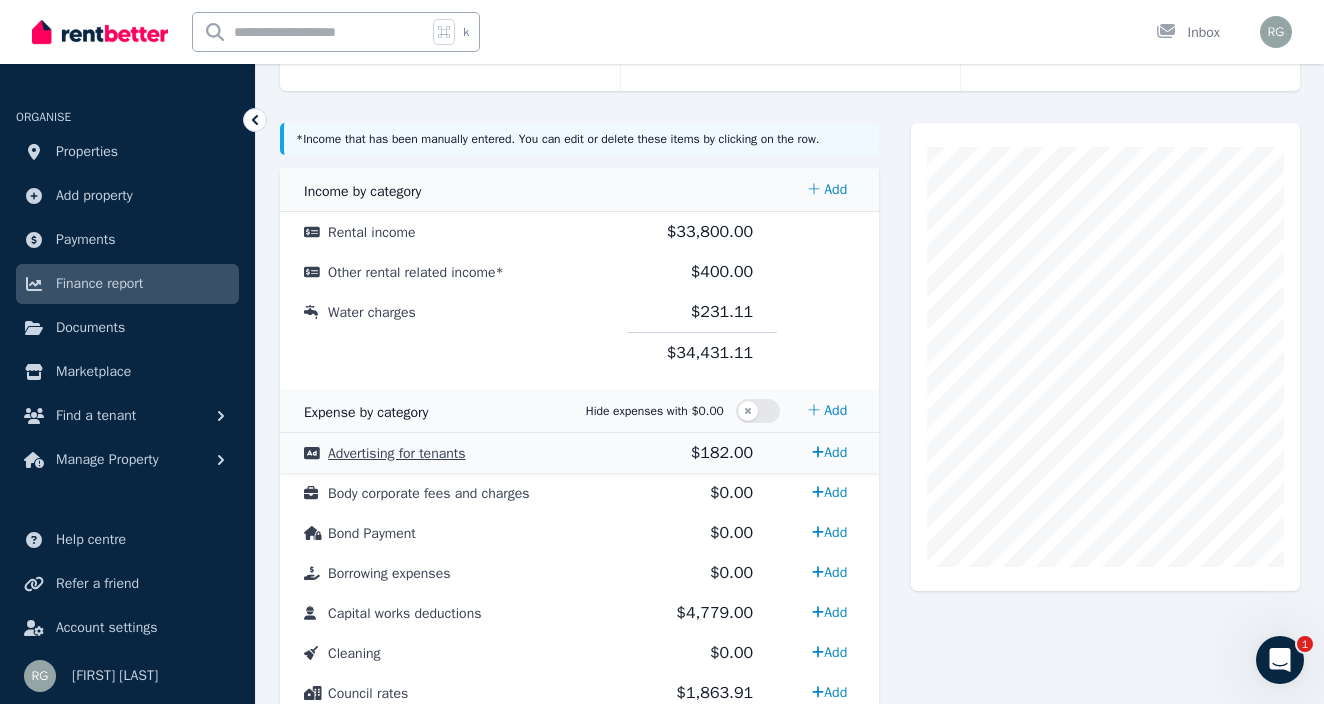 click on "Advertising for tenants" at bounding box center [397, 453] 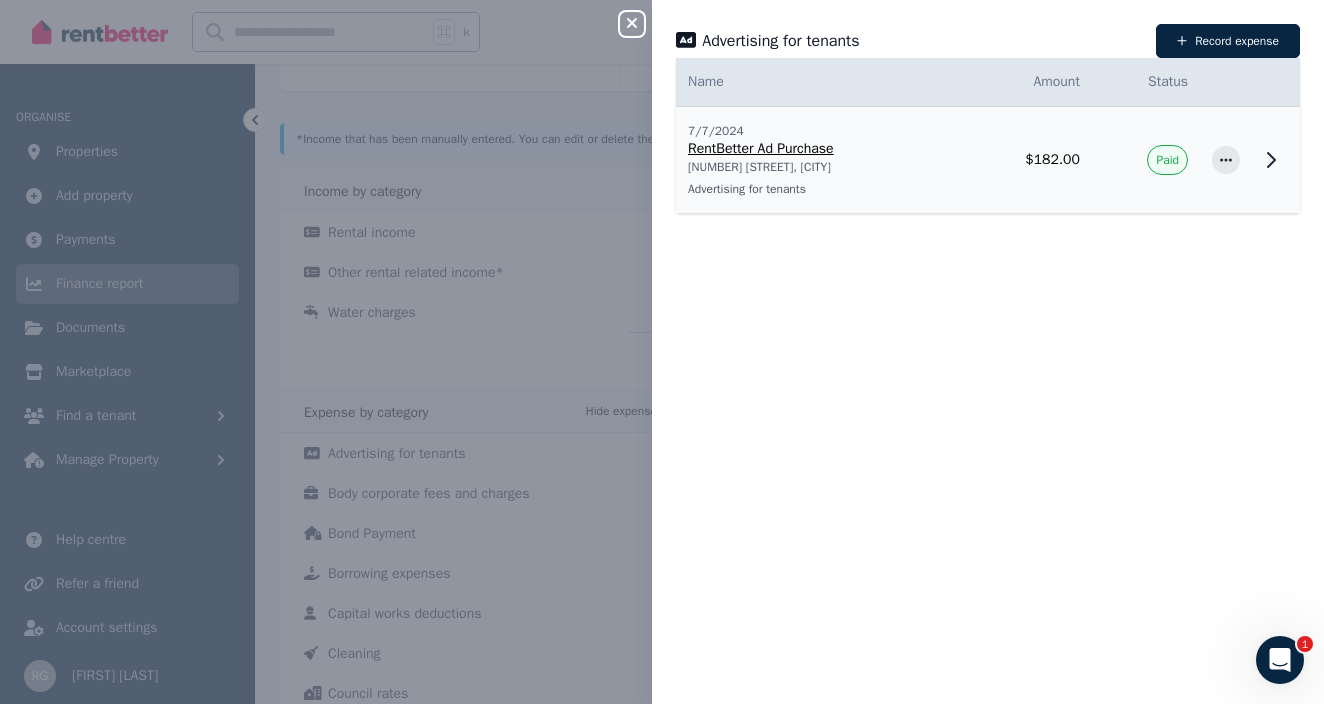 click on "RentBetter Ad Purchase" at bounding box center (818, 149) 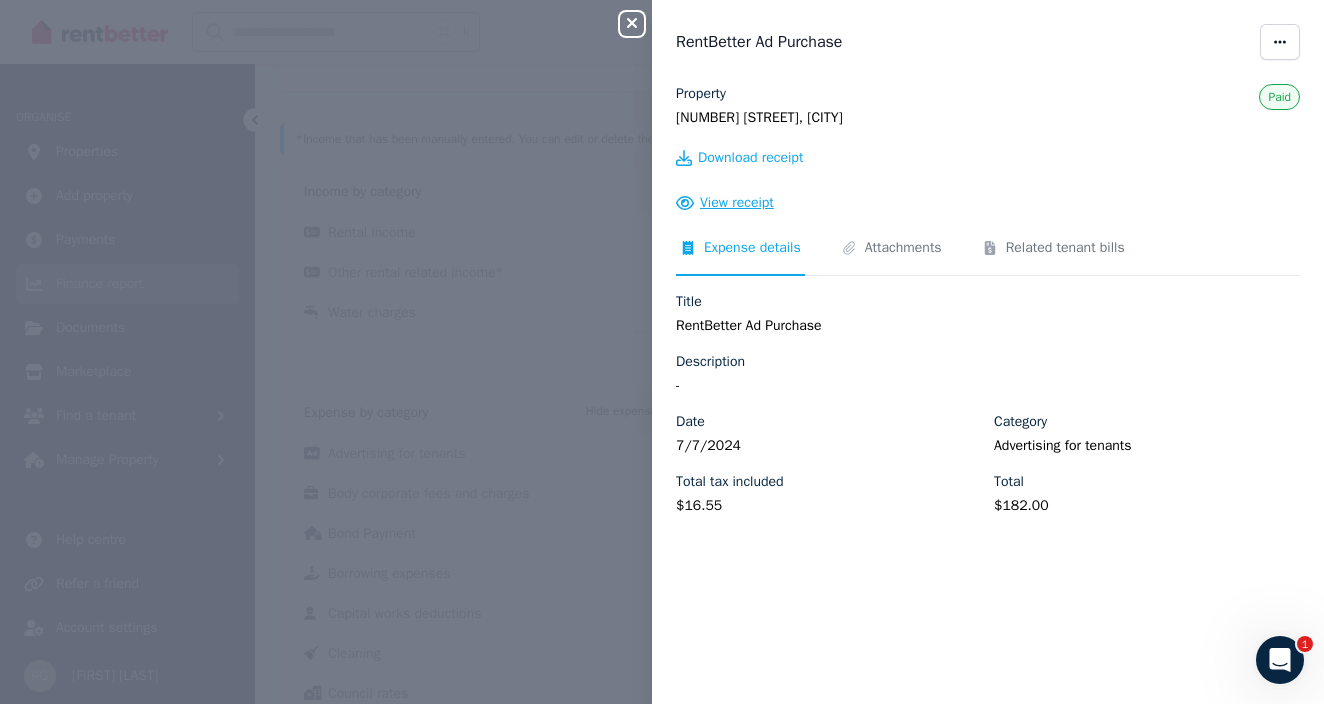 click on "View receipt" at bounding box center (737, 203) 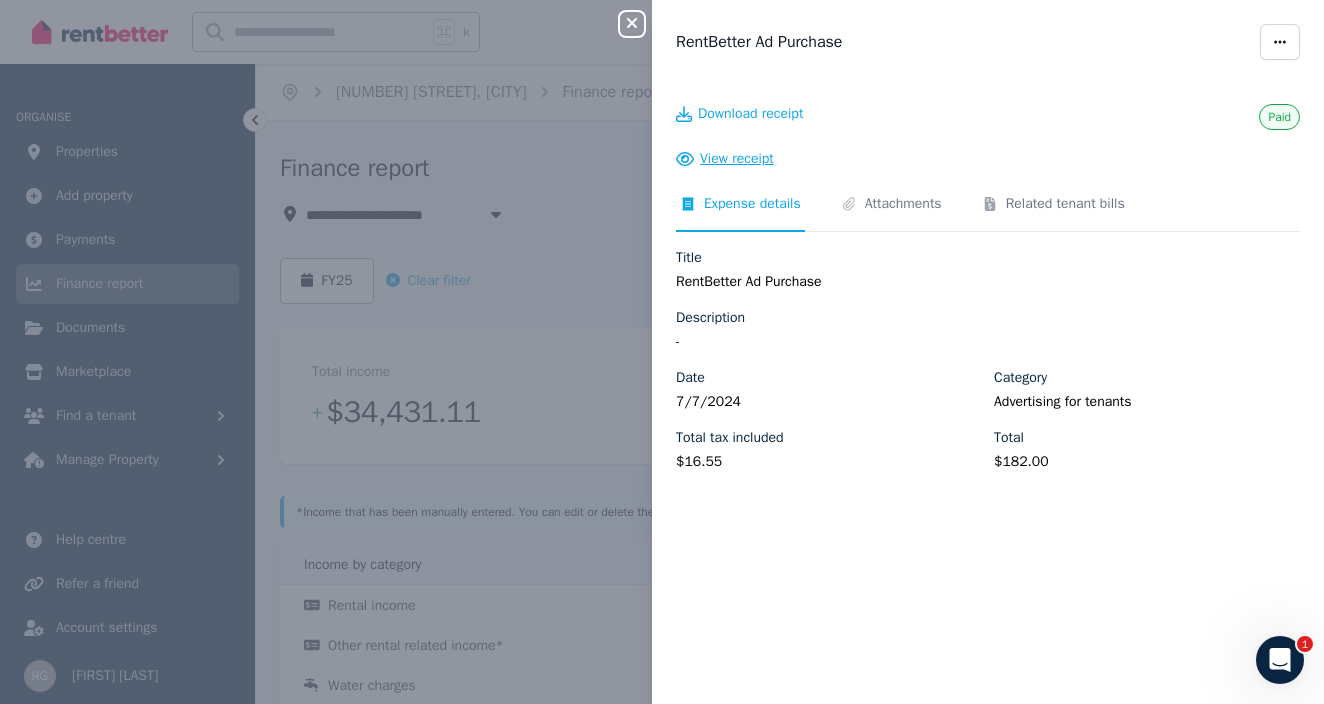 scroll, scrollTop: 0, scrollLeft: 0, axis: both 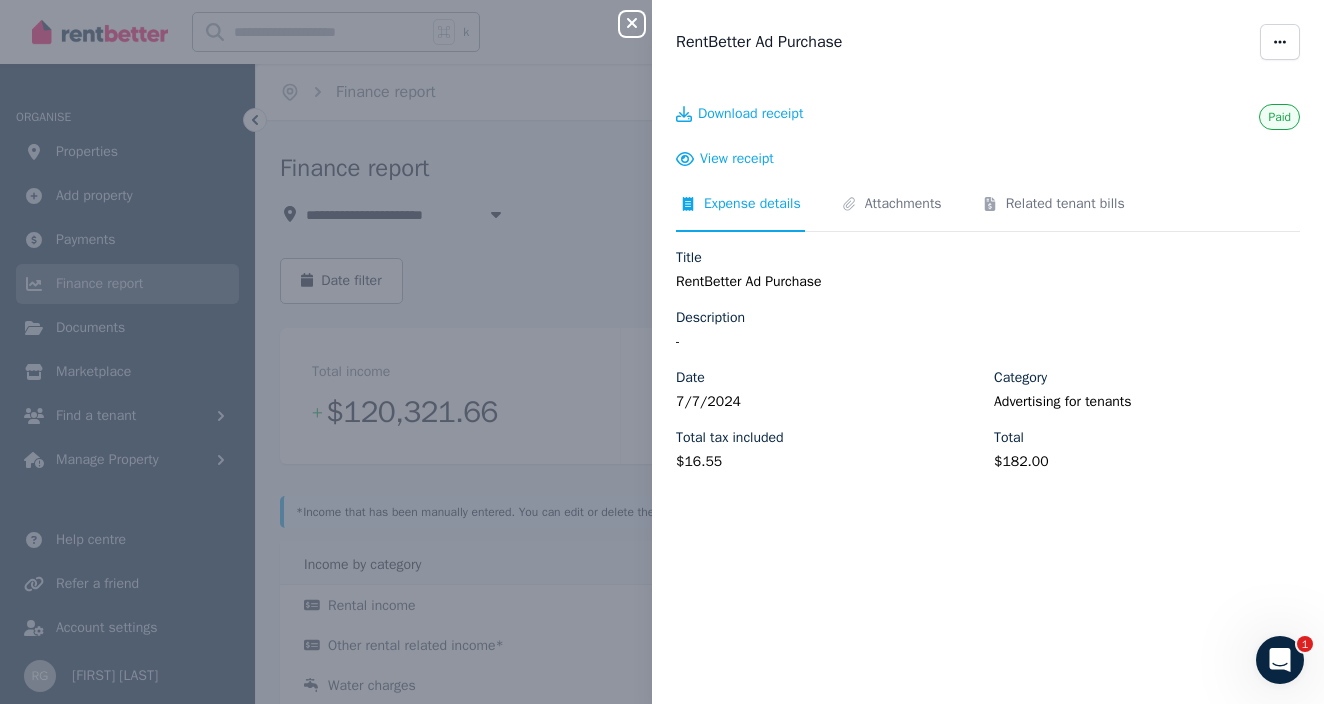 click on "Close panel RentBetter Ad Purchase Paid Download receipt Expense details Attachments Related tenant bills Title RentBetter Ad Purchase Description - Date [DATE] Category Advertising for tenants Total tax included $[PRICE] Total $[PRICE]" at bounding box center [662, 352] 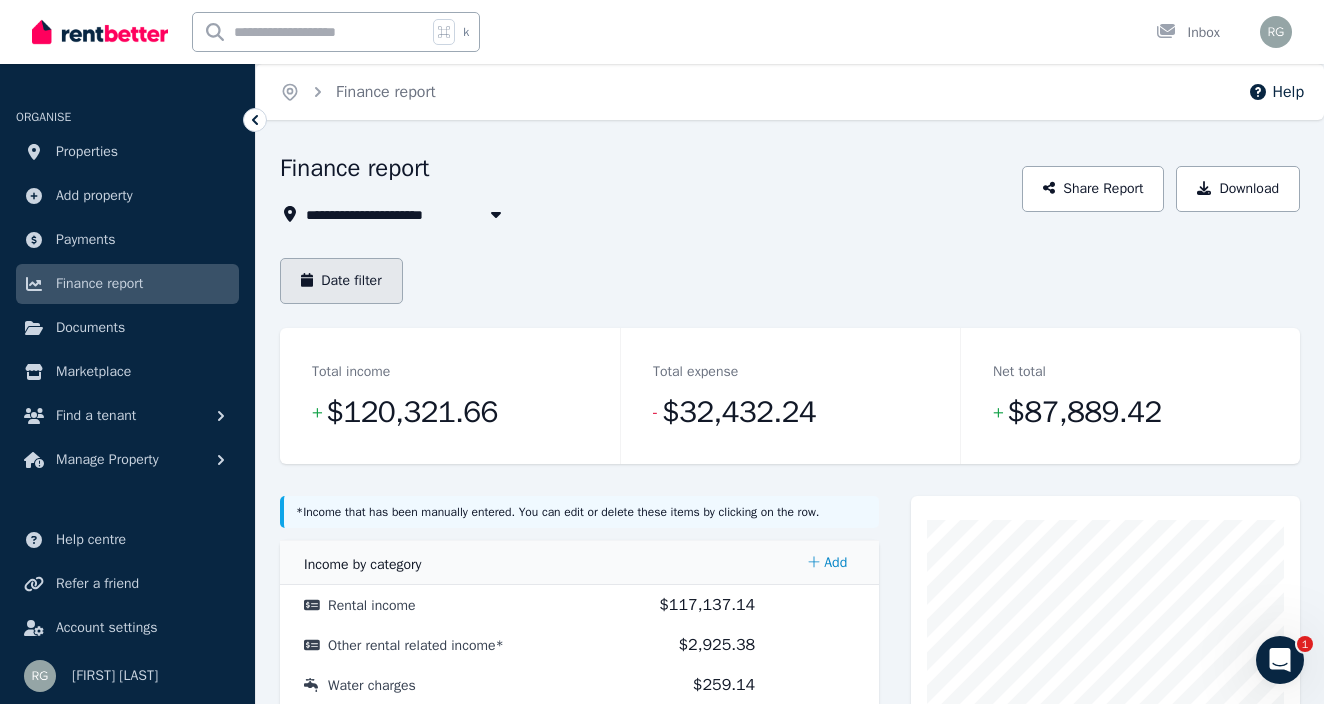 click on "Date filter" at bounding box center [341, 281] 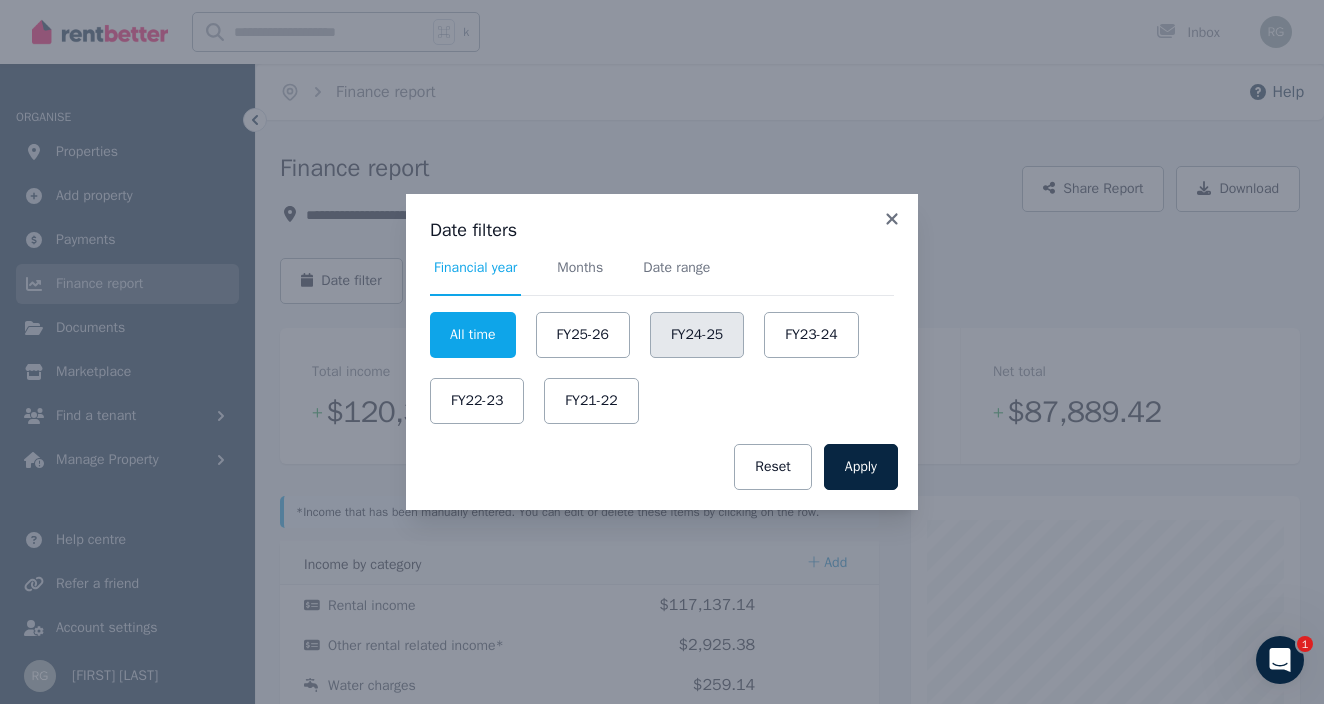 click on "FY24-25" at bounding box center [697, 335] 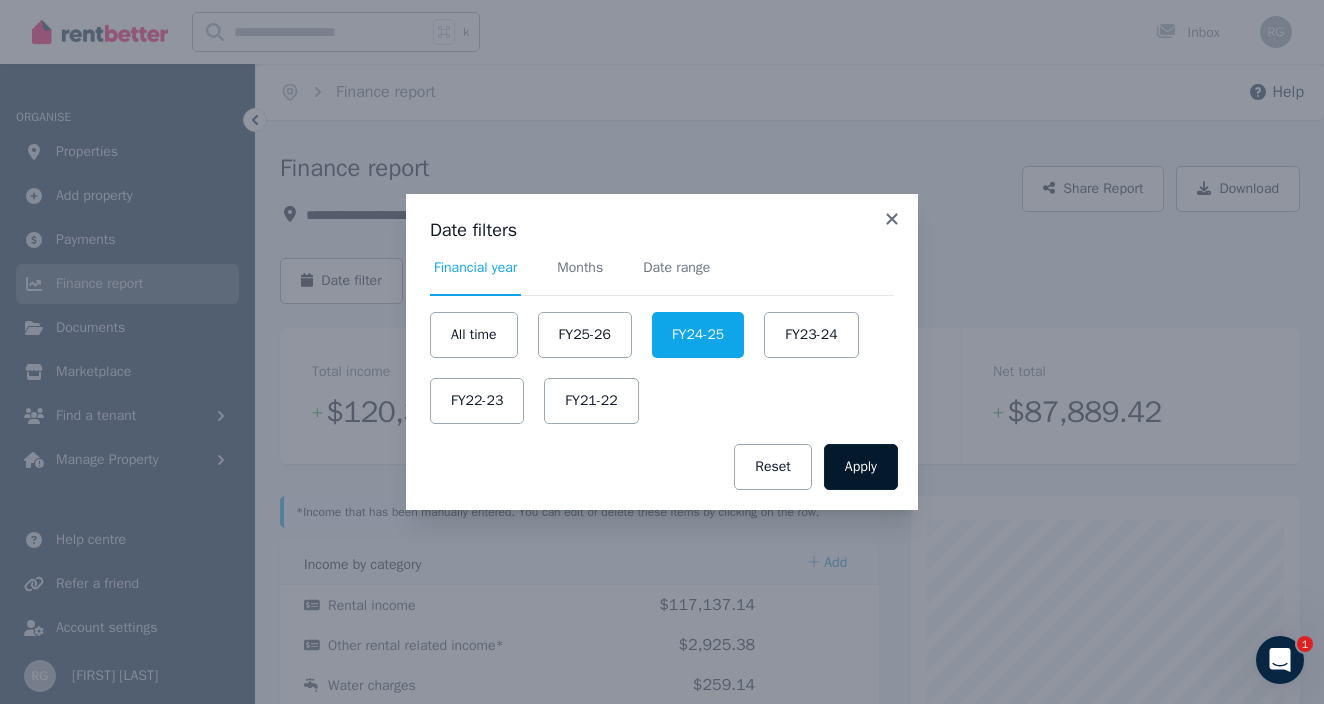 click on "Apply" at bounding box center [861, 467] 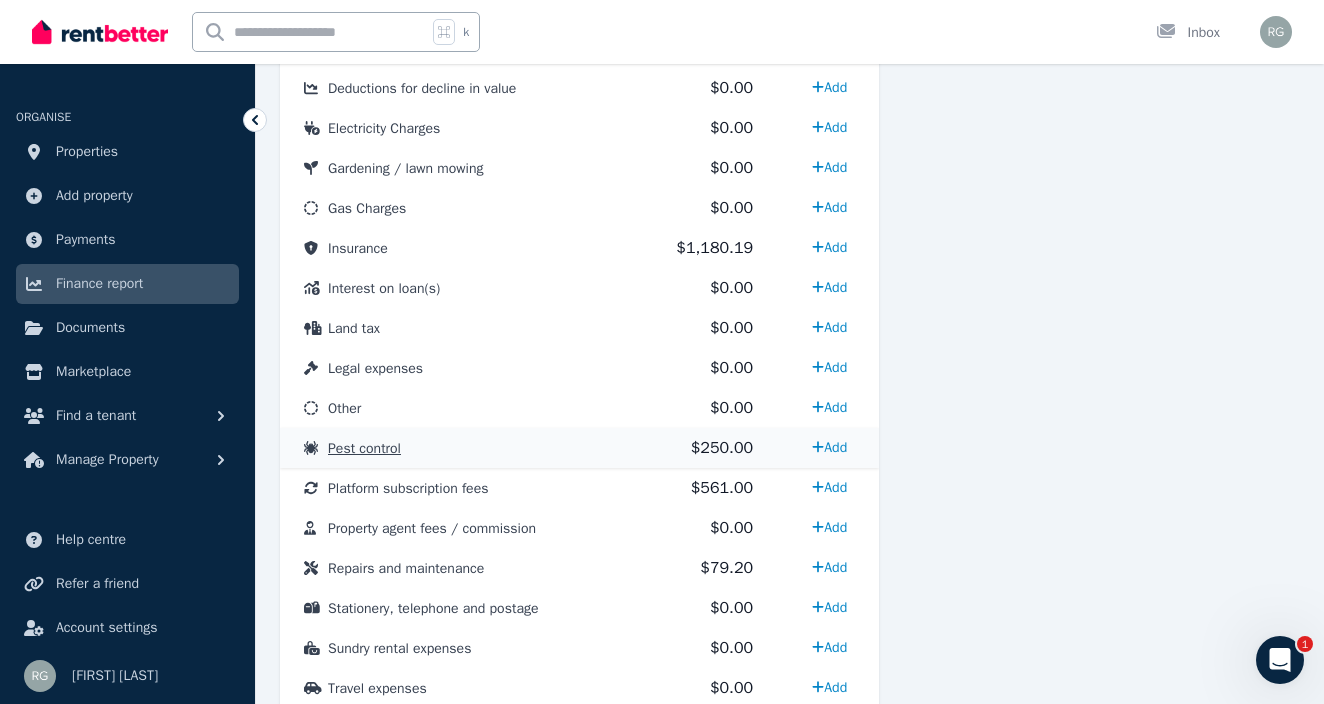 scroll, scrollTop: 1019, scrollLeft: 0, axis: vertical 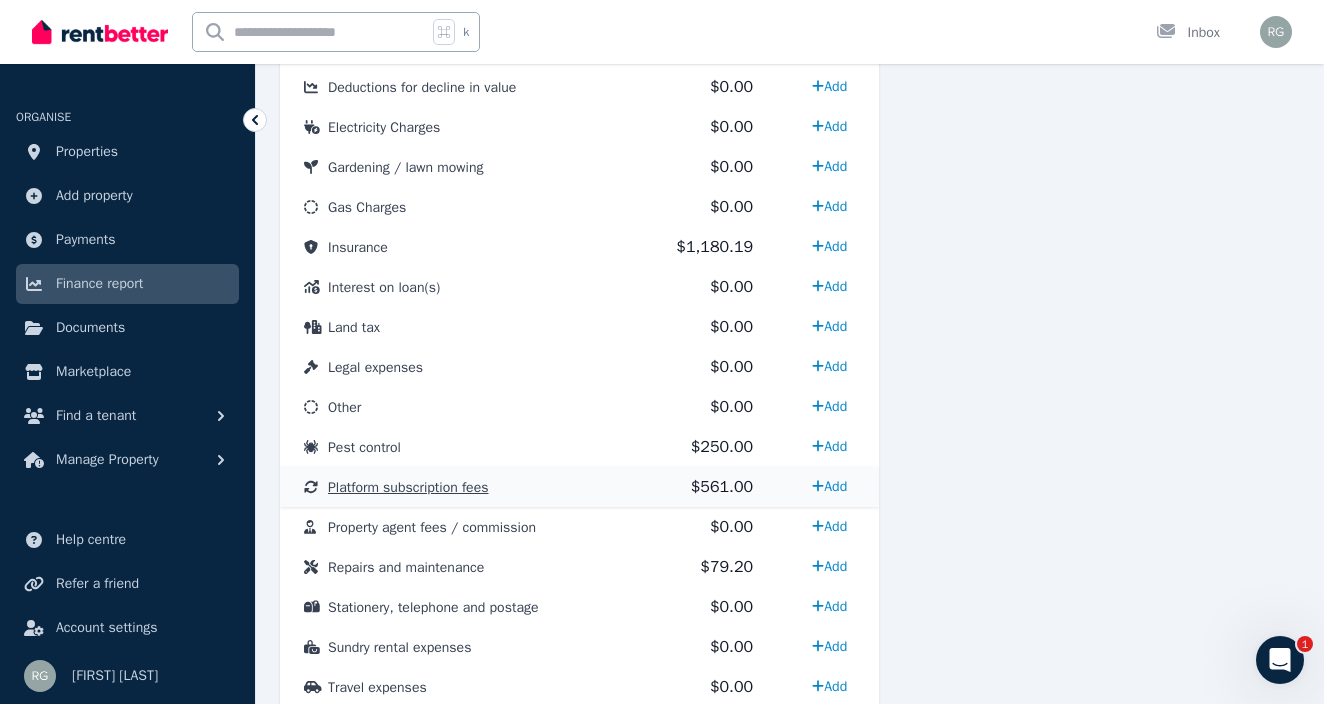 click on "Platform subscription fees" at bounding box center (408, 487) 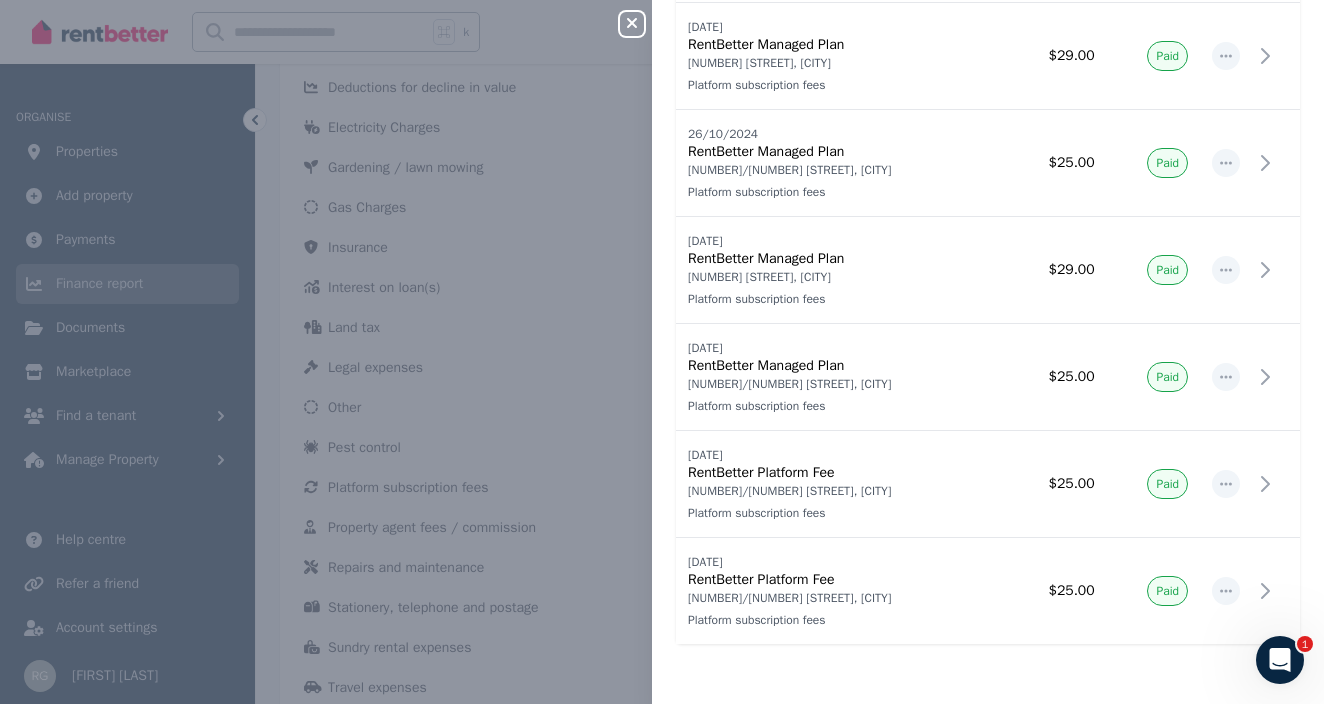 scroll, scrollTop: 1709, scrollLeft: 0, axis: vertical 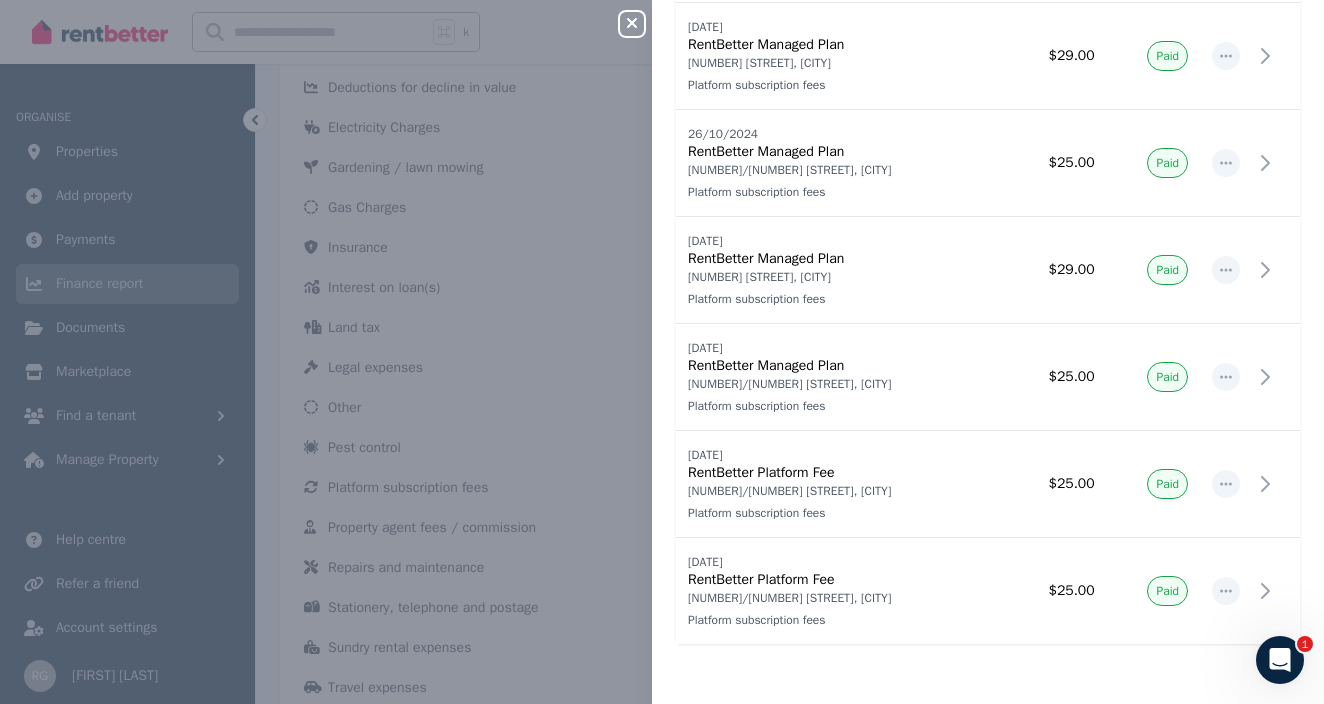 click on "Close panel Platform subscription fees Record expense Date Name Address Category Amount Status [DATE] [DATE] Match, Manage & Maintain [NUMBER]/[NUMBER] [STREET], [CITY] Platform subscription fees [NUMBER]/[NUMBER] [STREET], [CITY] Platform subscription fees $[PRICE] Paid [DATE] [DATE] Match, Manage & Maintain [NUMBER]/[NUMBER] [STREET], [CITY] Platform subscription fees [NUMBER]/[NUMBER] [STREET], [CITY] Platform subscription fees $[PRICE] Paid [DATE] [DATE] Match, Manage & Maintain [NUMBER]/[NUMBER] [STREET], [CITY] Platform subscription fees [NUMBER]/[NUMBER] [STREET], [CITY] Platform subscription fees $[PRICE] Paid [DATE] [DATE] Match, Manage & Maintain [NUMBER] [STREET], [CITY] Platform subscription fees $[PRICE] $[PRICE]" at bounding box center [662, 352] 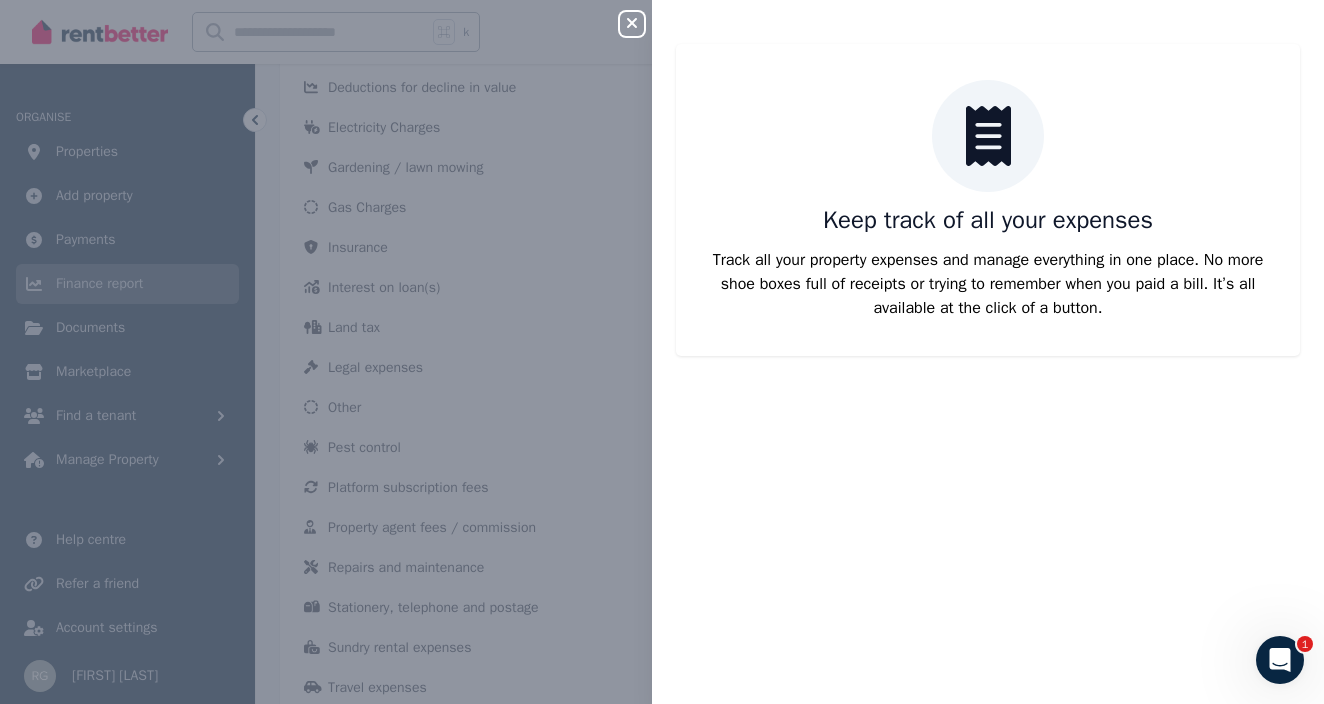 scroll, scrollTop: 0, scrollLeft: 0, axis: both 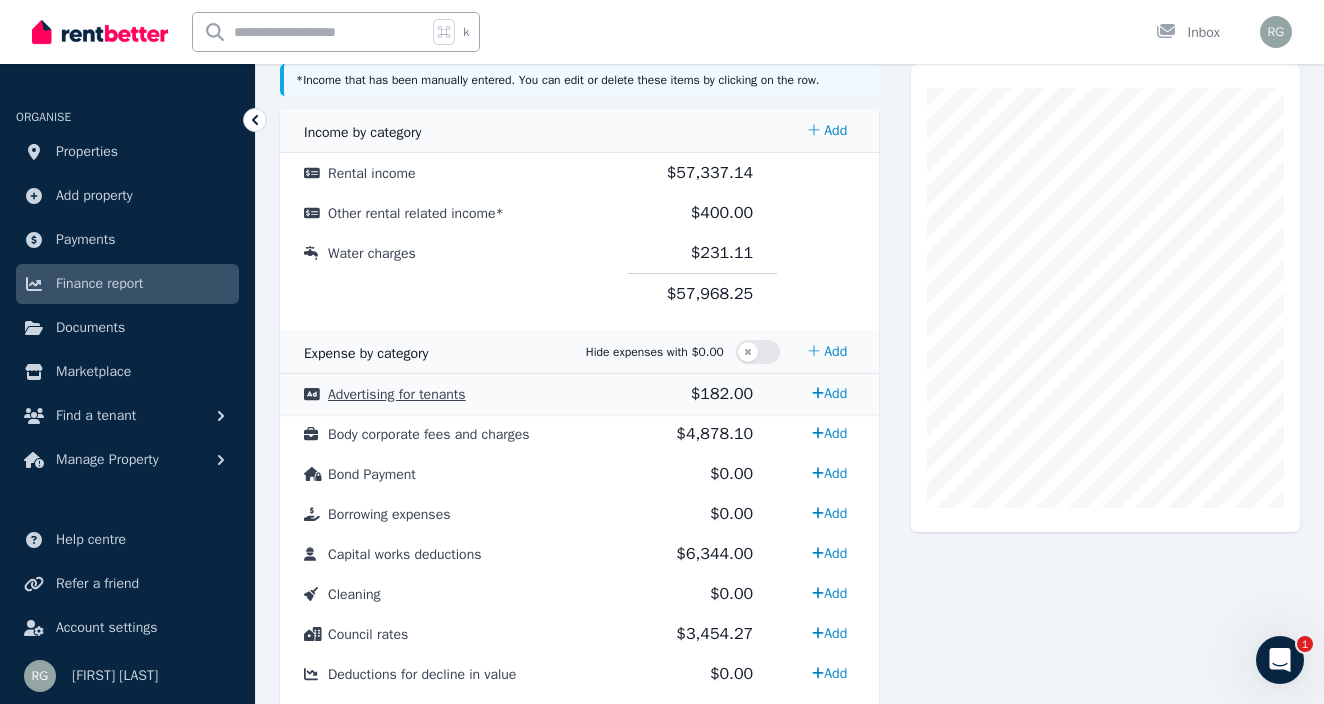 click on "Advertising for tenants" at bounding box center [397, 394] 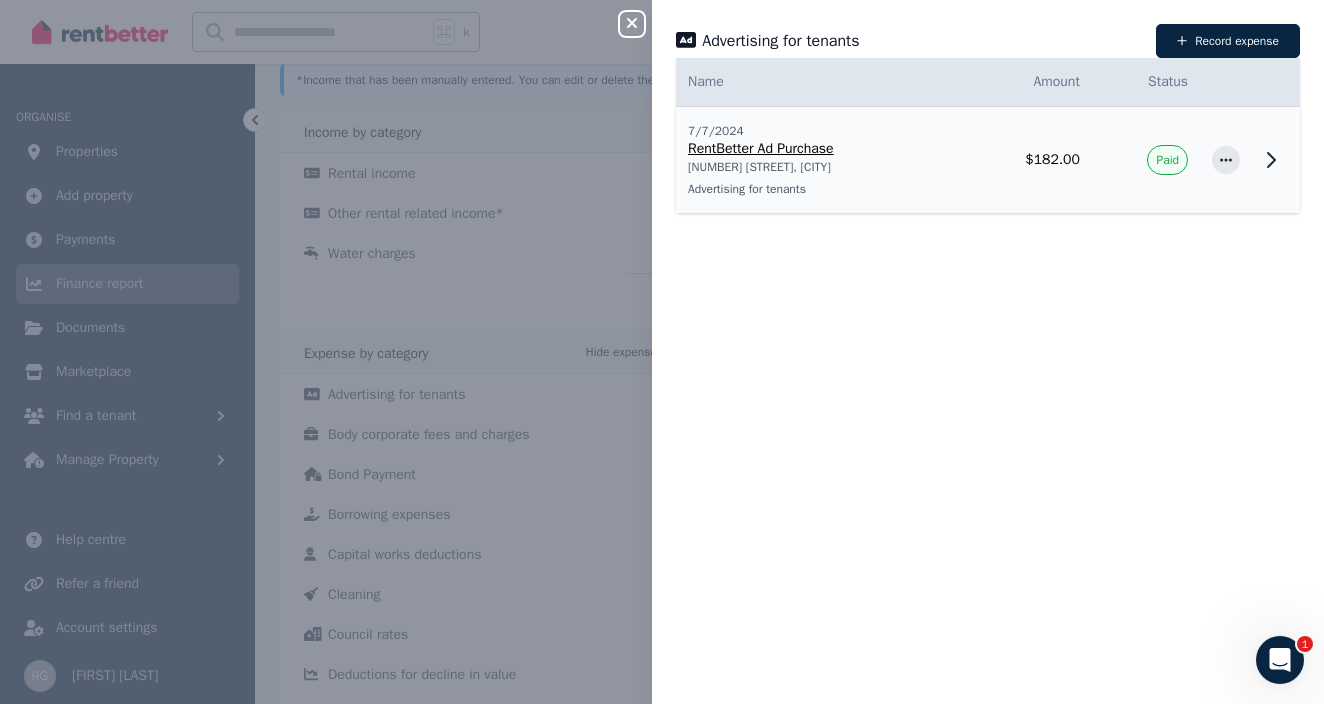click on "RentBetter Ad Purchase" at bounding box center [818, 149] 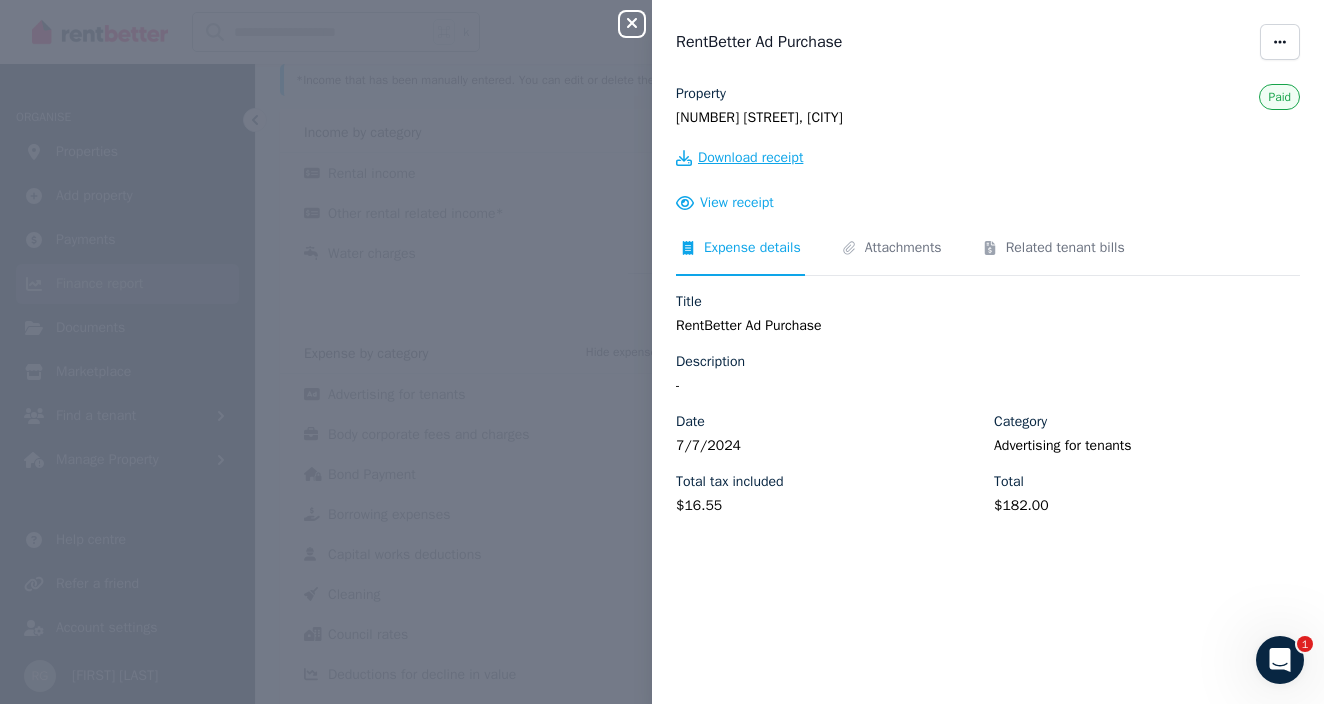 click on "Download receipt" at bounding box center [750, 158] 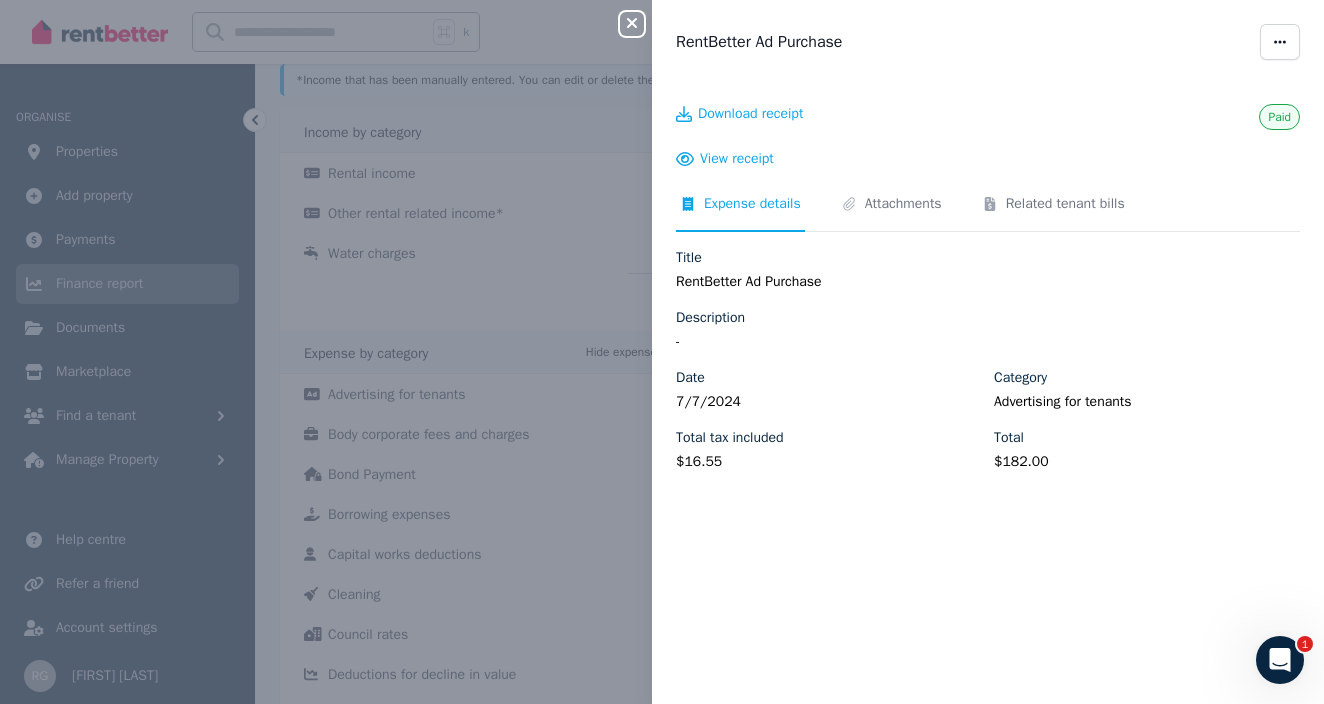 click on "Close panel RentBetter Ad Purchase Paid Download receipt Expense details Attachments Related tenant bills Title RentBetter Ad Purchase Description - Date [DATE] Category Advertising for tenants Total tax included $[PRICE] Total $[PRICE]" at bounding box center (662, 352) 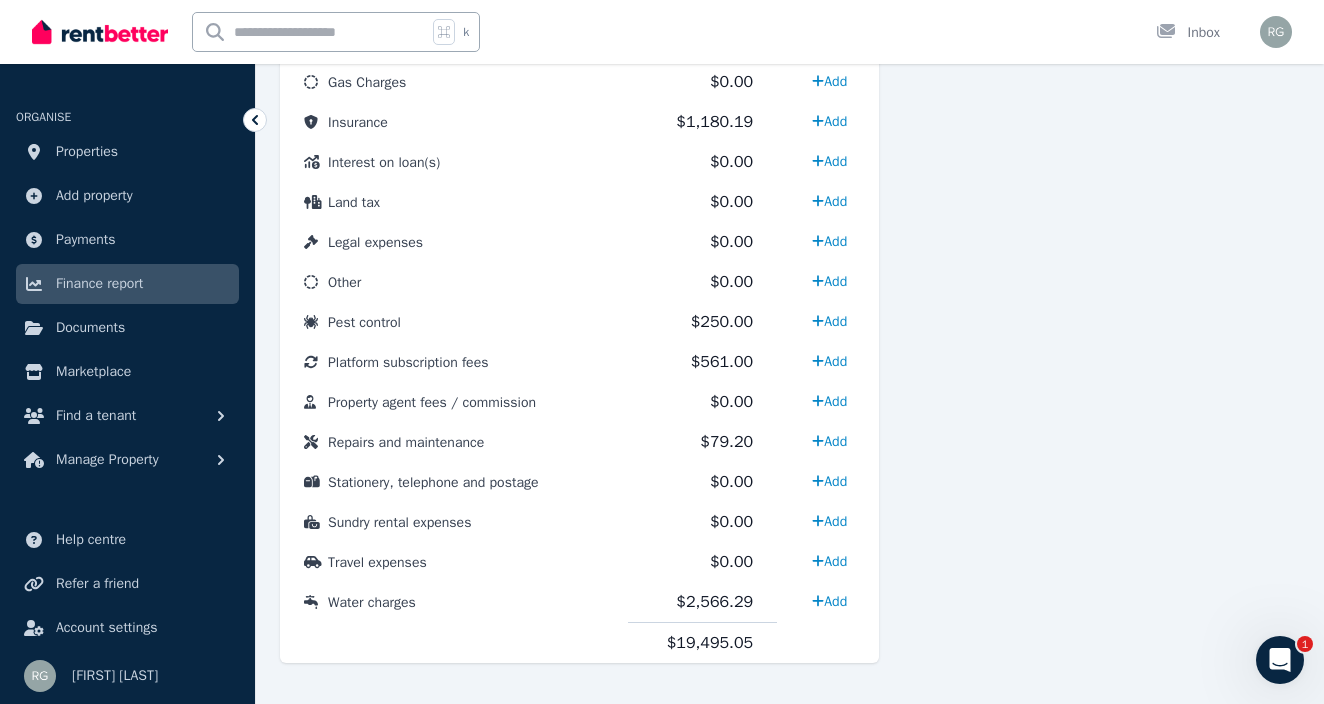 scroll, scrollTop: 1145, scrollLeft: 0, axis: vertical 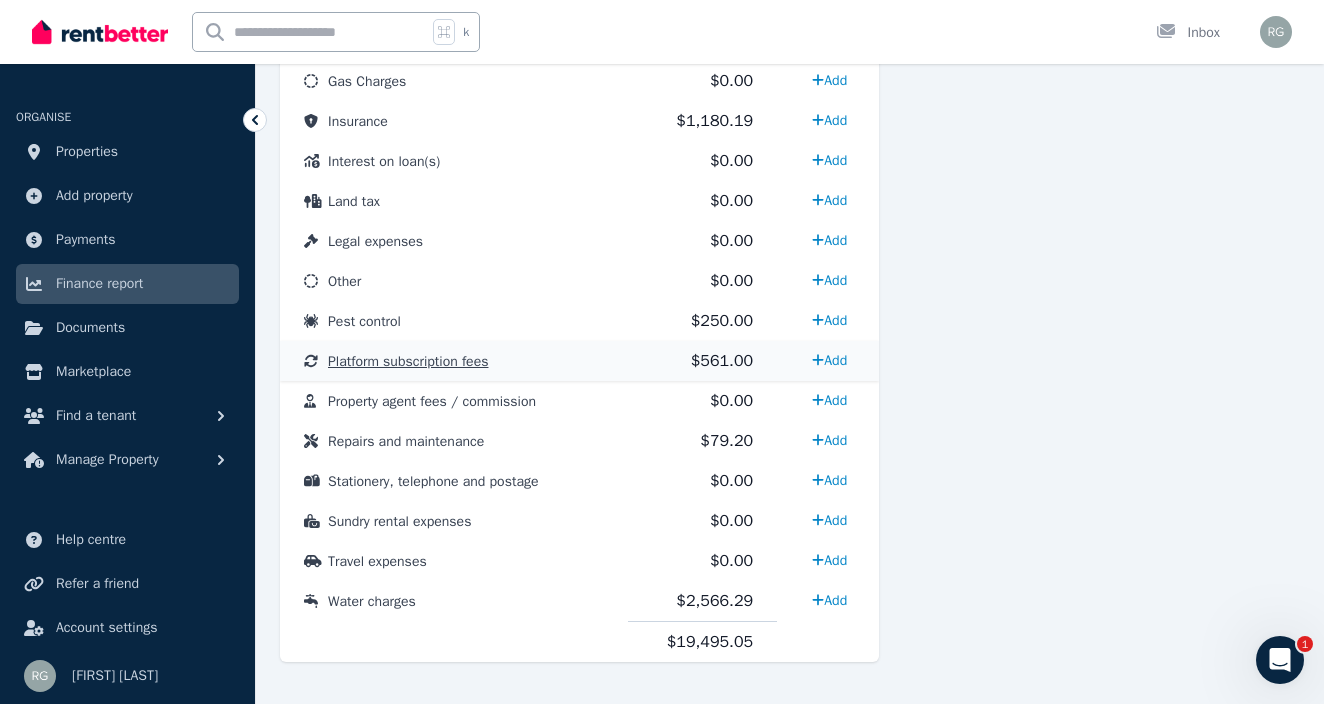 click on "Platform subscription fees" at bounding box center [408, 361] 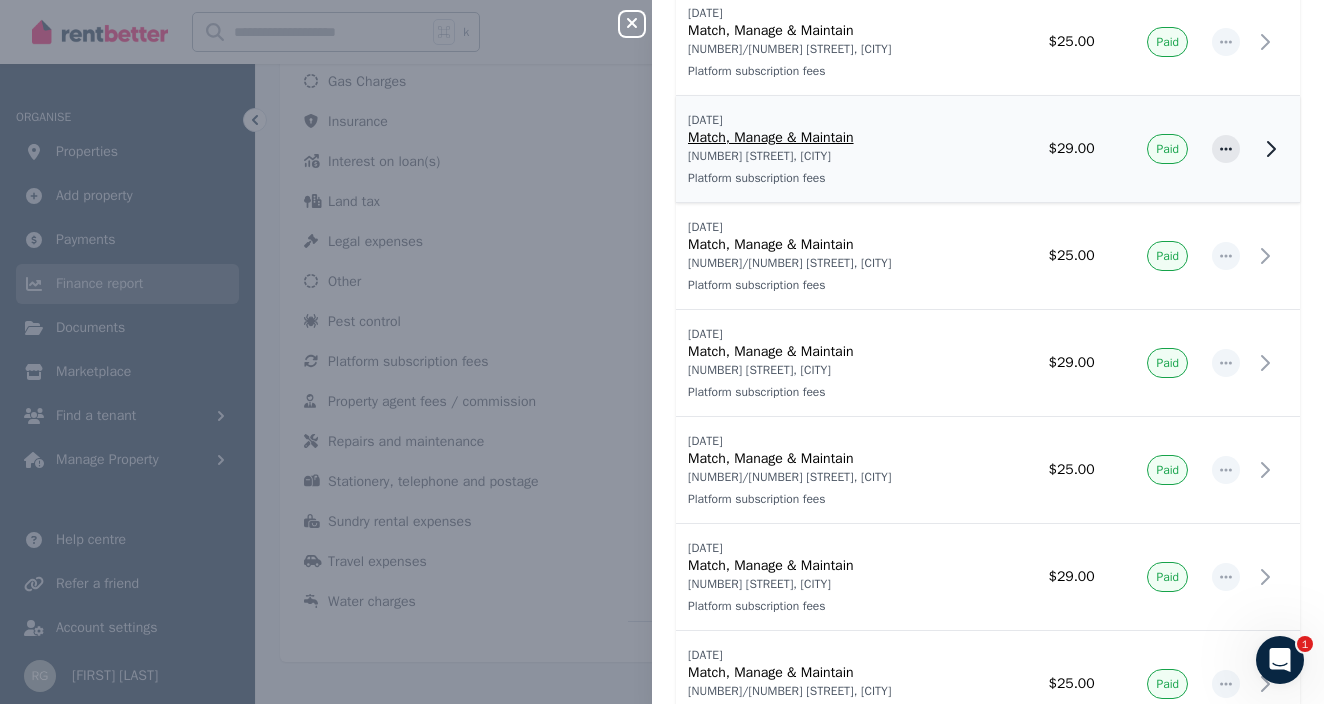 scroll, scrollTop: 120, scrollLeft: 0, axis: vertical 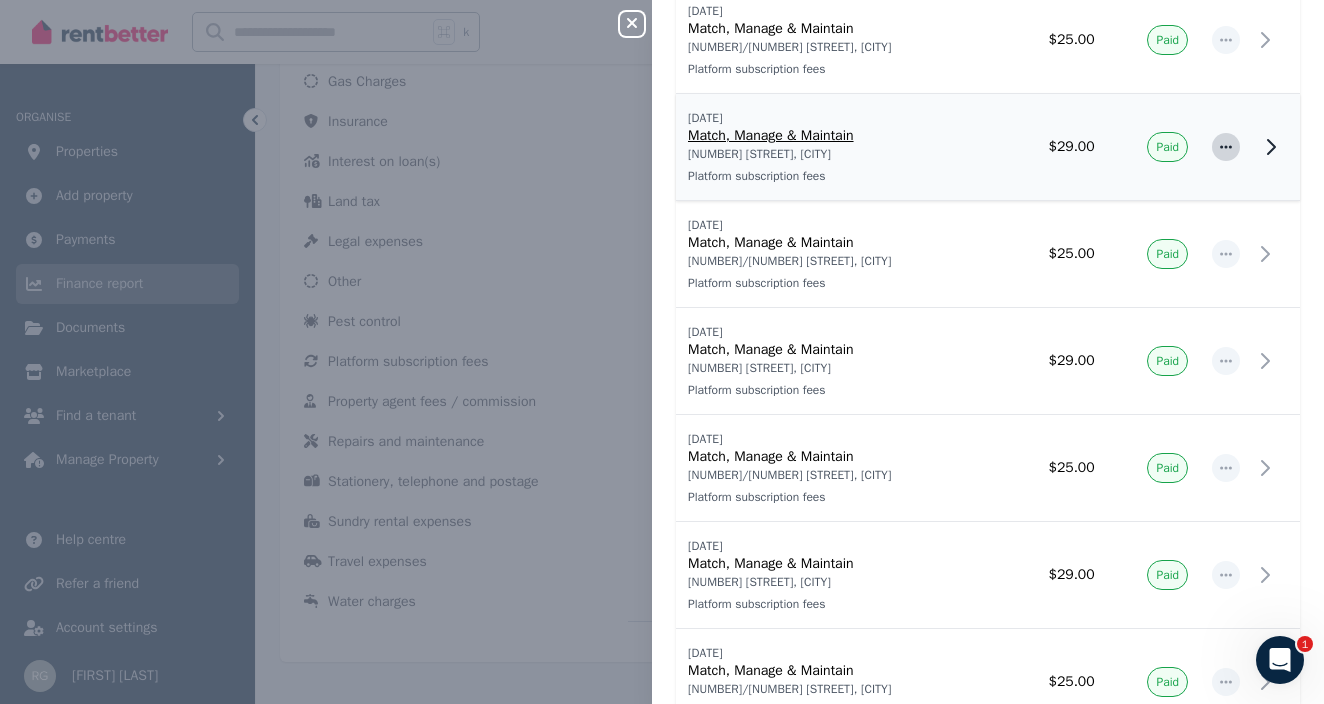 click 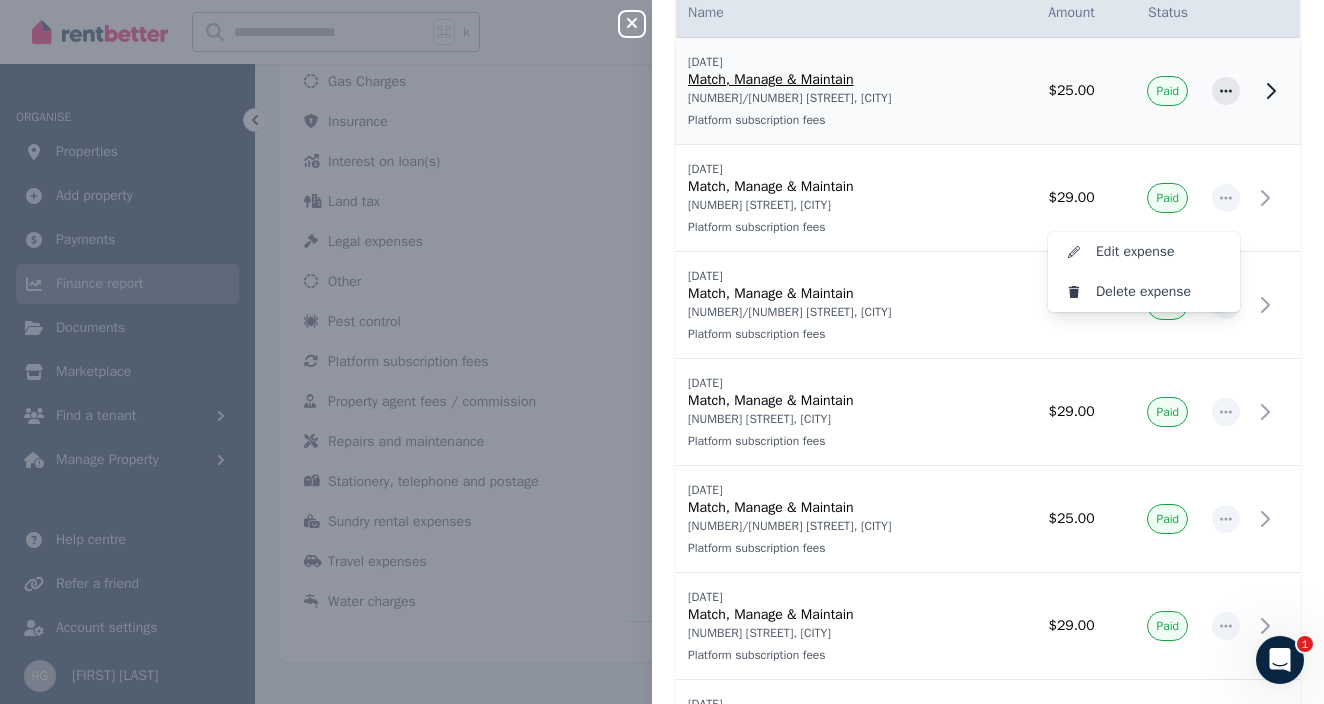 scroll, scrollTop: 74, scrollLeft: 0, axis: vertical 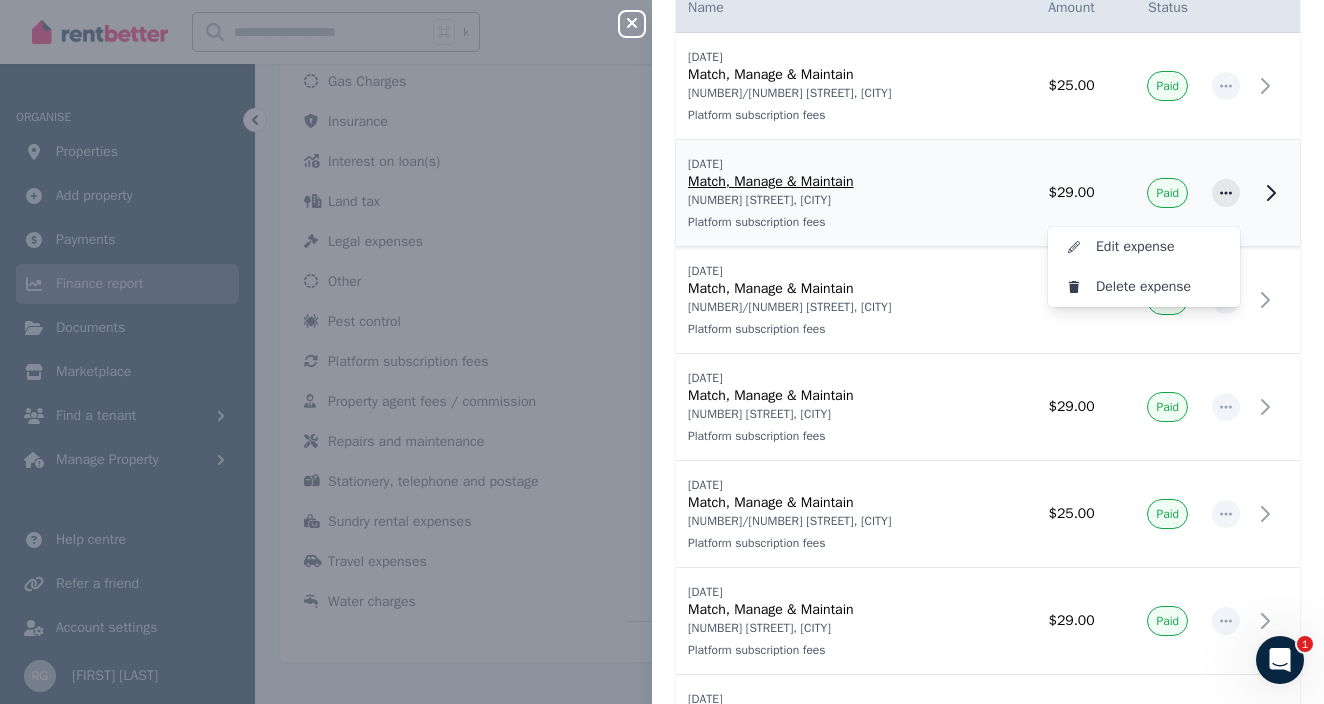click on "Match, Manage & Maintain" at bounding box center (840, 182) 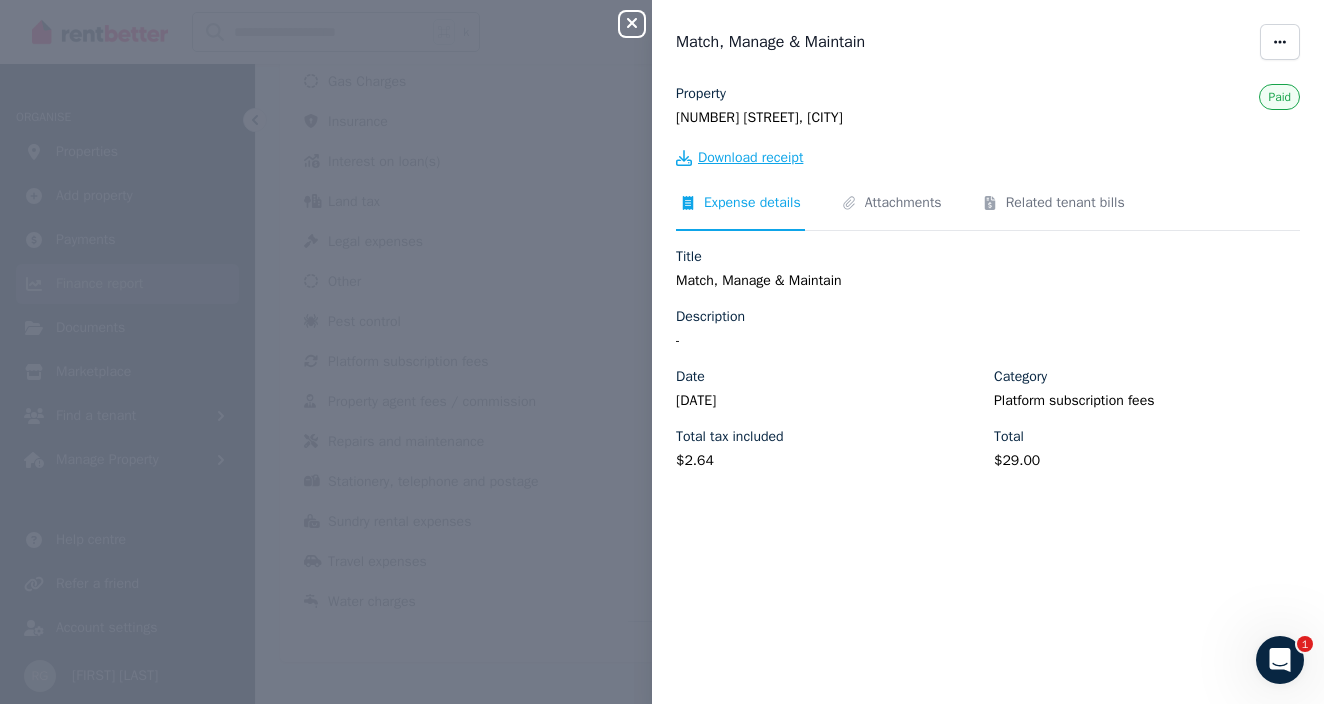 click on "Download receipt" at bounding box center (750, 158) 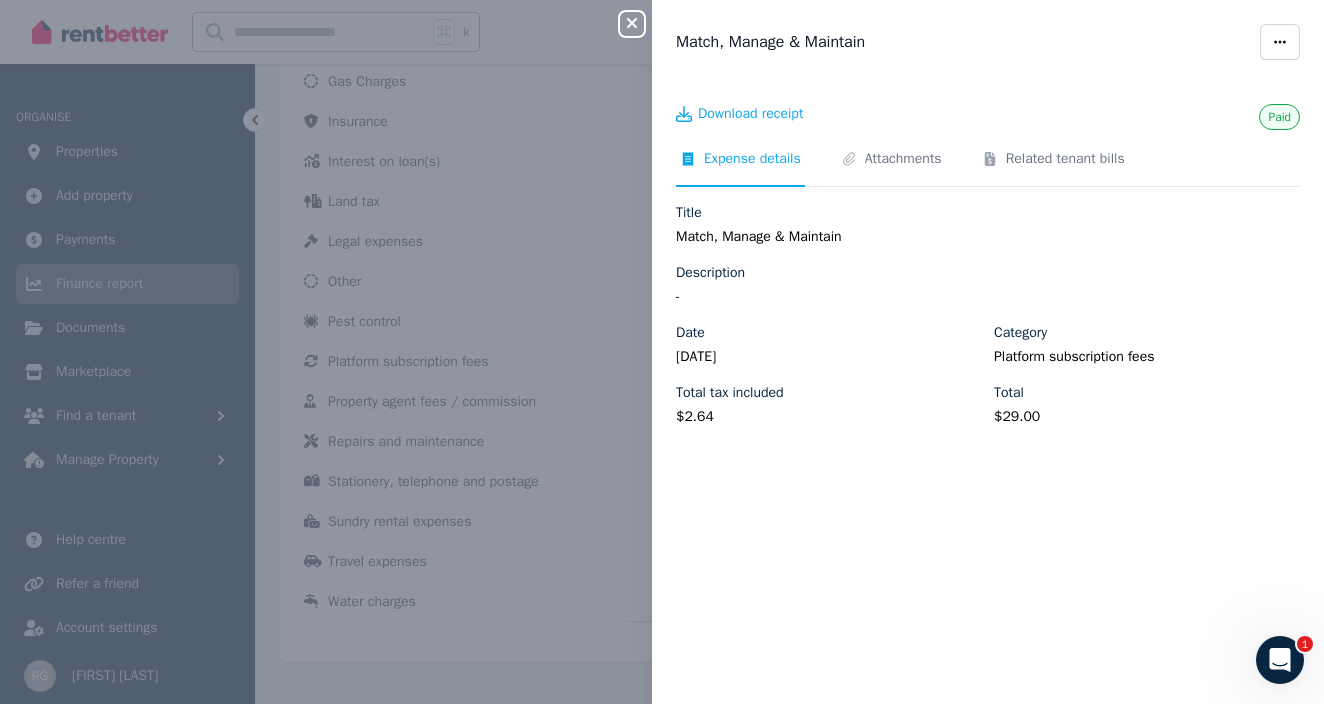 click 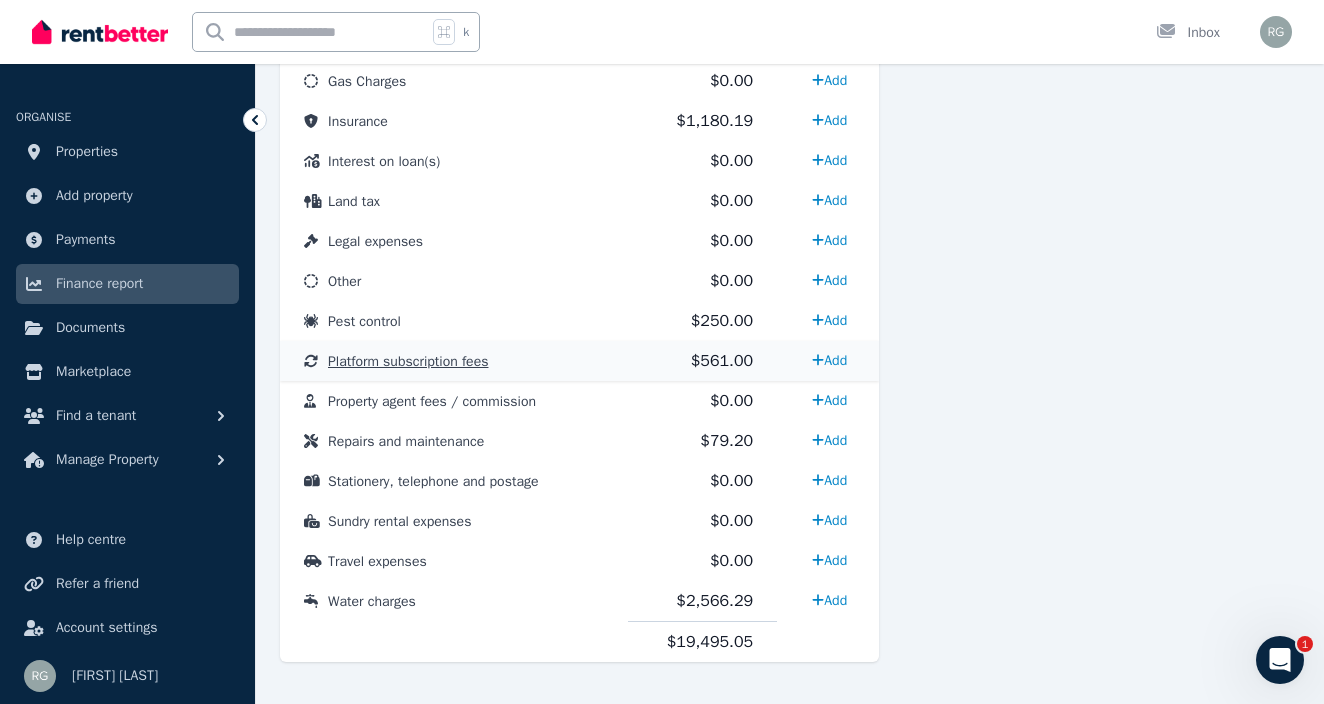 click on "Platform subscription fees" at bounding box center [408, 361] 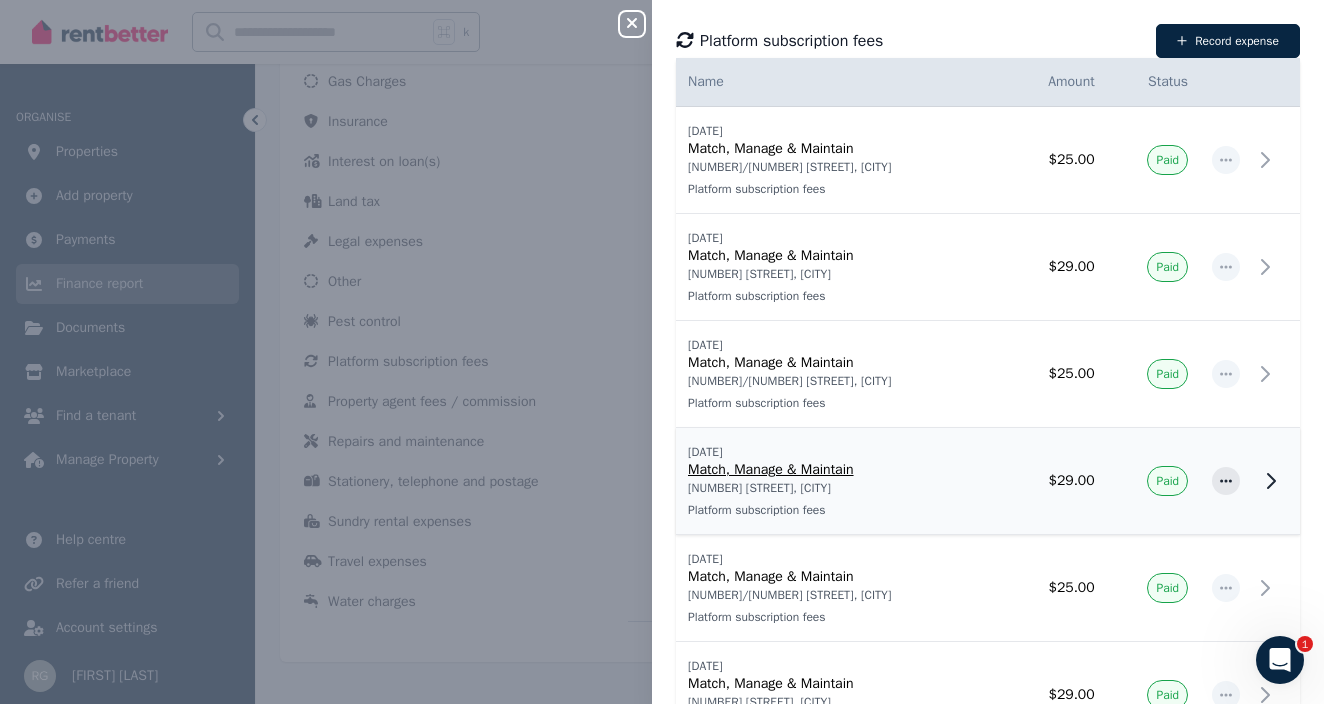 click on "Match, Manage & Maintain" at bounding box center [840, 470] 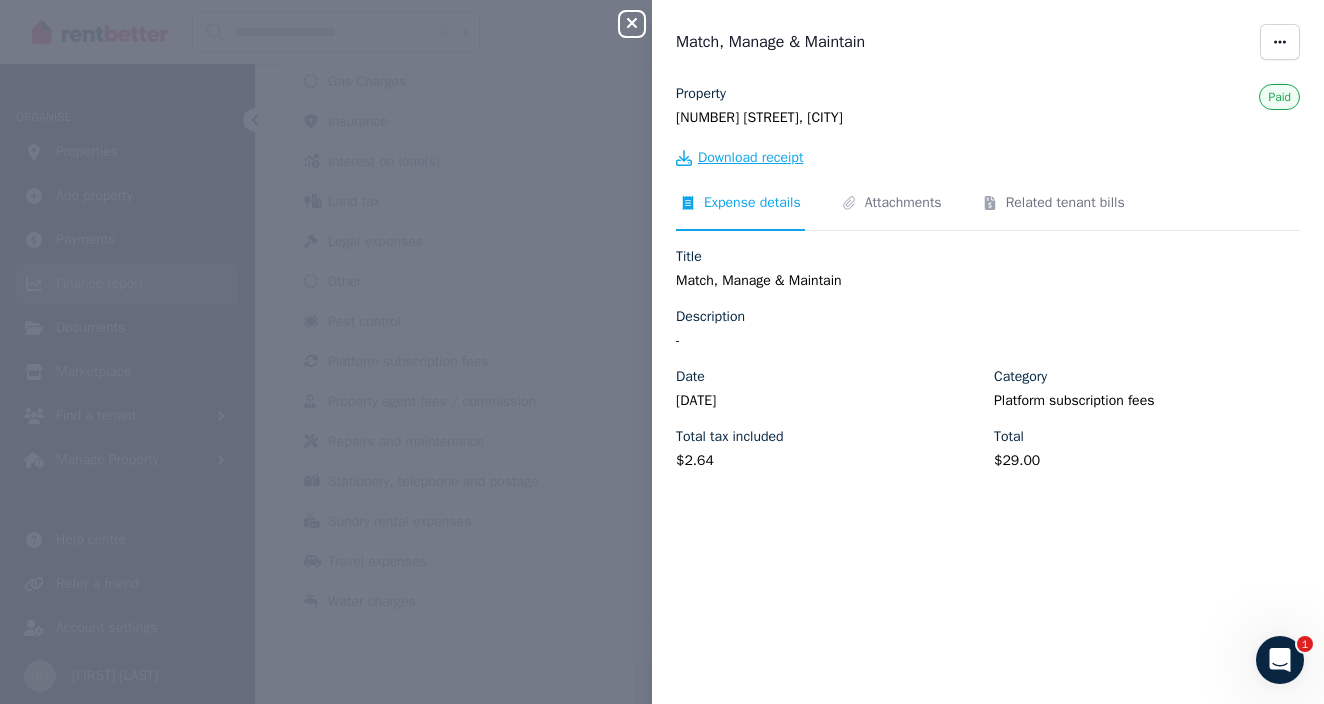 click on "Download receipt" at bounding box center (750, 158) 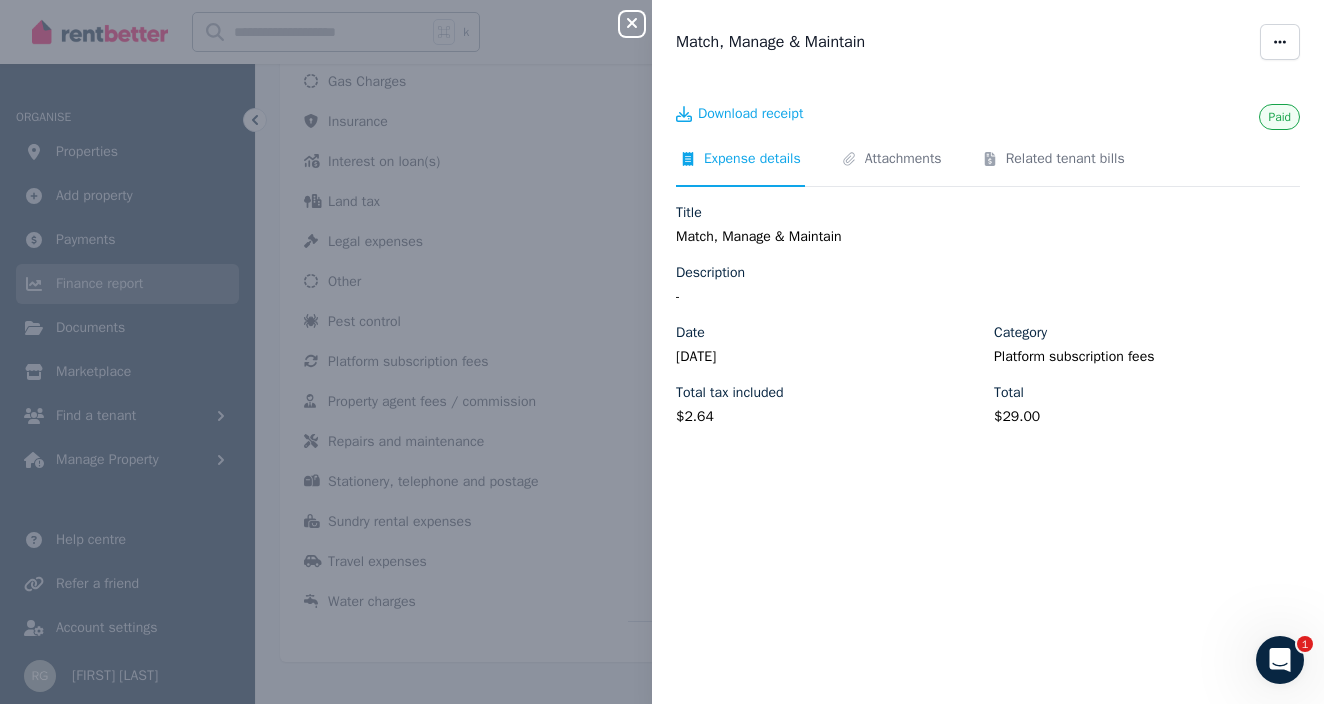 click on "Expense details" at bounding box center (752, 159) 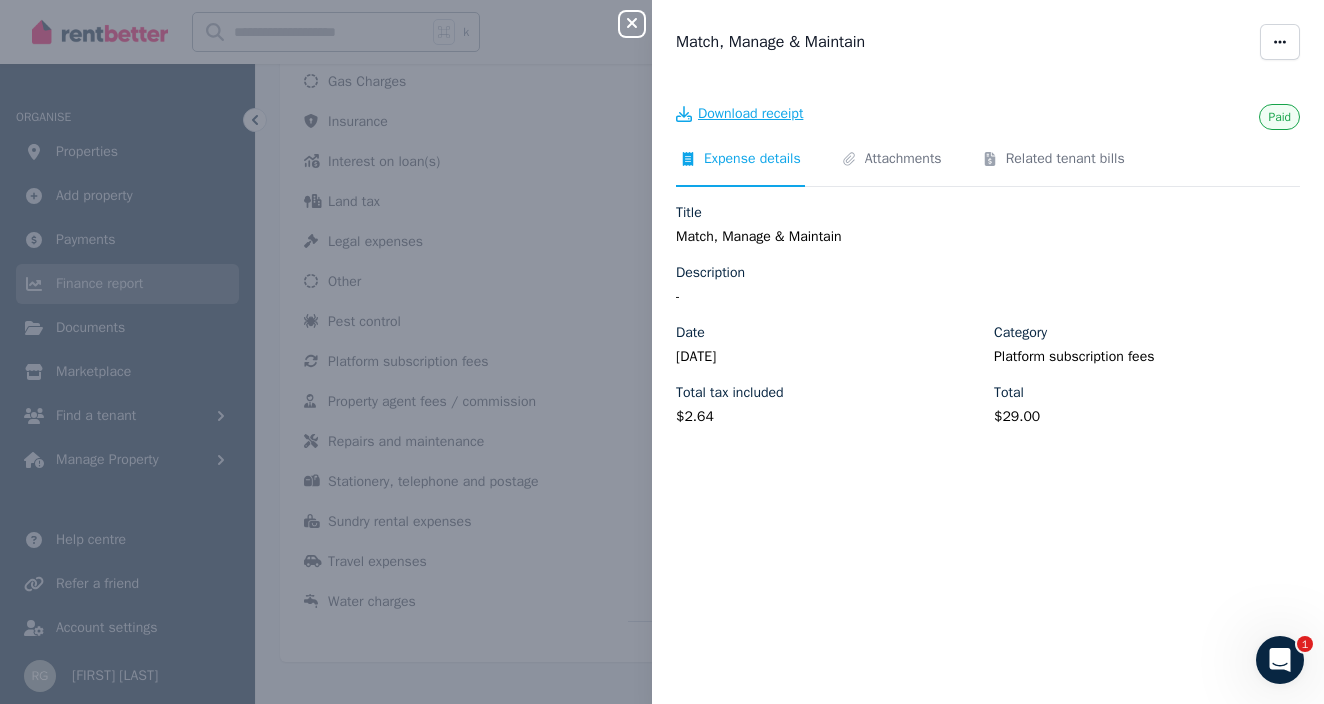 click on "Download receipt" at bounding box center [750, 114] 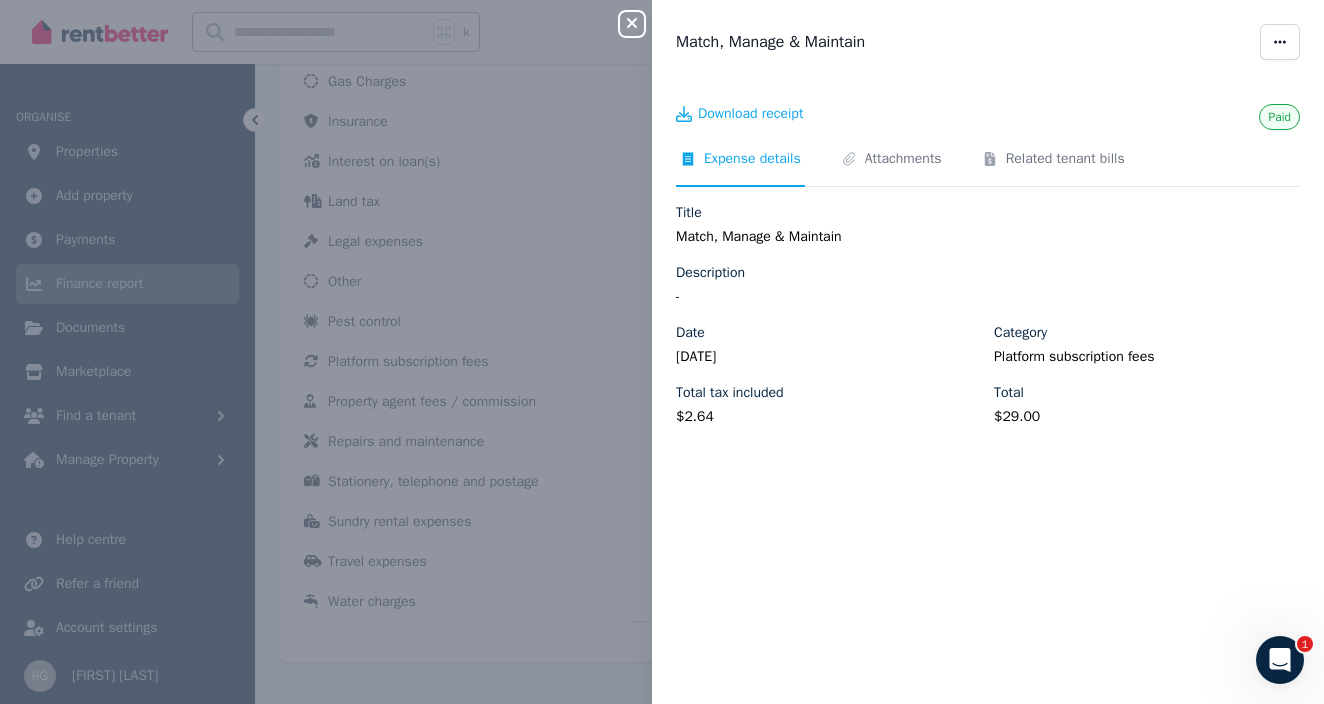 click 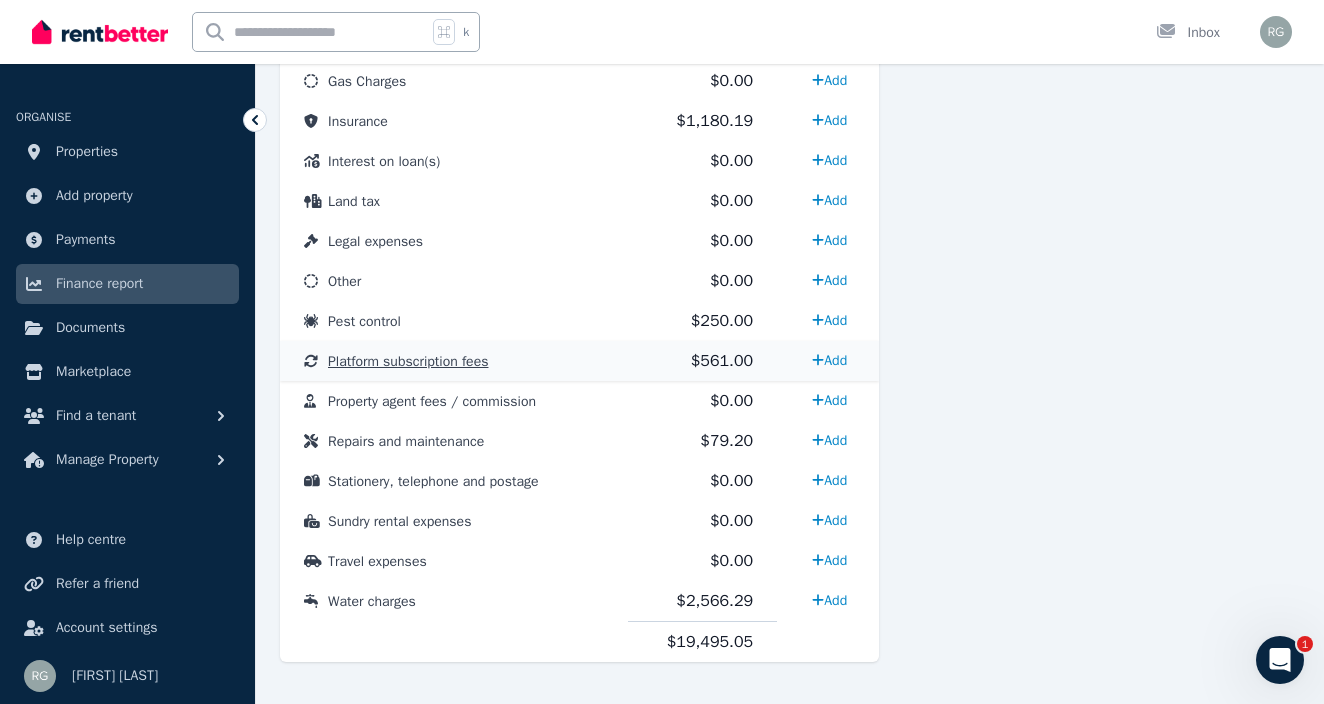 click on "Platform subscription fees" at bounding box center [408, 361] 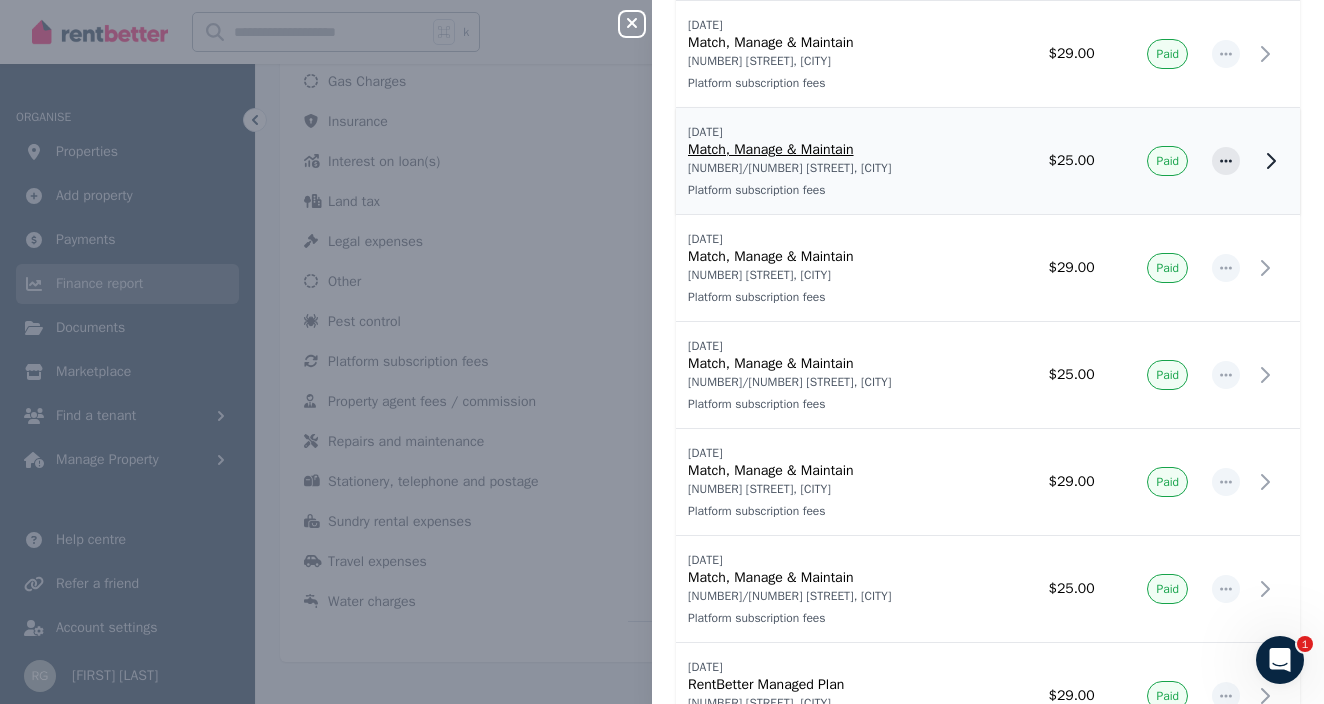 scroll, scrollTop: 645, scrollLeft: 0, axis: vertical 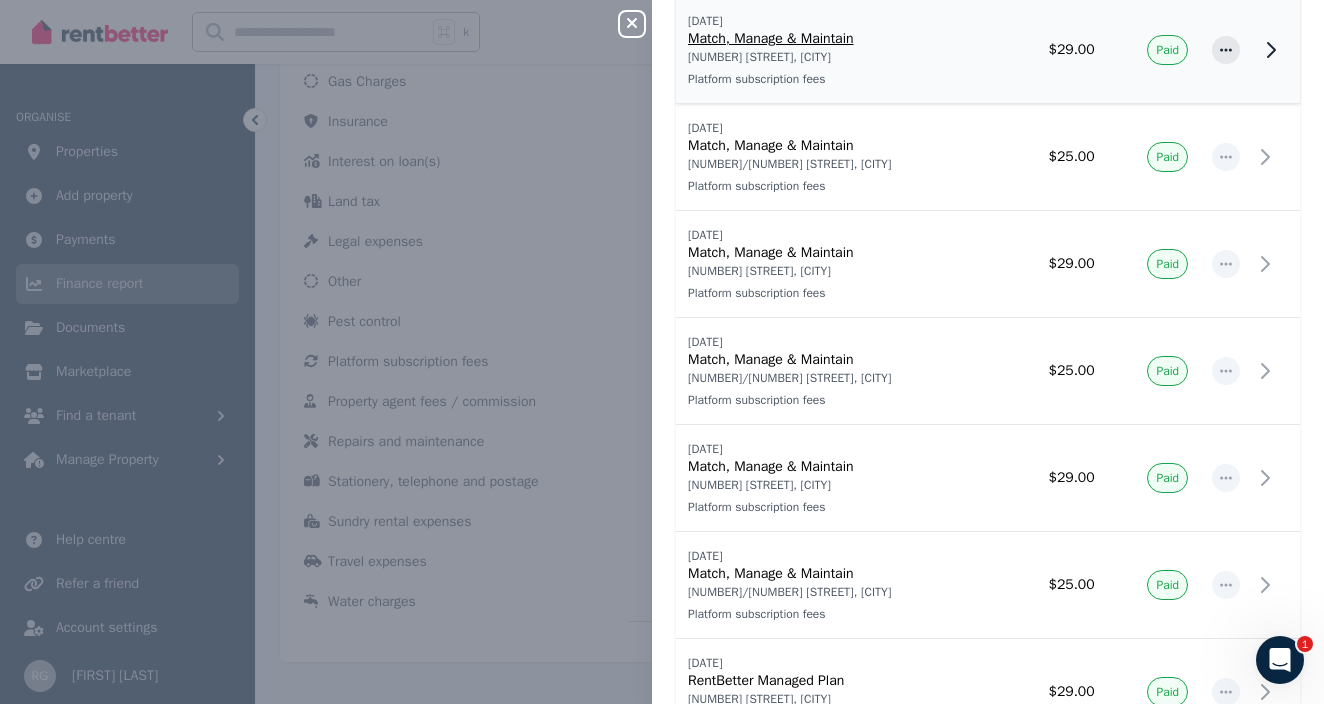 click 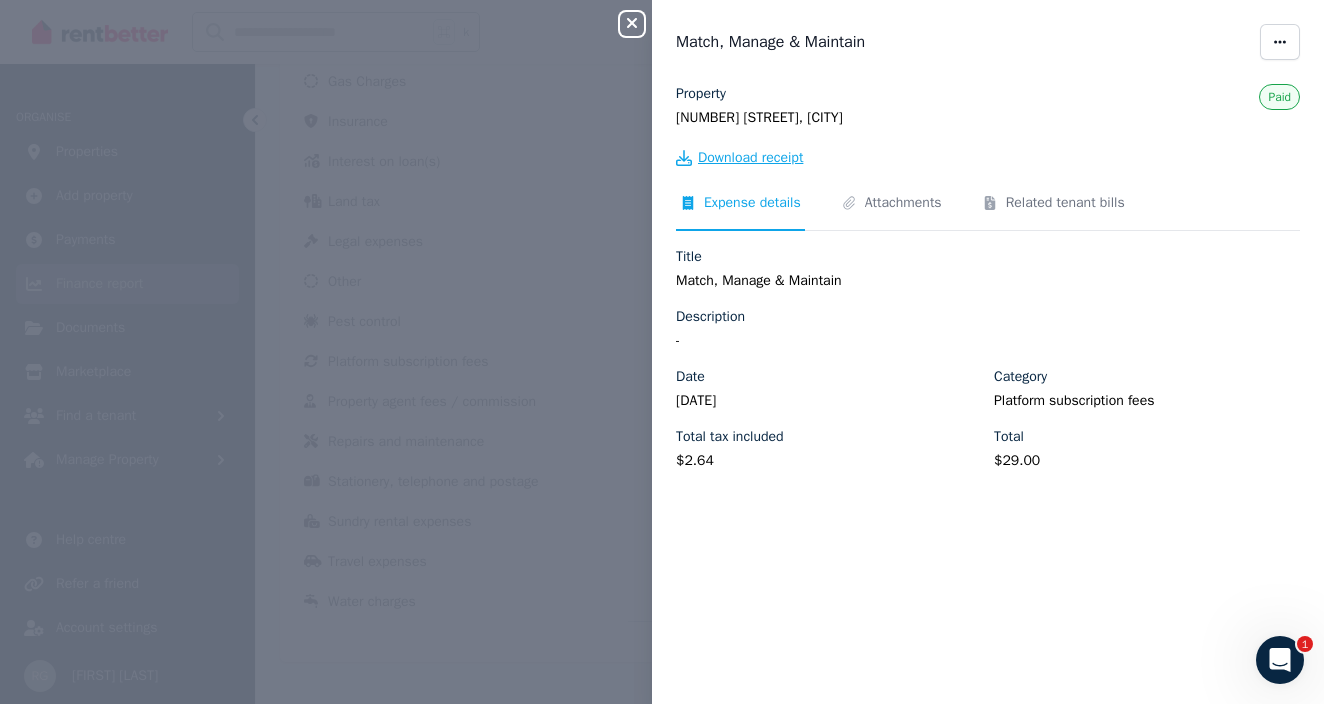 click on "Download receipt" at bounding box center (750, 158) 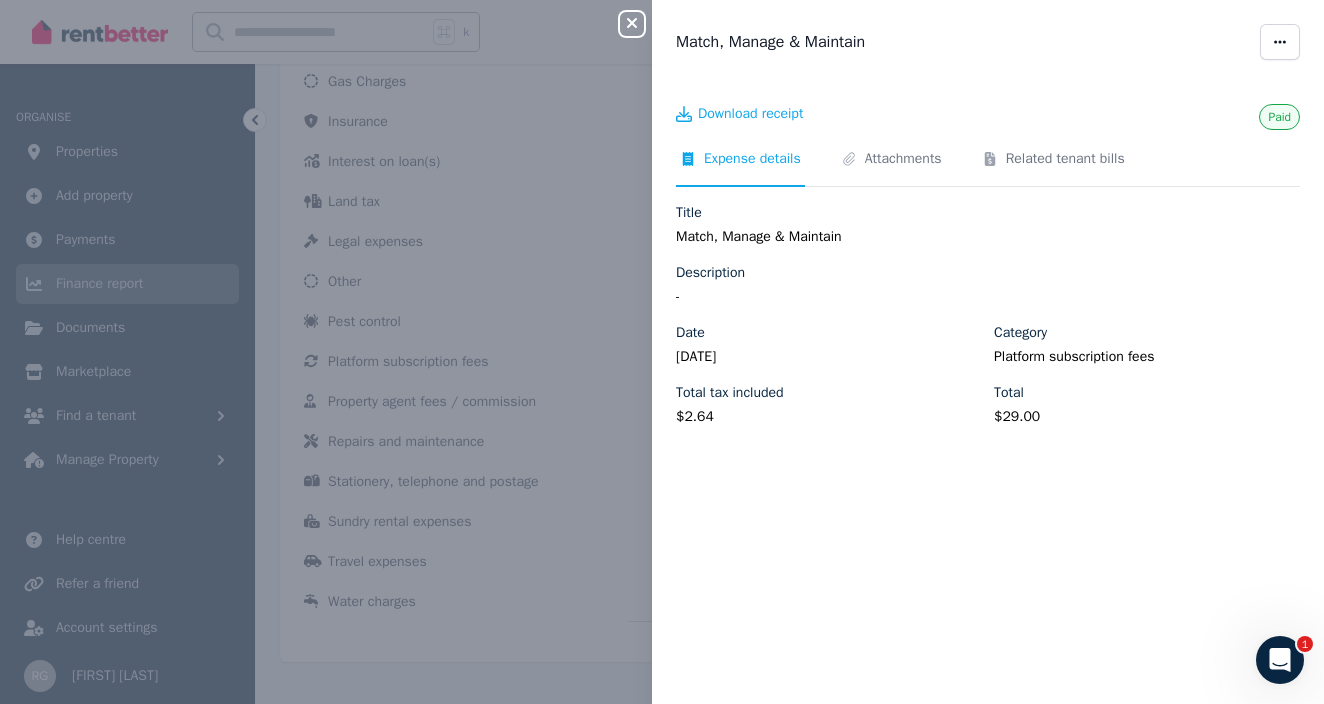 click on "Close panel Match, Manage & Maintain Paid Download receipt Expense details Attachments Related tenant bills Title Match, Manage & Maintain Description - Date [DATE] Category Platform subscription fees Total tax included $[PRICE] Total $[PRICE]" at bounding box center (662, 352) 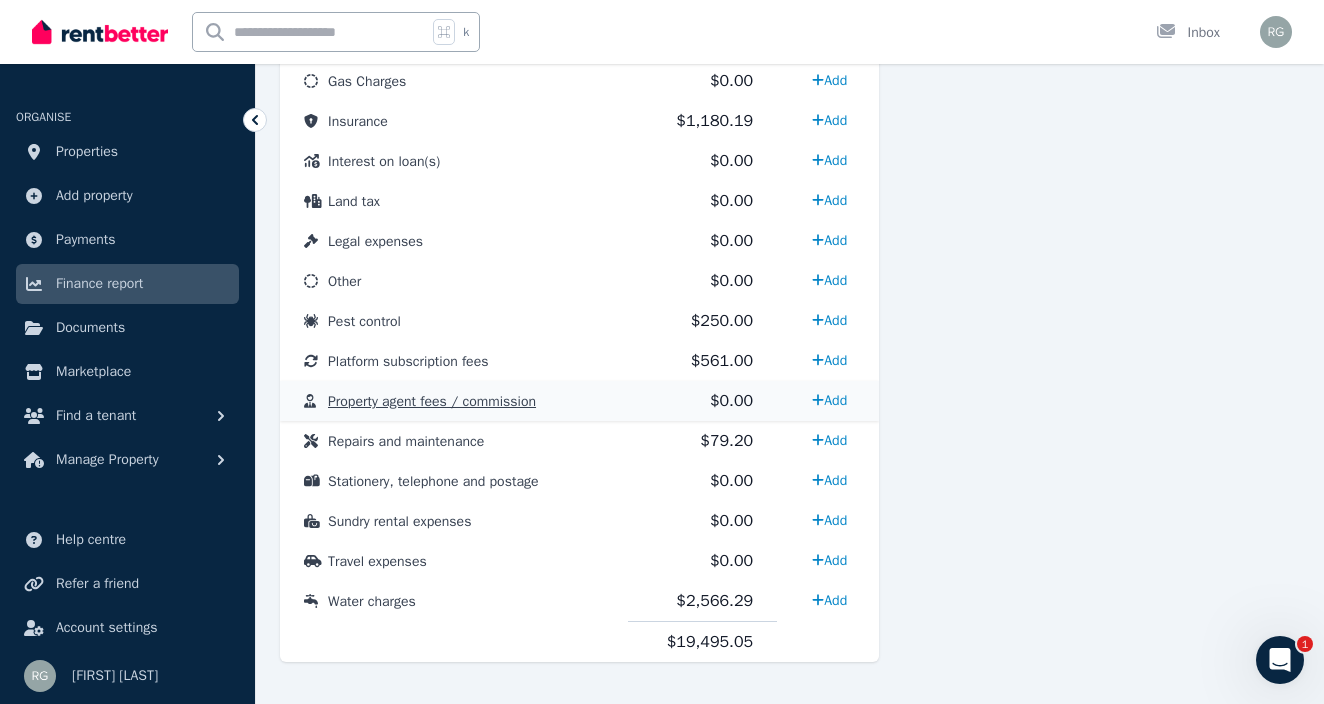click on "Property agent fees / commission" at bounding box center [432, 401] 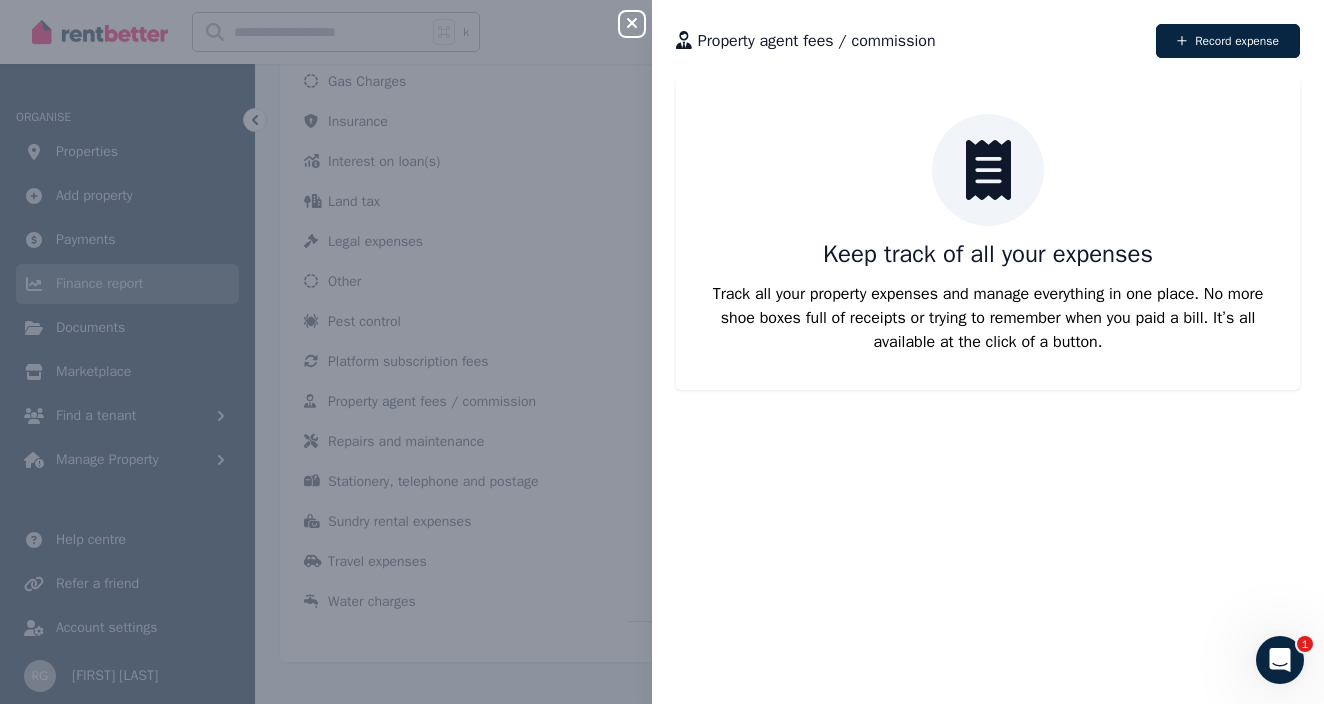 click on "Close panel Property agent fees / commission Record expense Keep track of all your expenses Track all your property expenses and manage everything in one place. No more shoe boxes full of receipts or trying to remember when you paid a bill. It’s all available at the click of a button." at bounding box center [662, 352] 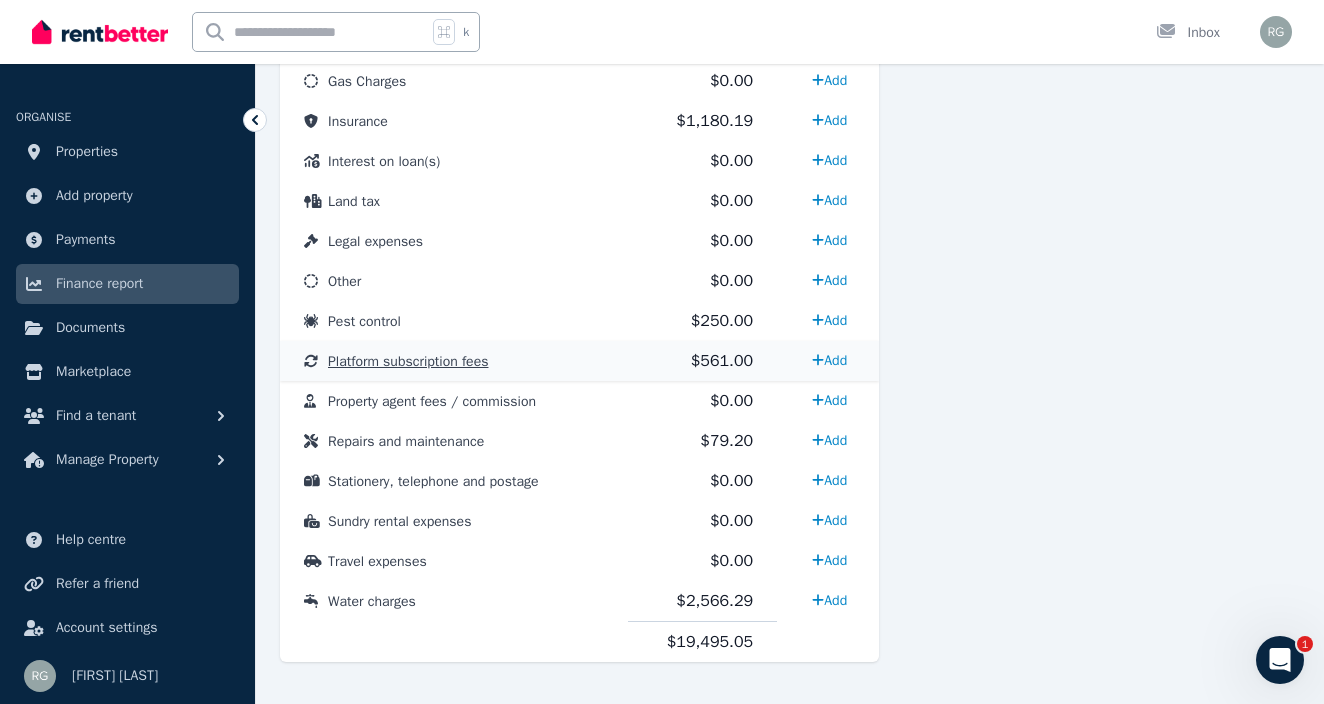 click on "Platform subscription fees" at bounding box center [408, 361] 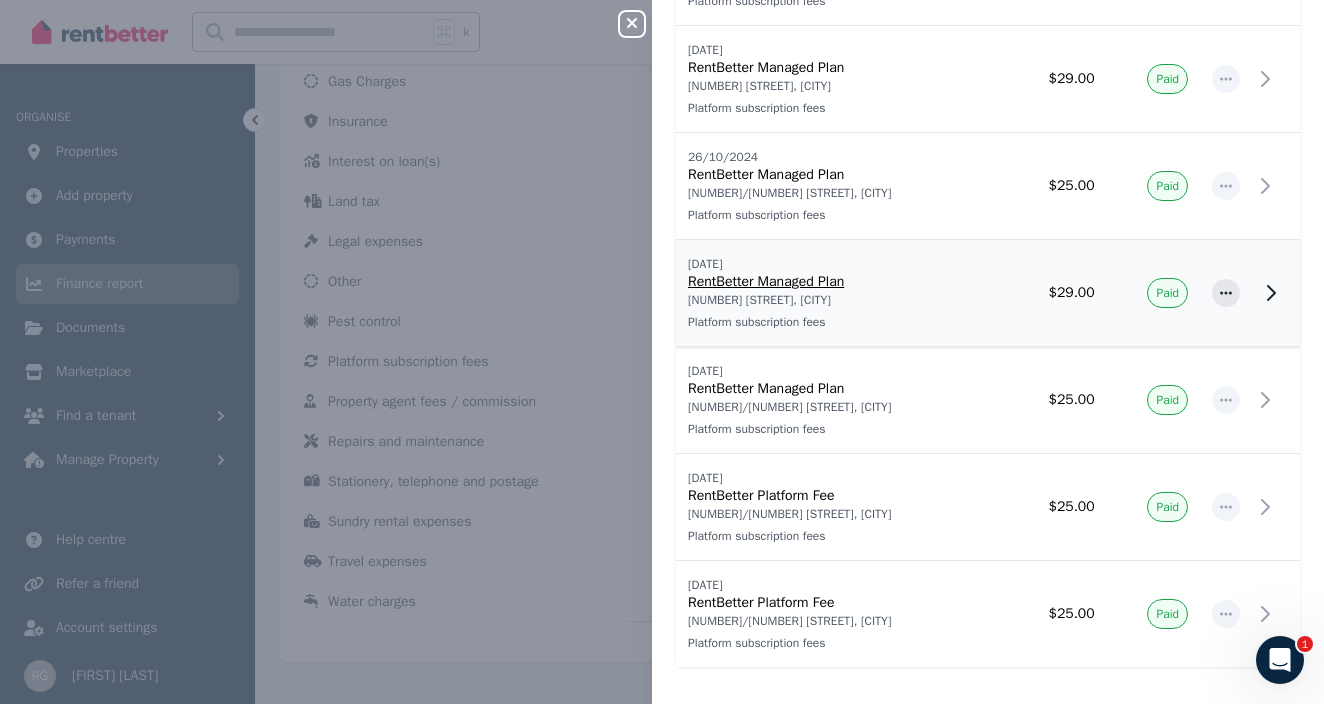 scroll, scrollTop: 1685, scrollLeft: 0, axis: vertical 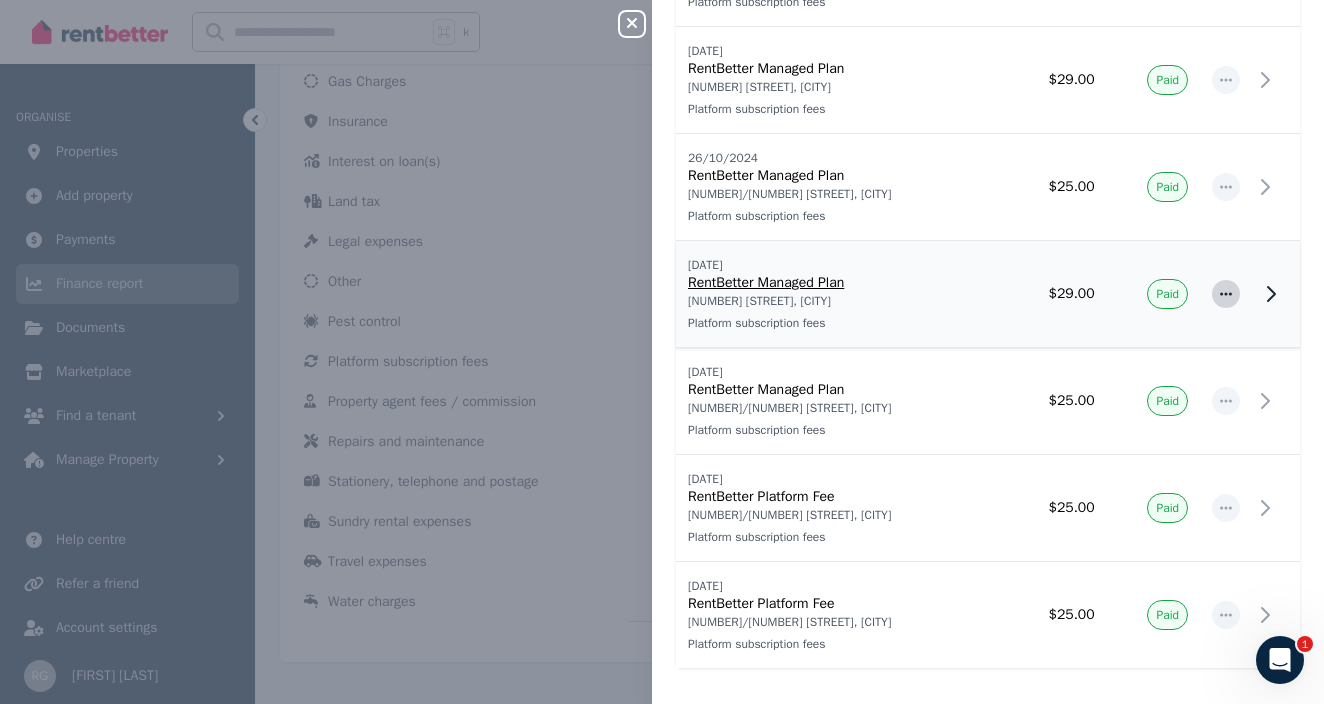 click 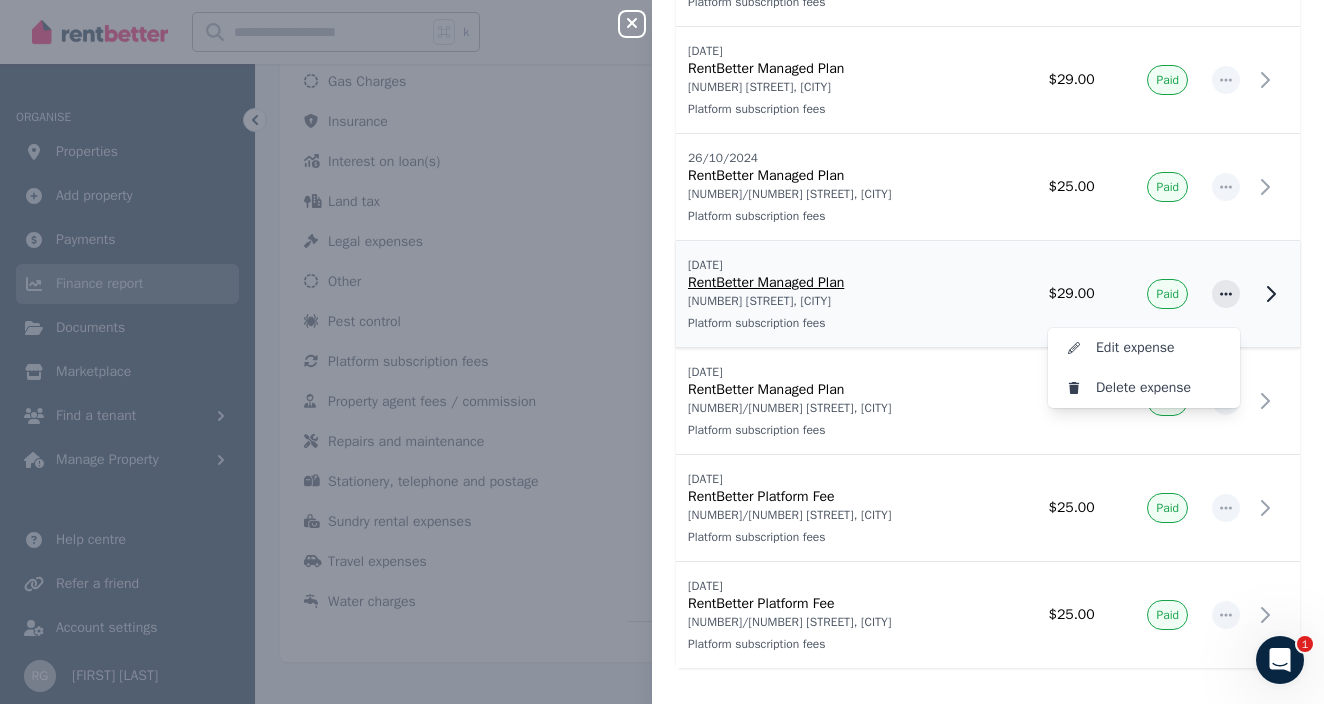 click on "RentBetter Managed Plan" at bounding box center (840, 283) 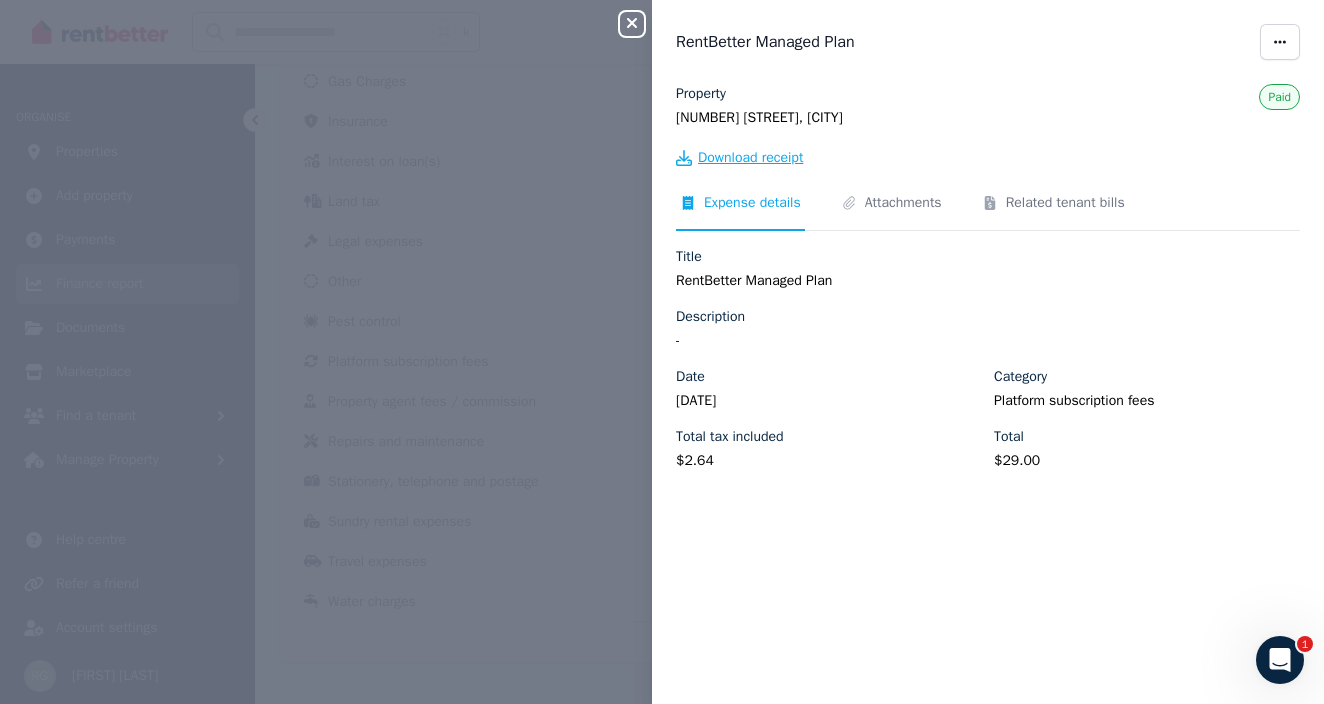 click on "Download receipt" at bounding box center [750, 158] 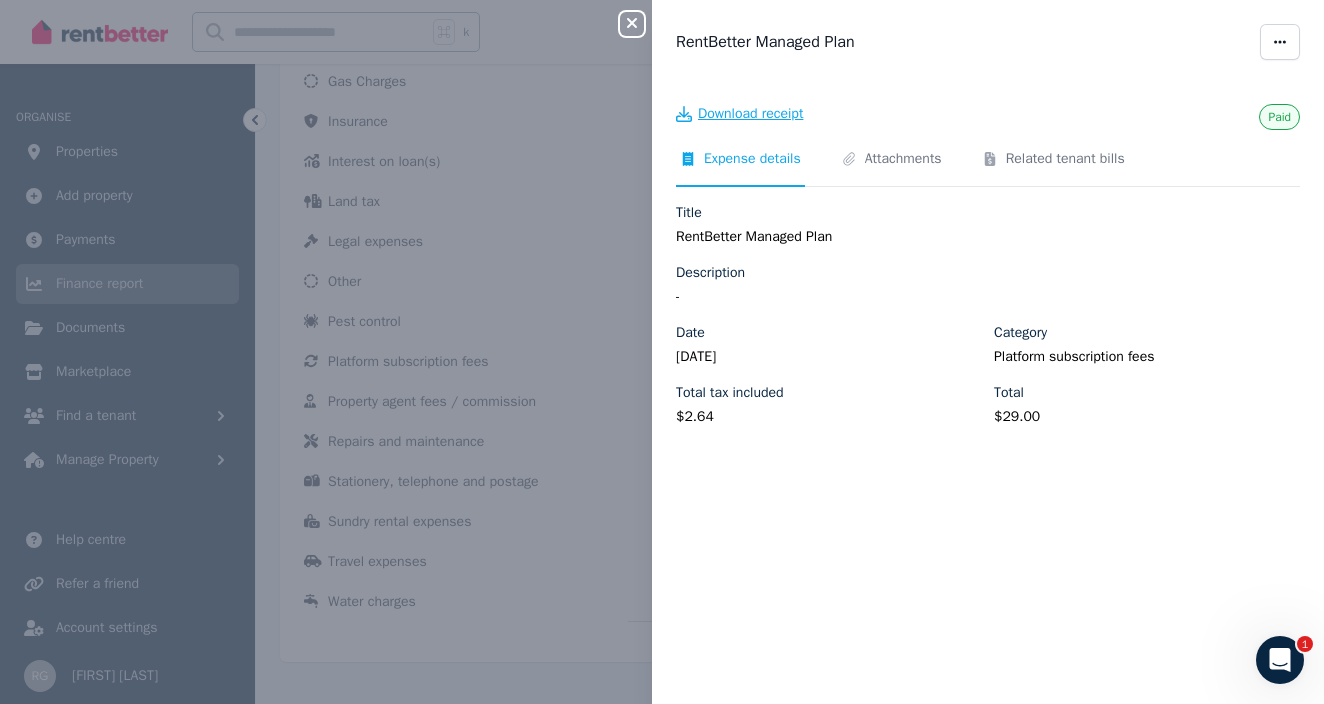 scroll, scrollTop: 0, scrollLeft: 0, axis: both 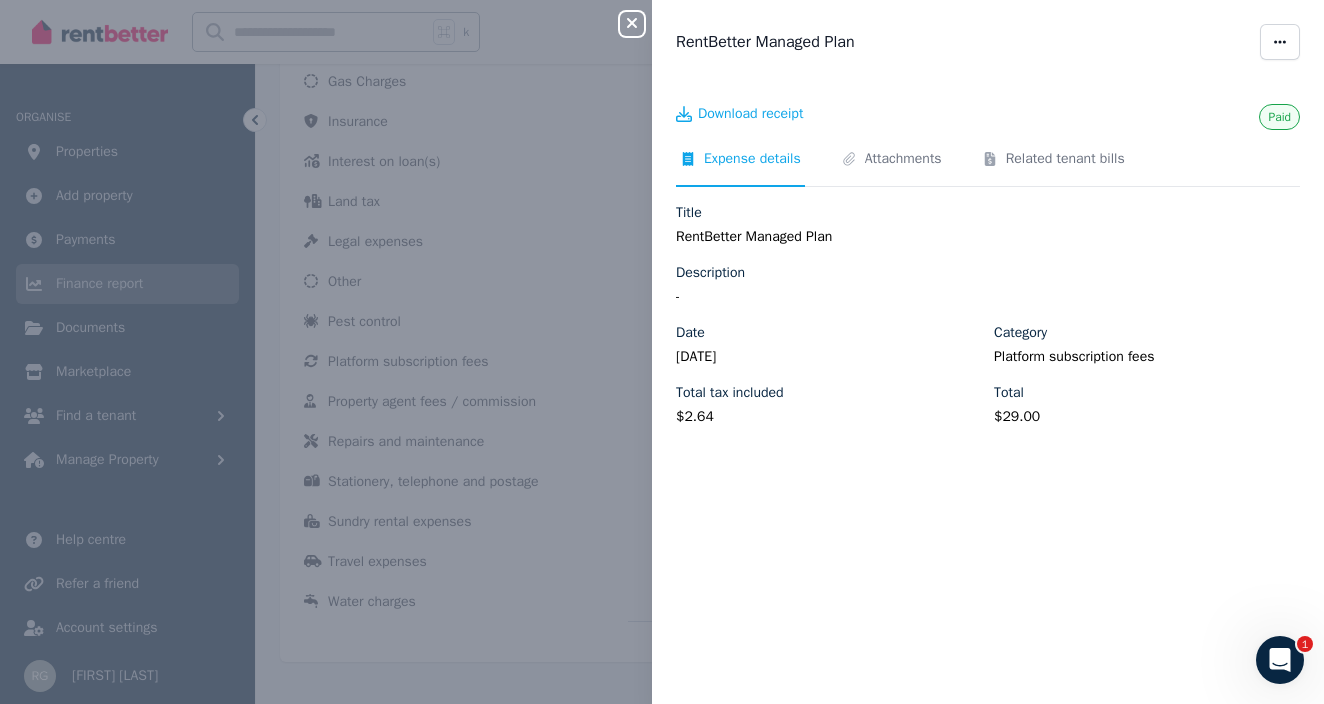 click on "Close panel RentBetter Managed Plan Paid Download receipt Expense details Attachments Related tenant bills Title RentBetter Managed Plan Description - Date [DATE] Category Platform subscription fees Total tax included $[PRICE] Total $[PRICE]" at bounding box center [662, 352] 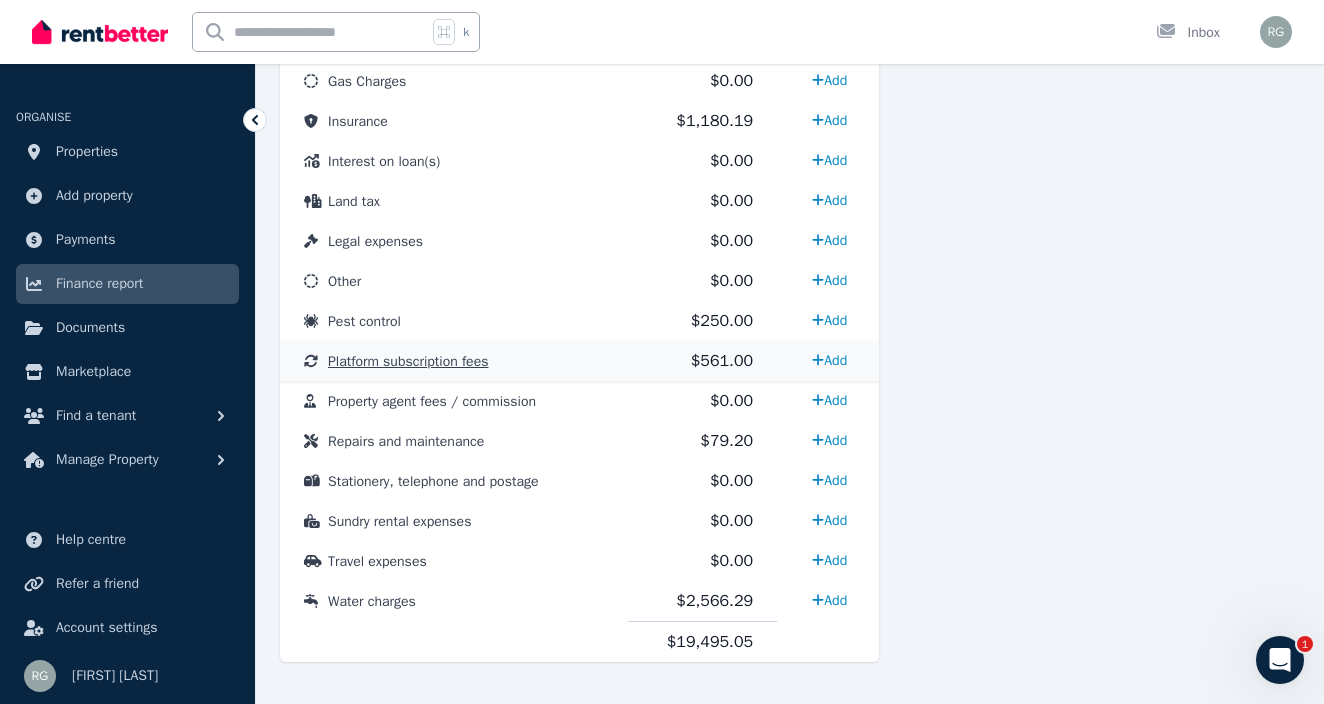 click on "Platform subscription fees" at bounding box center [454, 361] 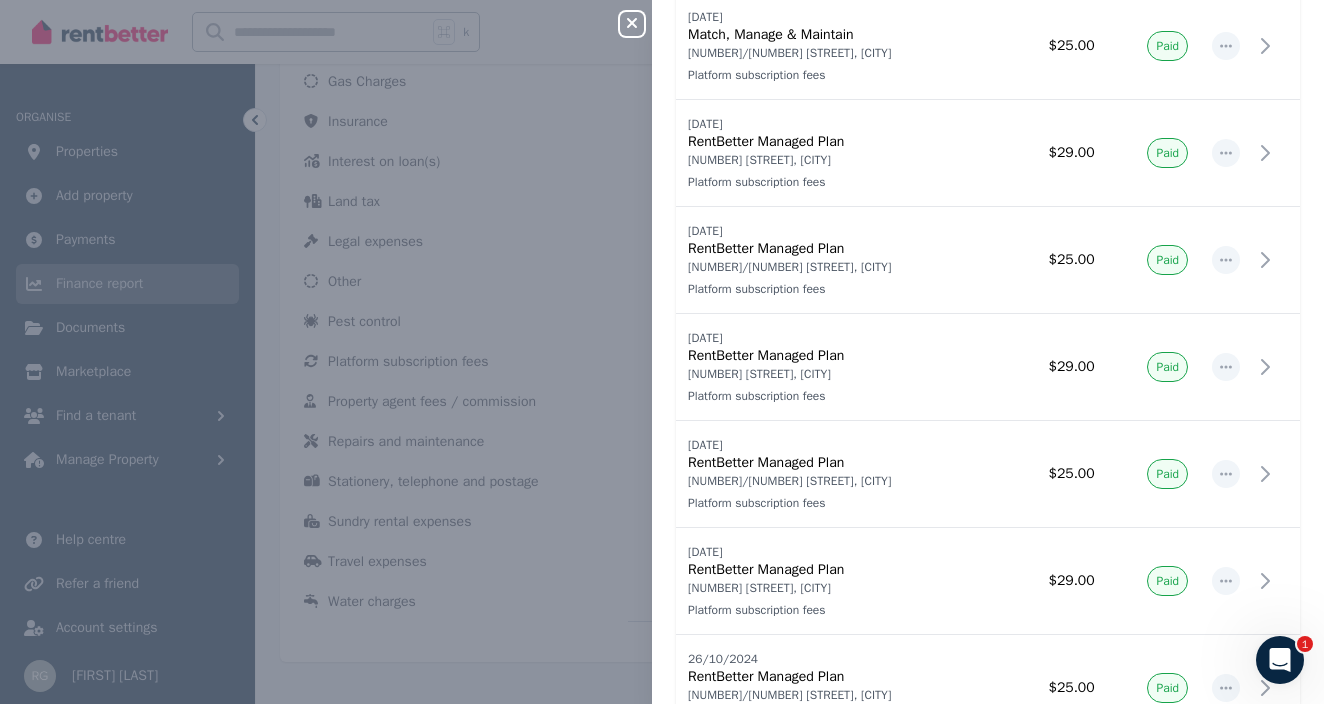 scroll, scrollTop: 1186, scrollLeft: 0, axis: vertical 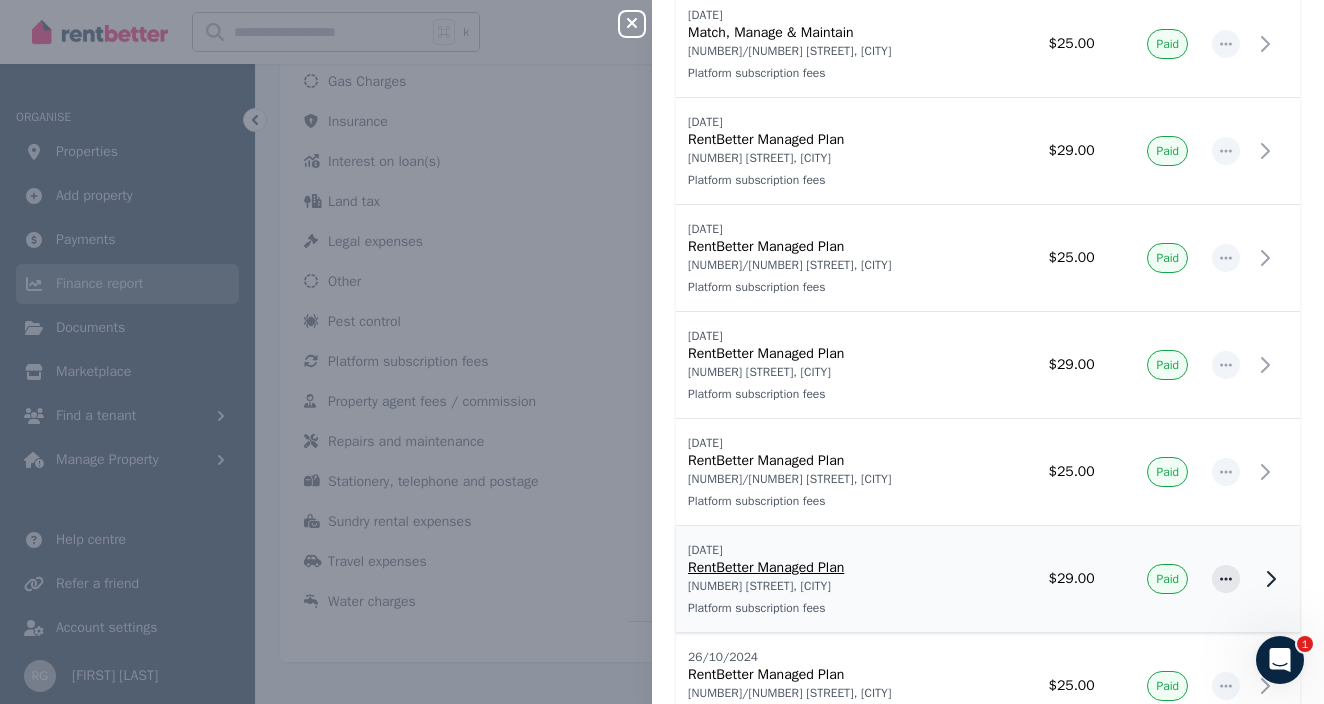 click on "RentBetter Managed Plan" at bounding box center (840, 568) 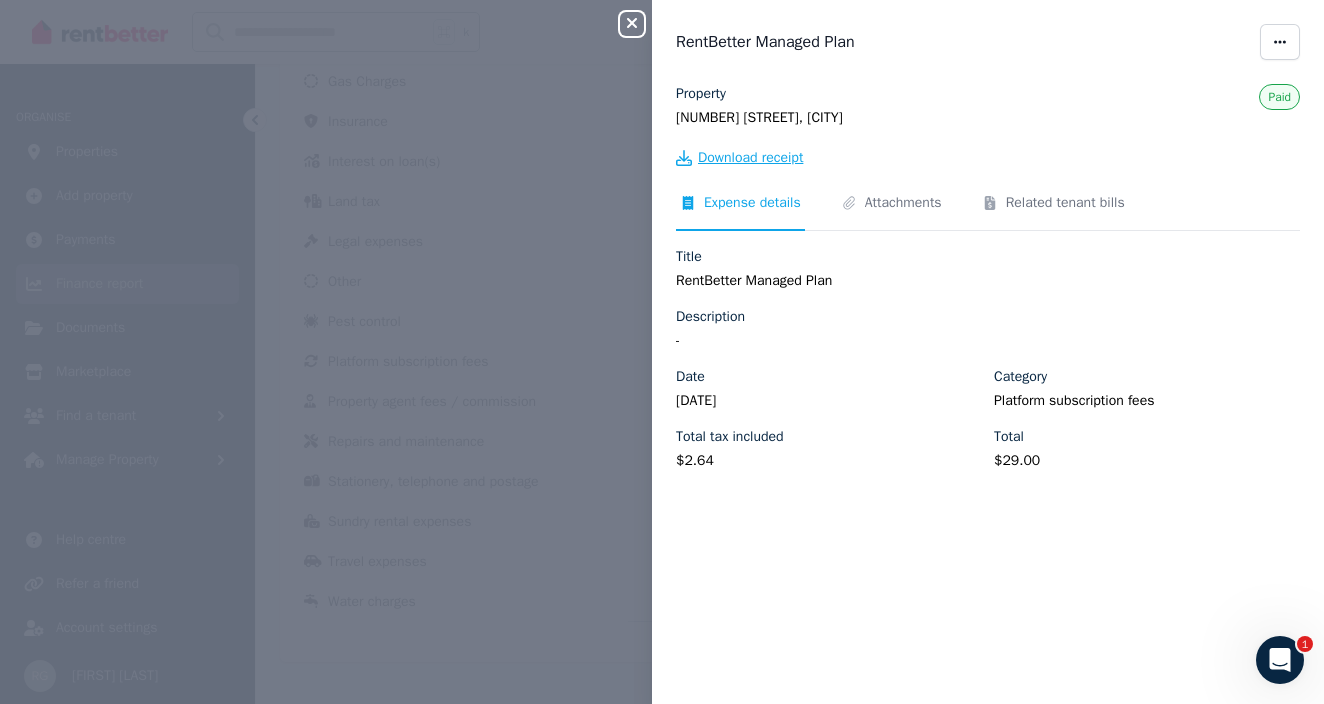 click on "Download receipt" at bounding box center [750, 158] 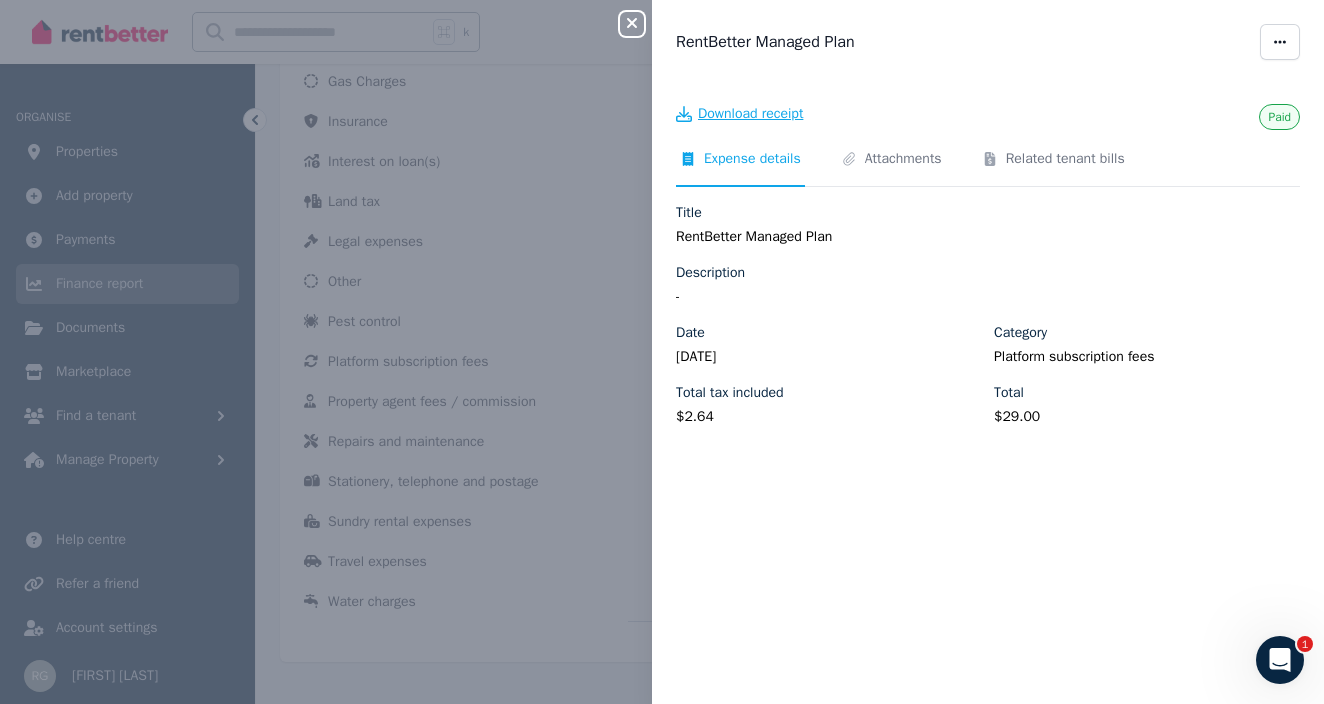 scroll, scrollTop: 0, scrollLeft: 0, axis: both 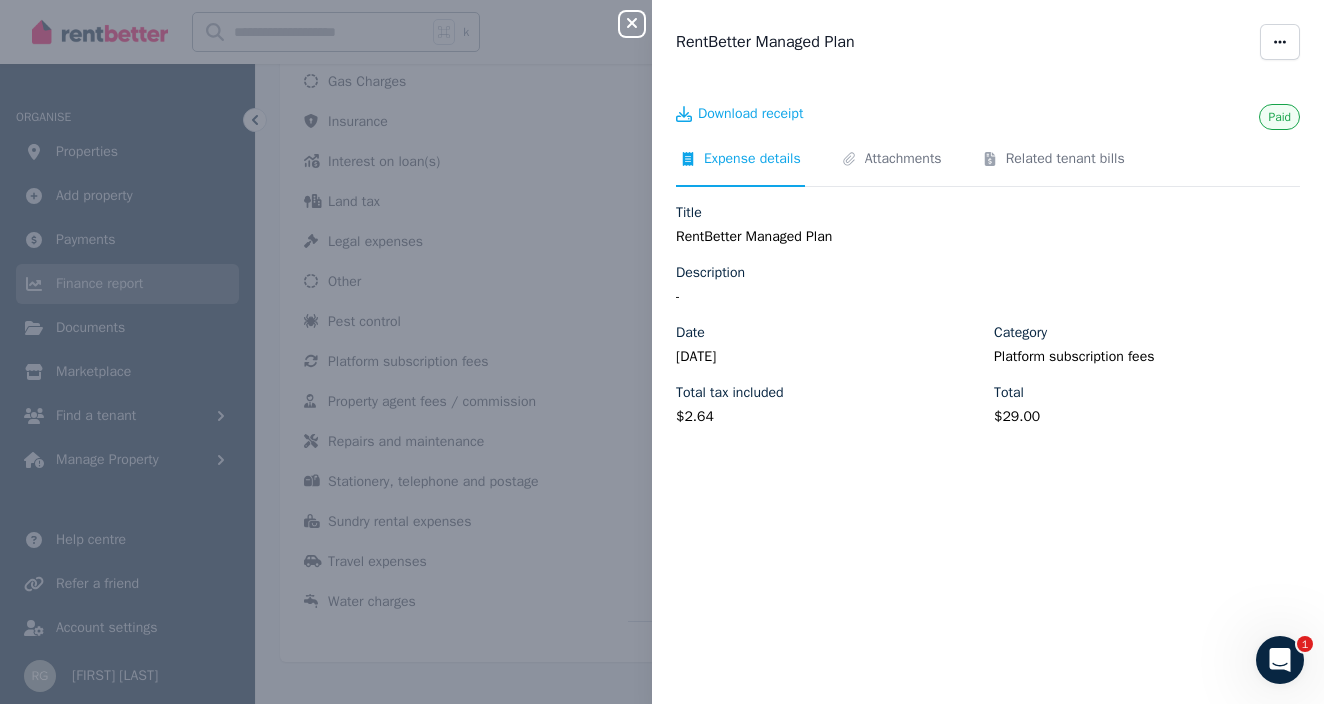 click 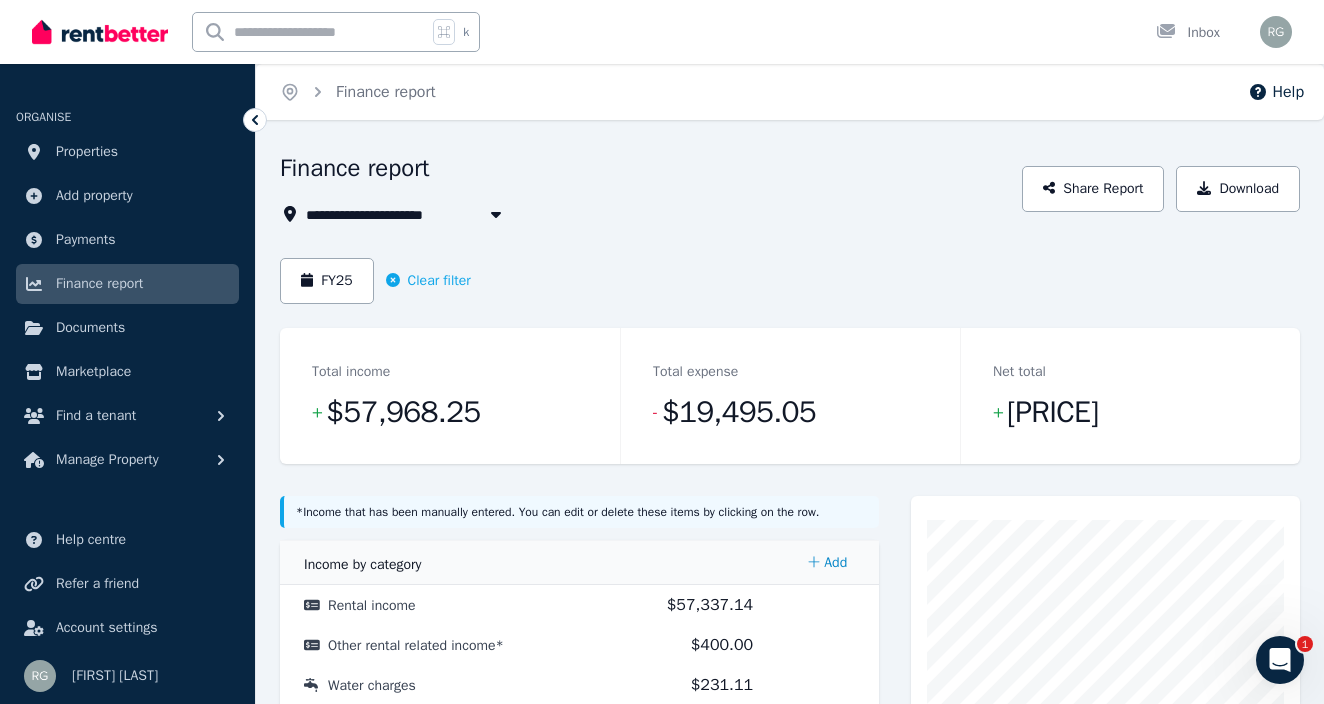 scroll, scrollTop: 0, scrollLeft: 0, axis: both 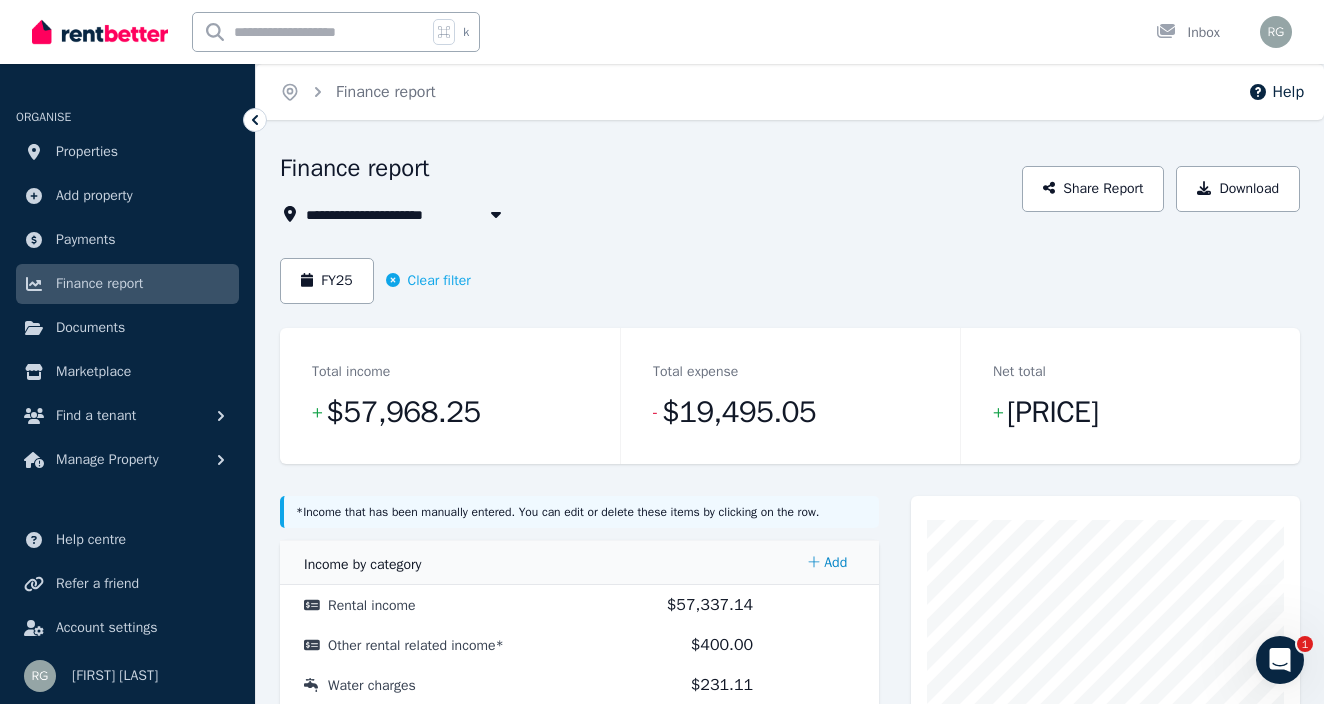 click 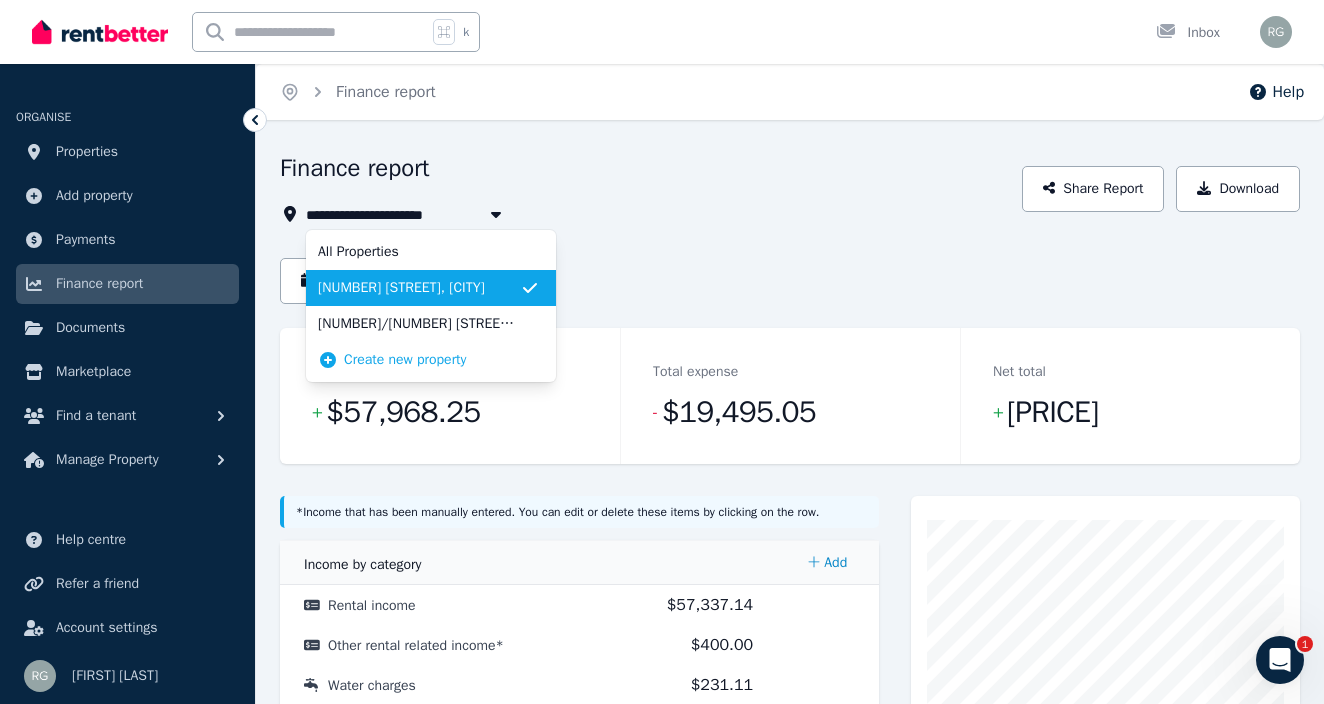 click on "[NUMBER] [STREET], [CITY]" at bounding box center (419, 288) 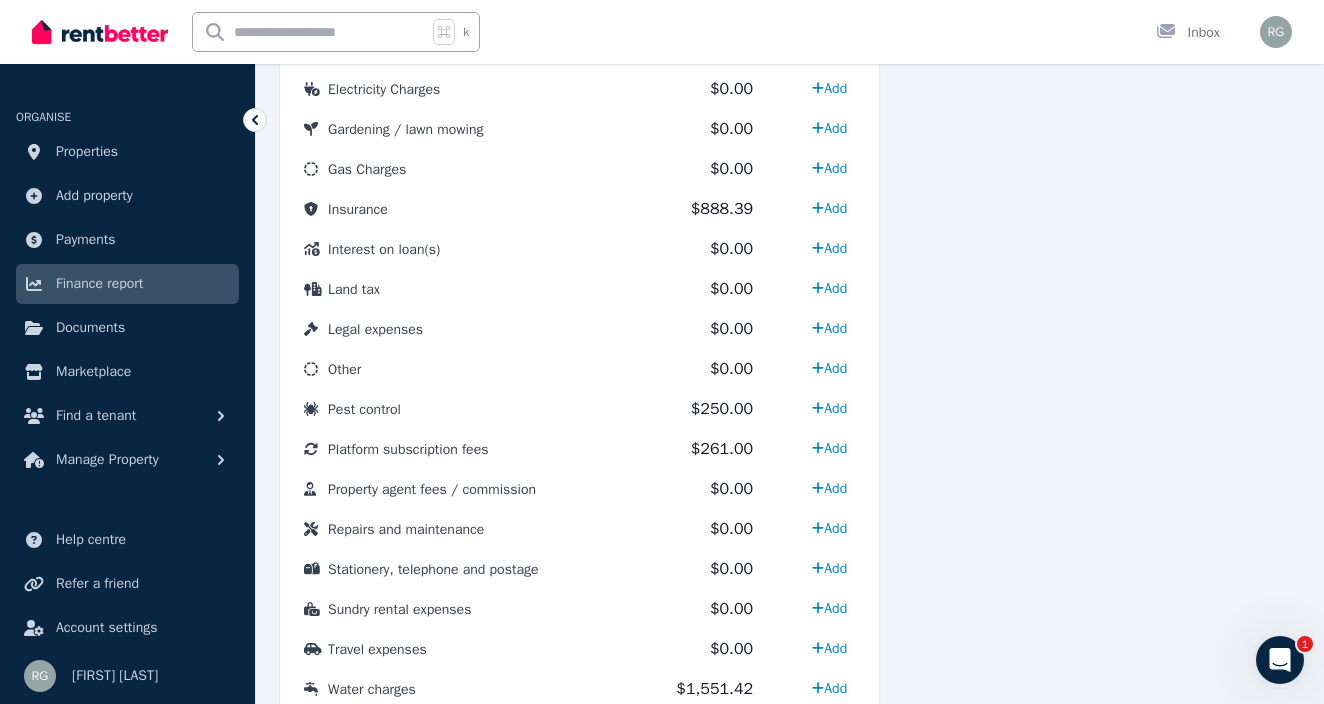 scroll, scrollTop: 1059, scrollLeft: 0, axis: vertical 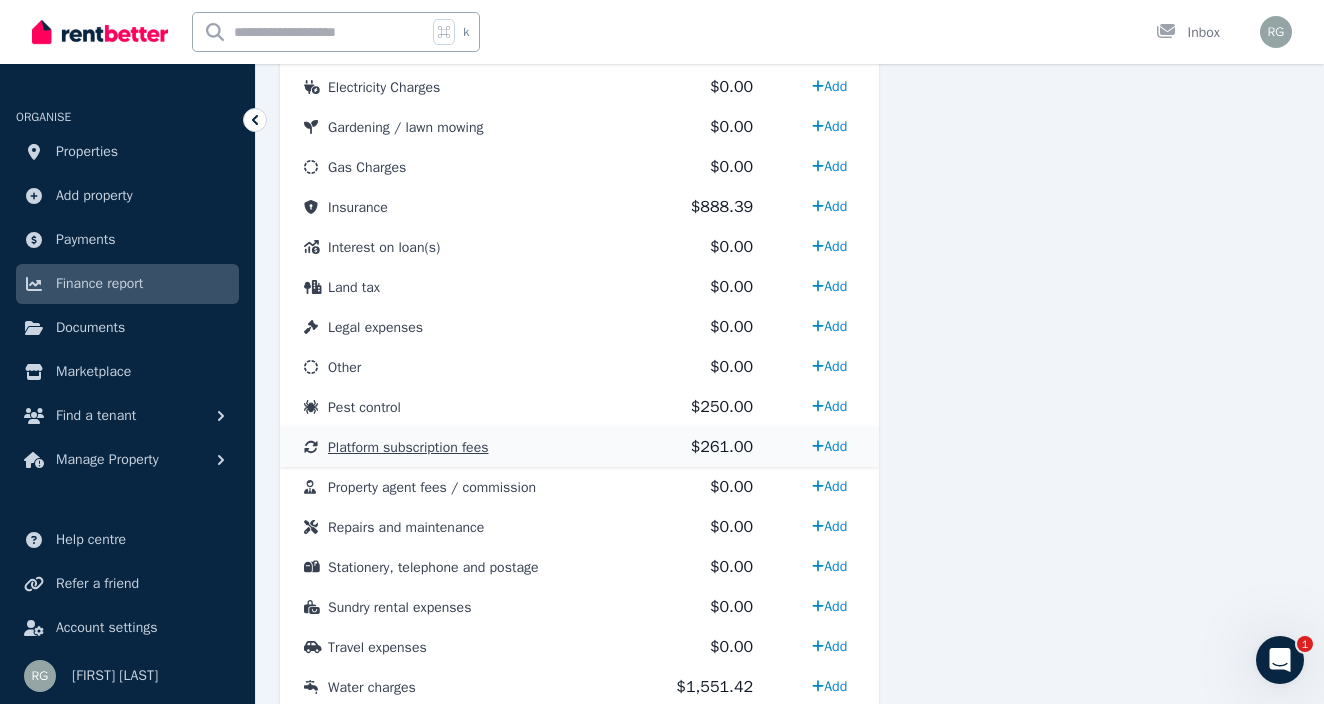 click on "Platform subscription fees" at bounding box center [454, 447] 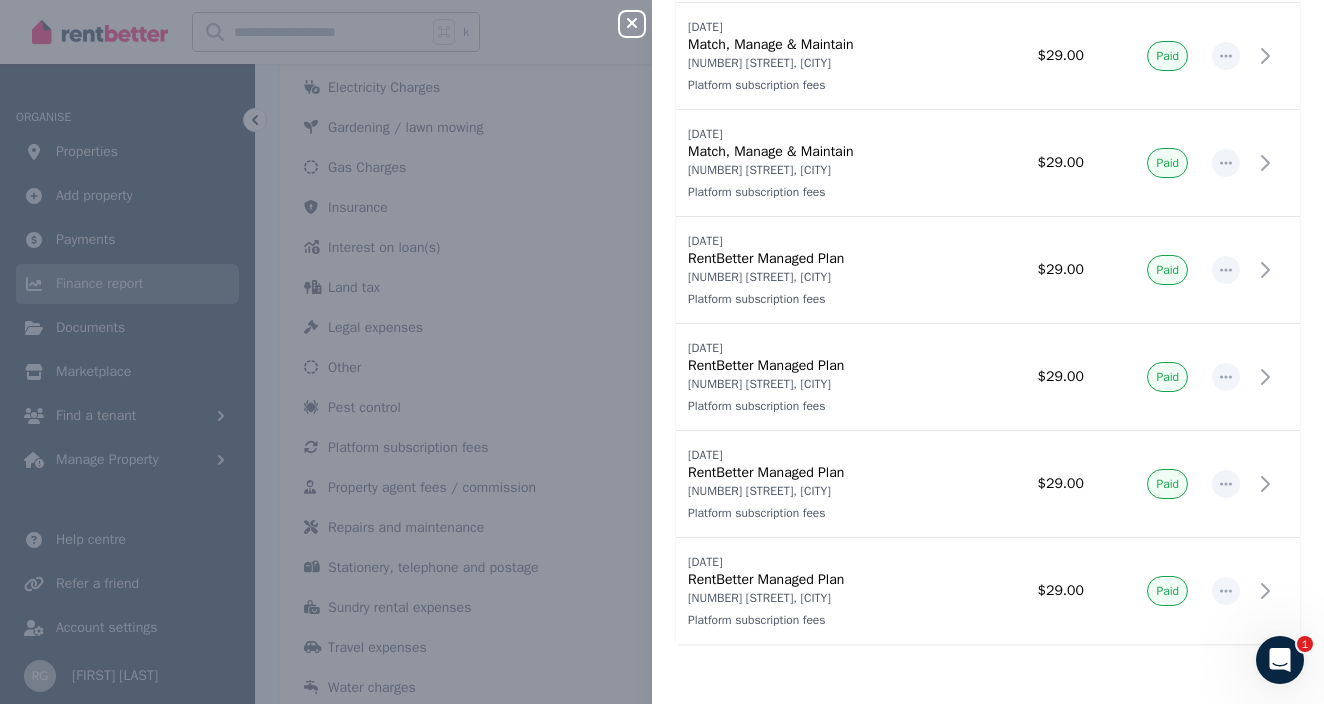 scroll, scrollTop: 425, scrollLeft: 0, axis: vertical 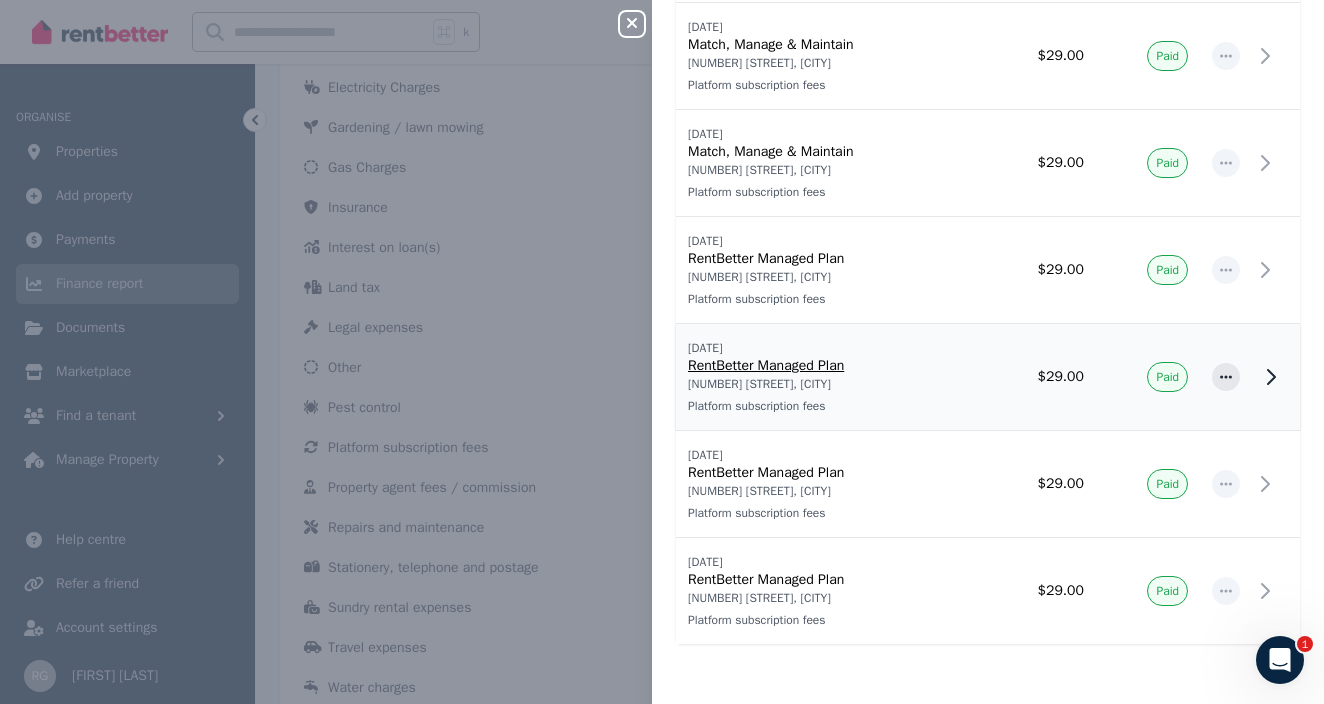 click on "RentBetter Managed Plan" at bounding box center [829, 366] 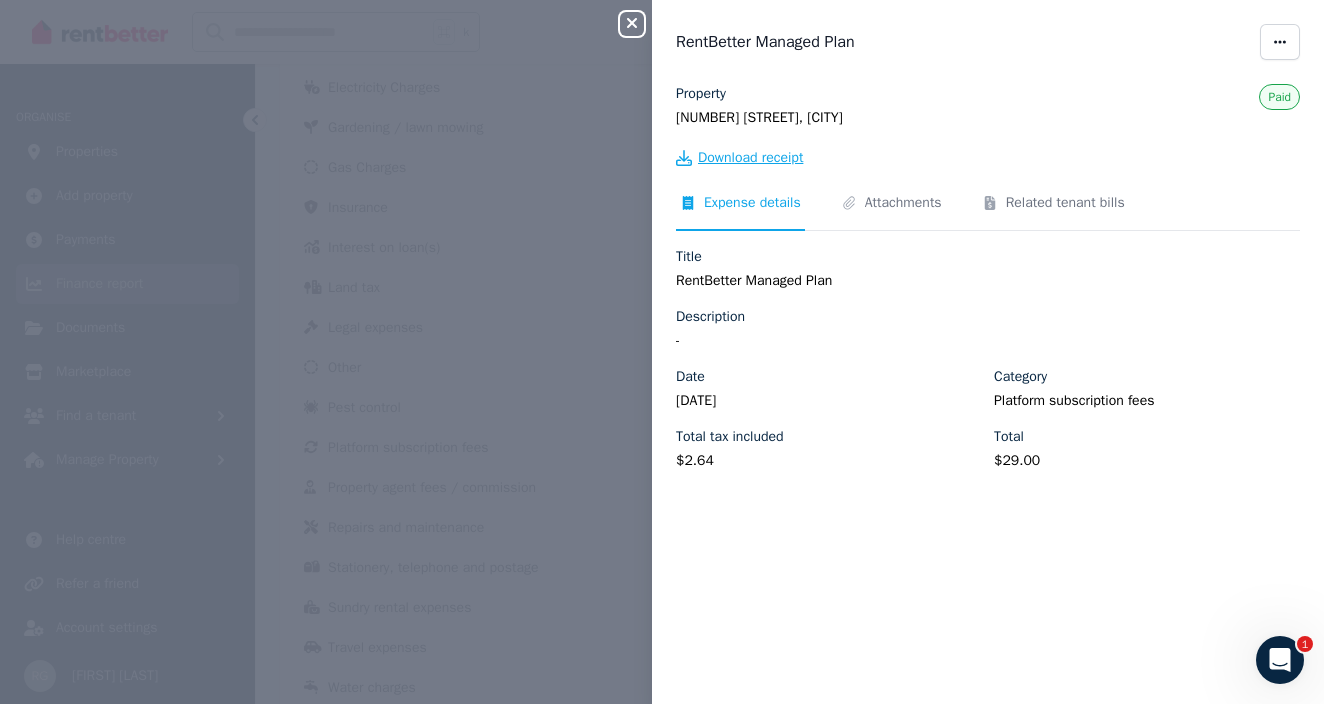 click on "Download receipt" at bounding box center (750, 158) 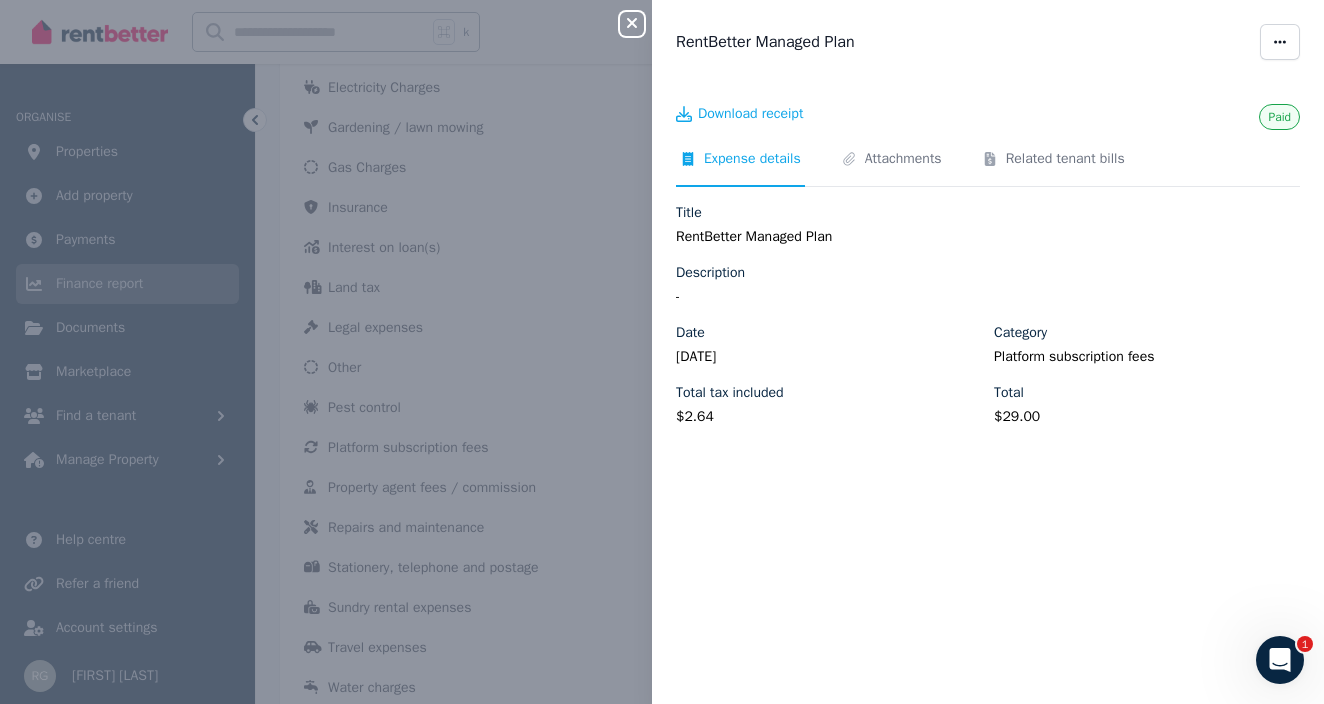 click 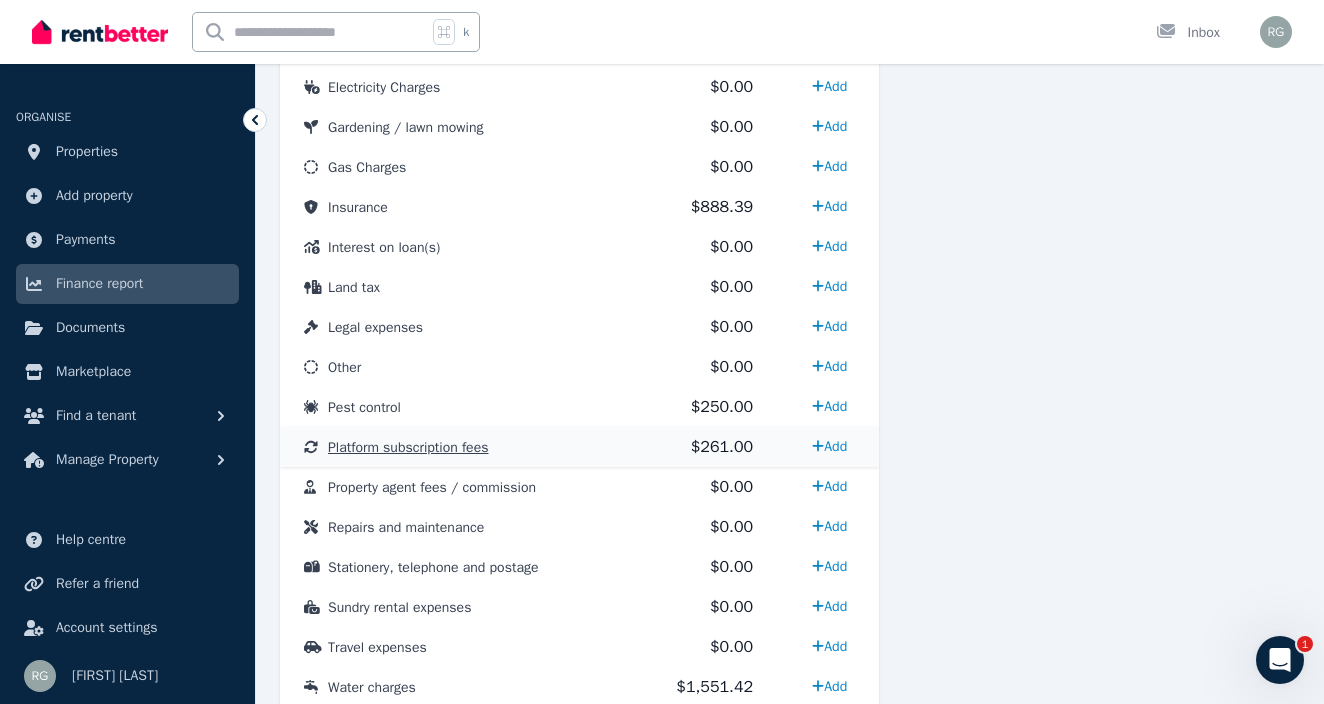 click on "Platform subscription fees" at bounding box center [408, 447] 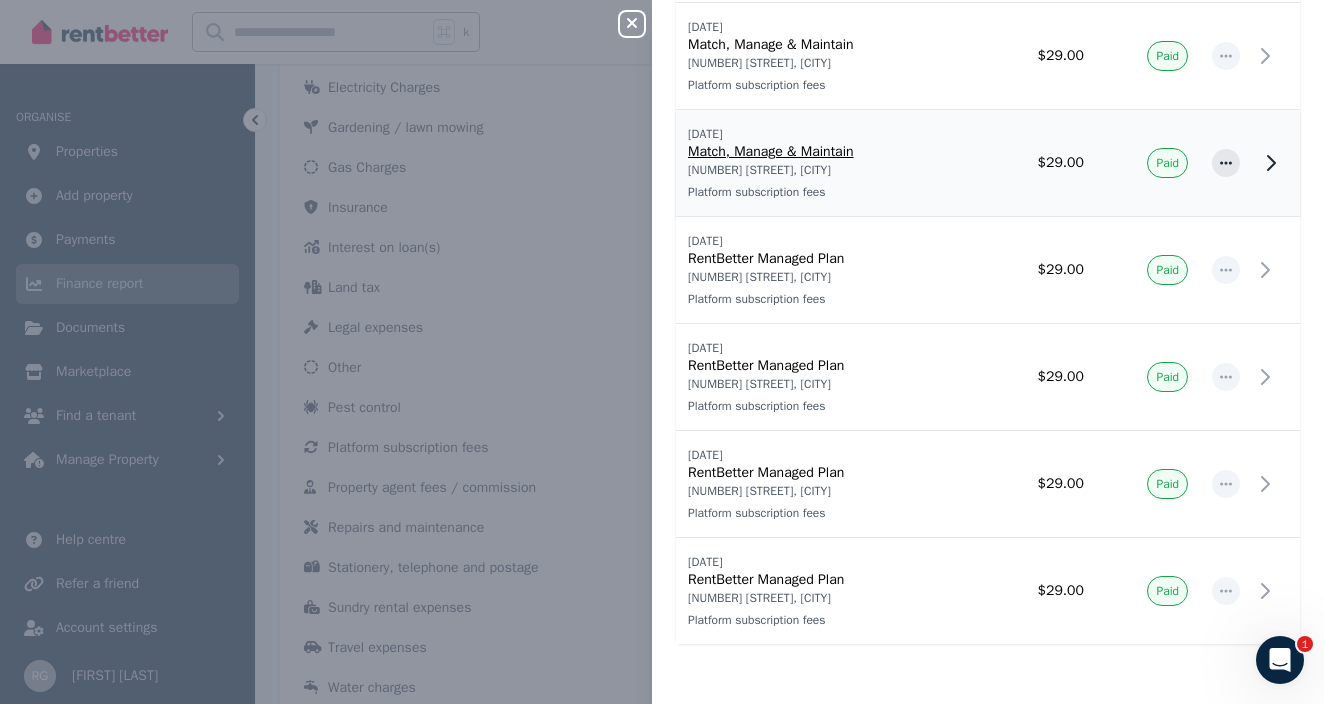 scroll, scrollTop: 425, scrollLeft: 0, axis: vertical 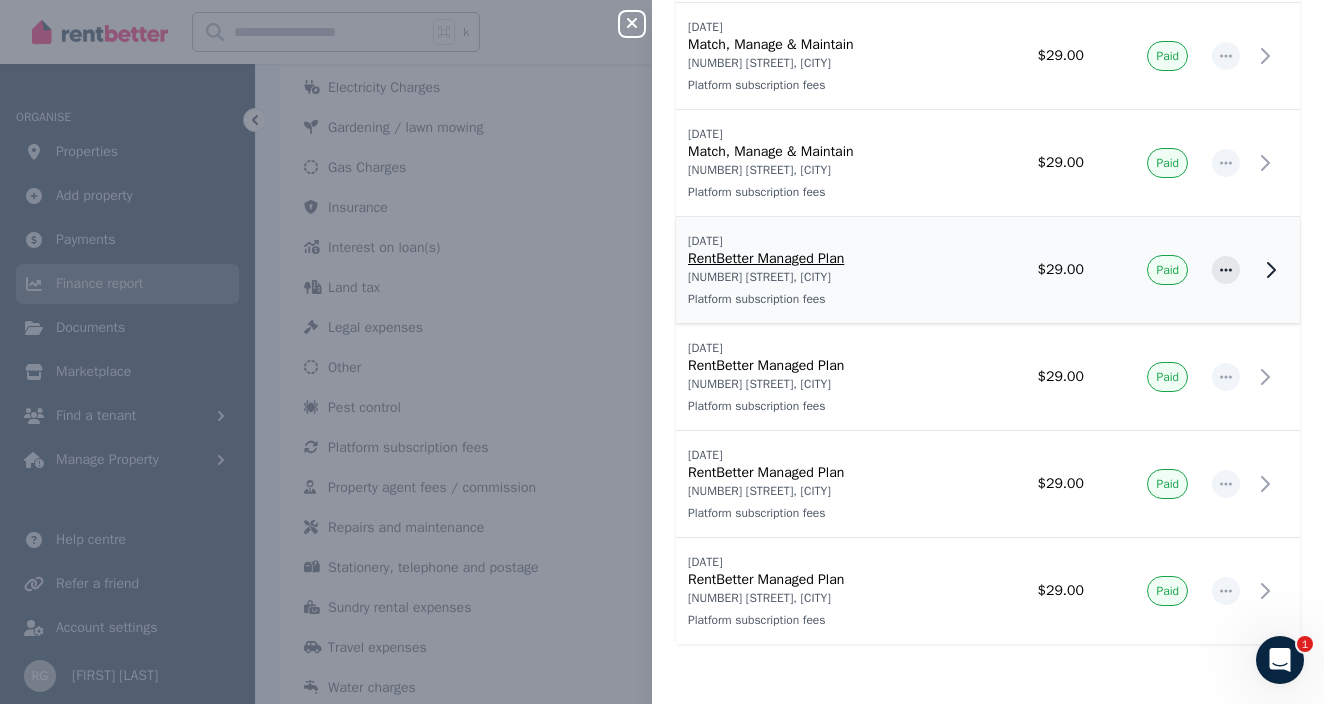 click on "RentBetter Managed Plan" at bounding box center [829, 259] 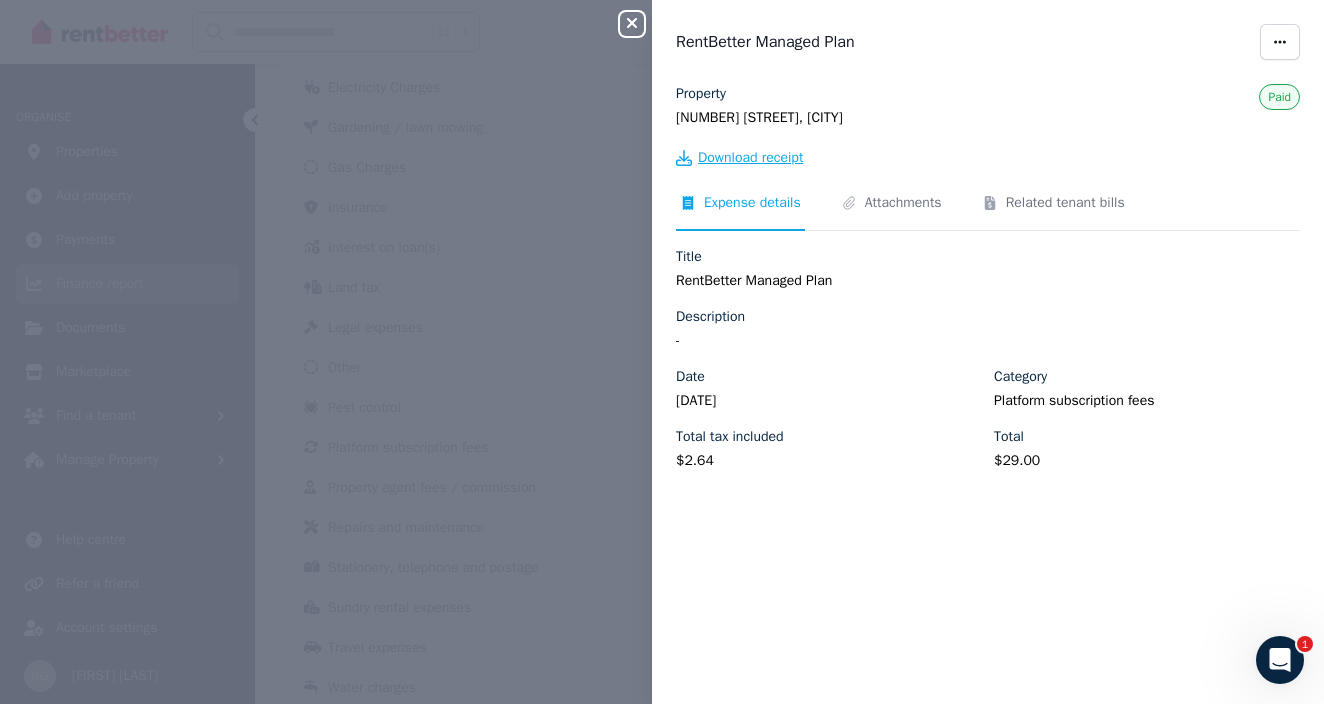 click on "Download receipt" at bounding box center [750, 158] 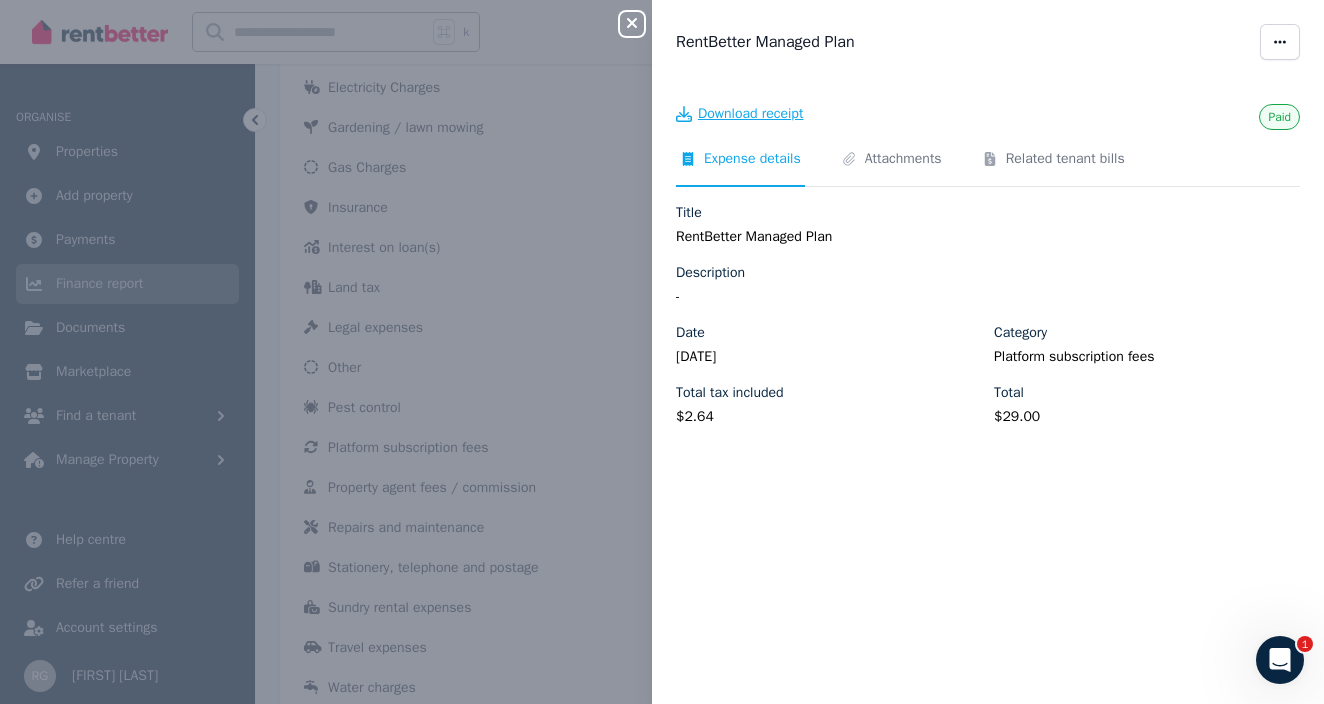 scroll, scrollTop: 0, scrollLeft: 0, axis: both 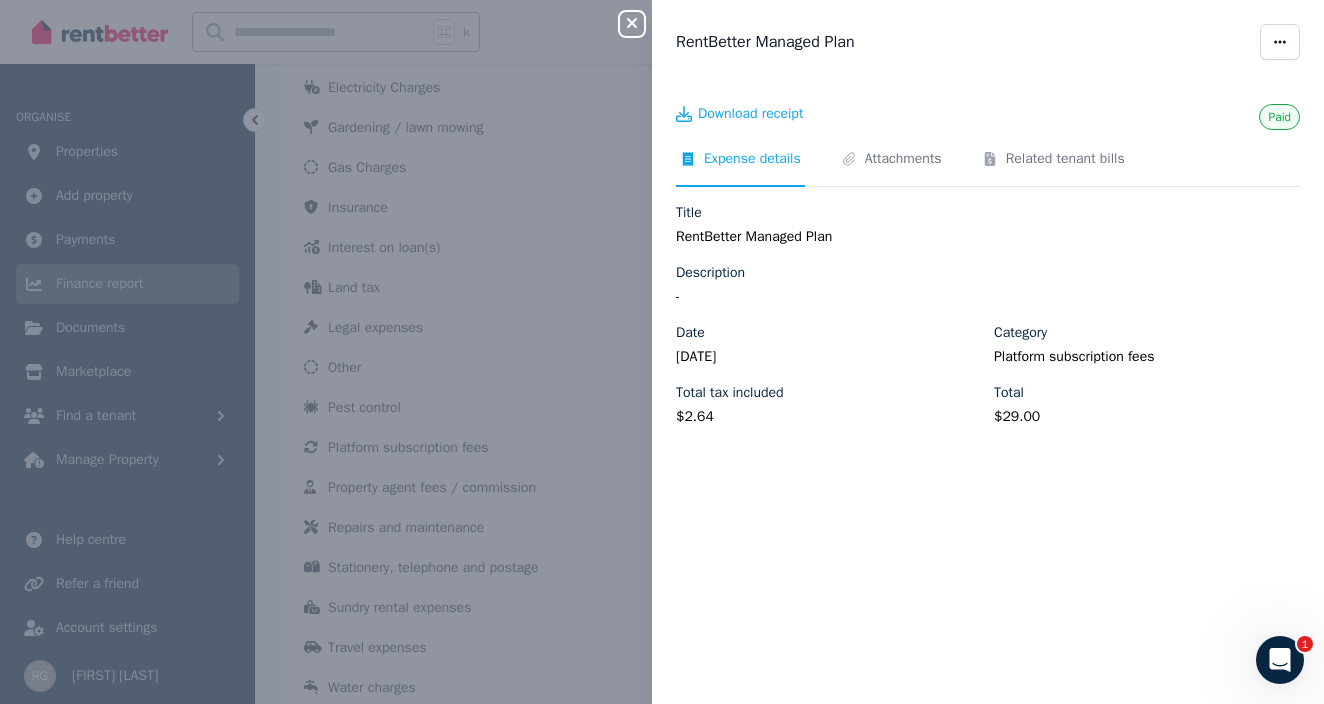 click 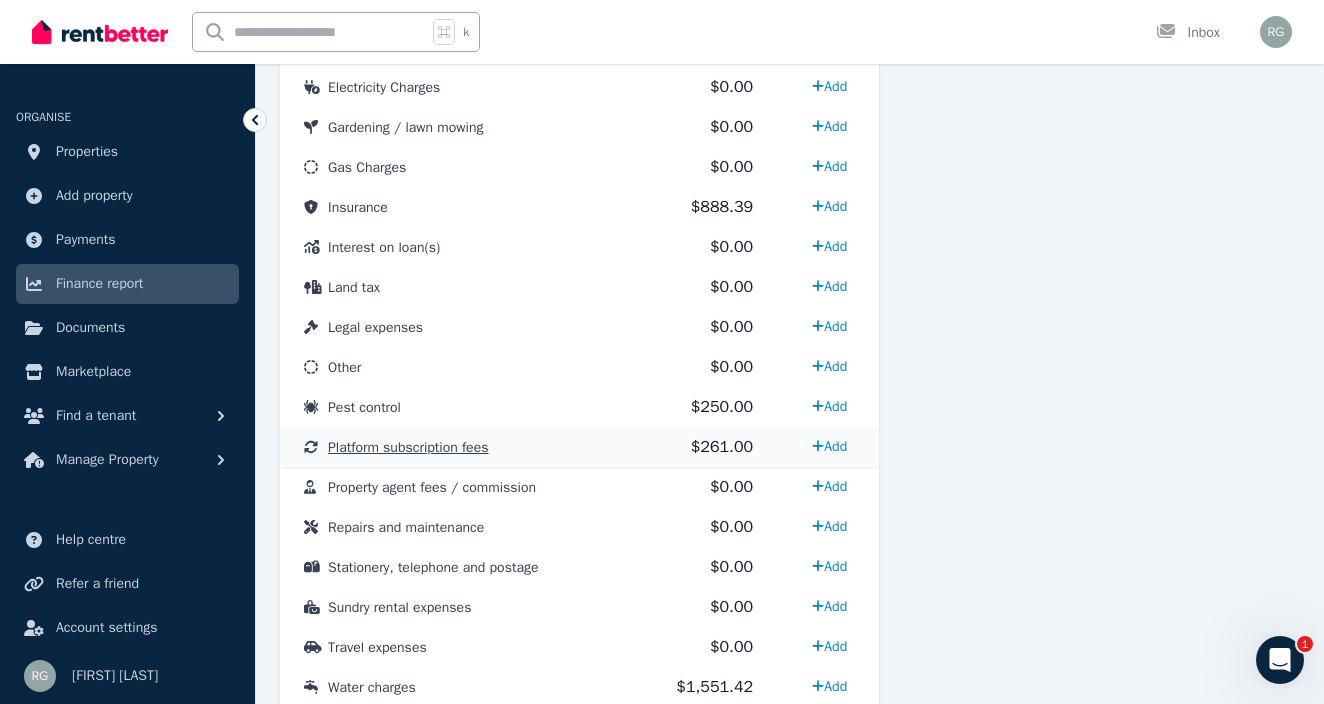 click on "Platform subscription fees" at bounding box center (408, 447) 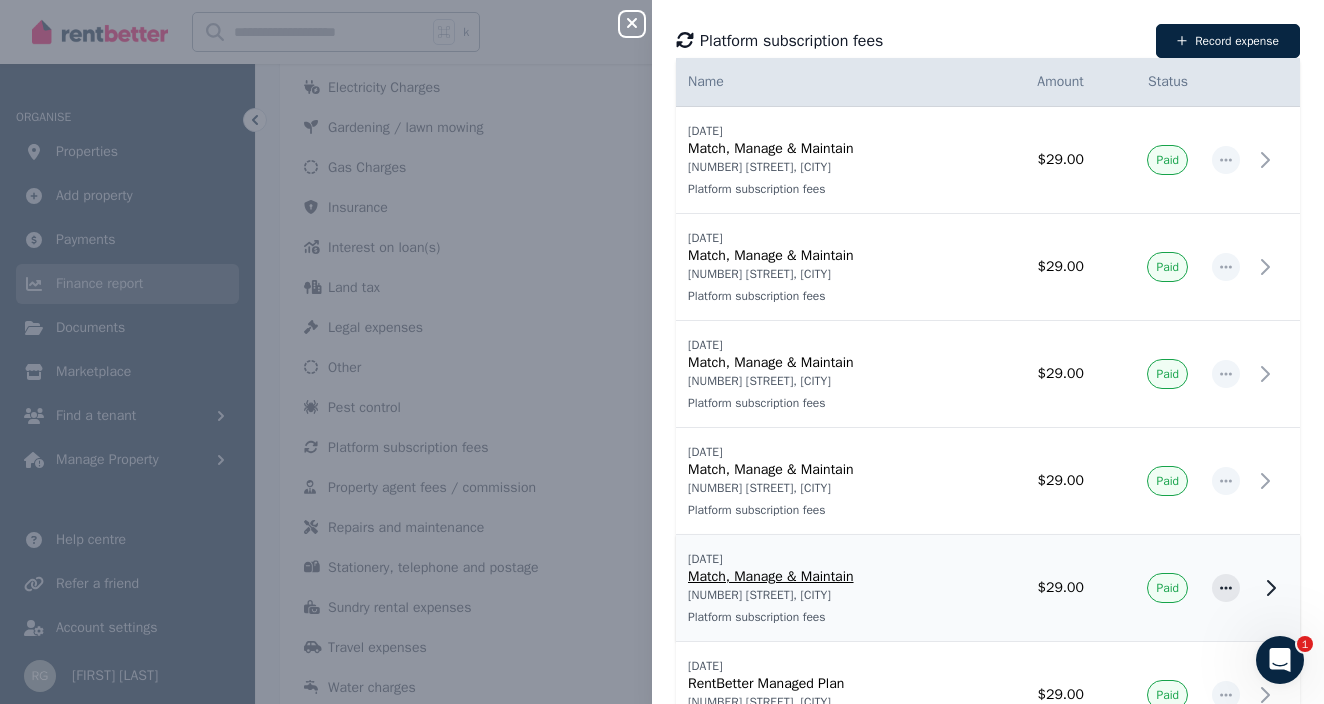click on "Match, Manage & Maintain" at bounding box center (829, 577) 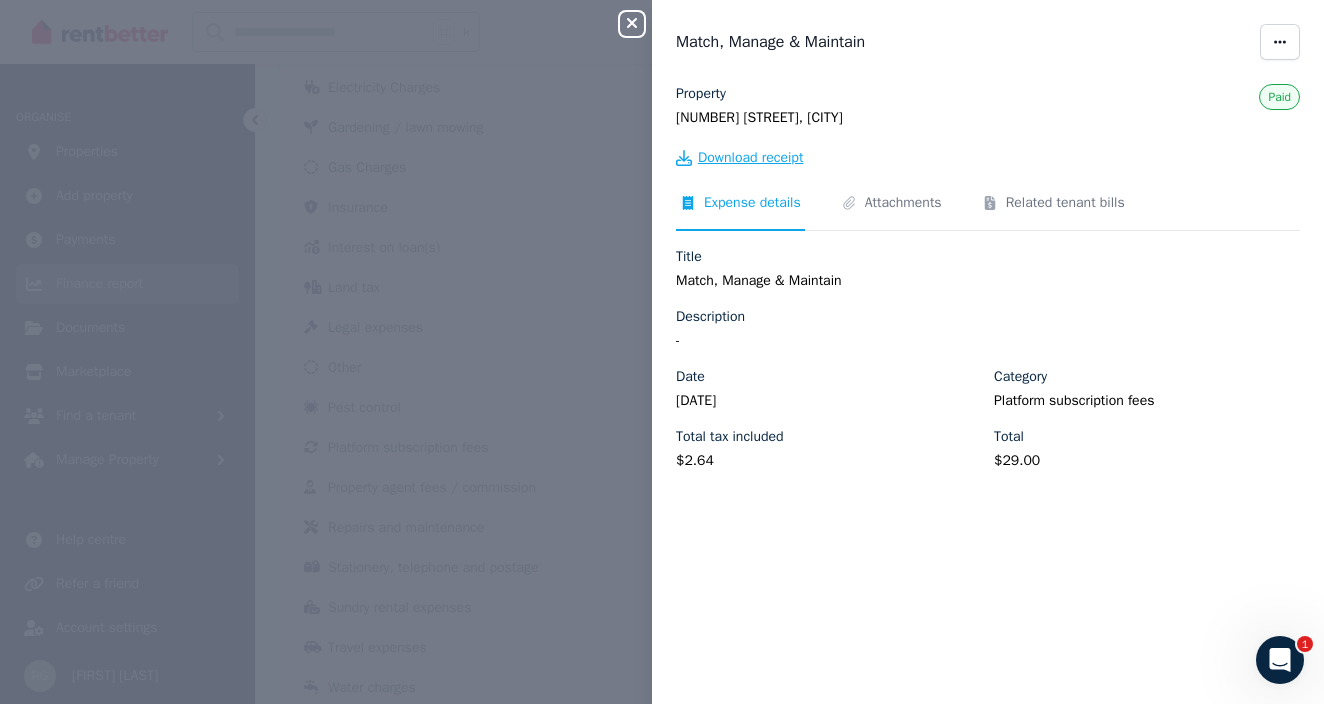 click on "Download receipt" at bounding box center [750, 158] 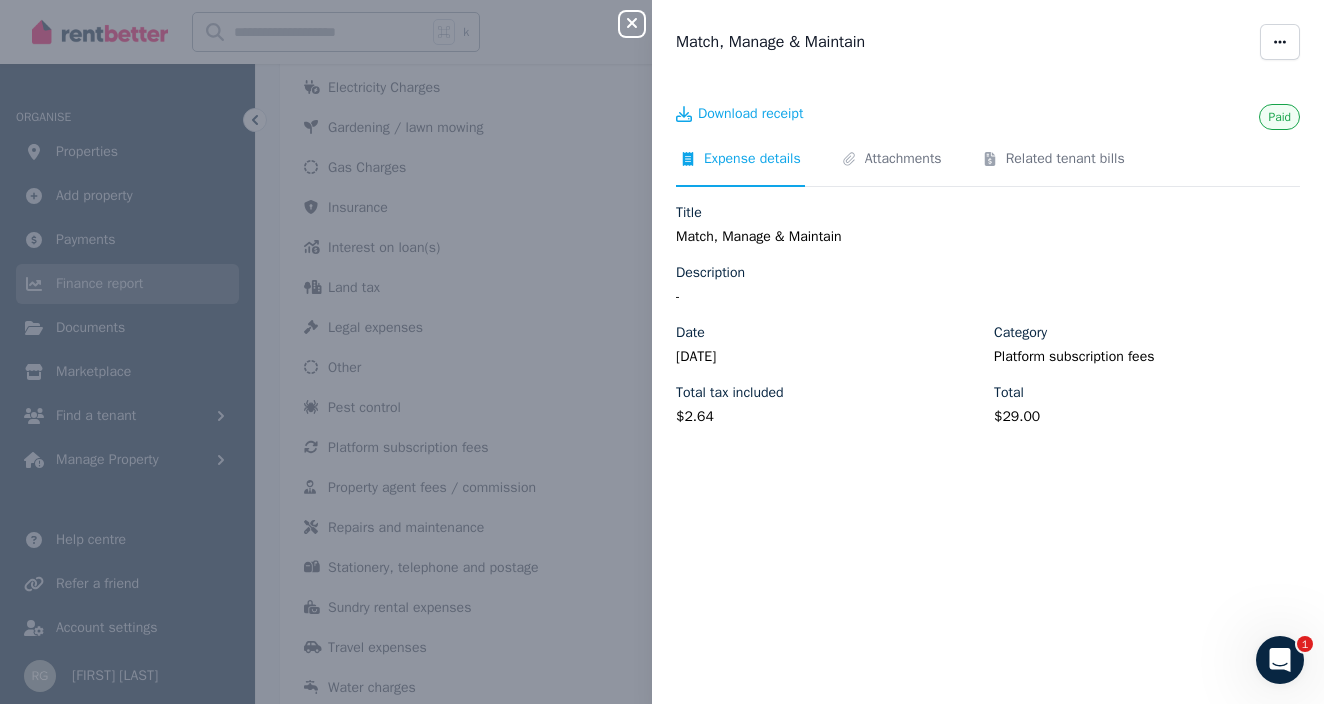 click on "Close panel Match, Manage & Maintain Paid Download receipt Expense details Attachments Related tenant bills Title Match, Manage & Maintain Description - Date [DATE] Category Platform subscription fees Total tax included $[PRICE] Total $[PRICE]" at bounding box center [662, 352] 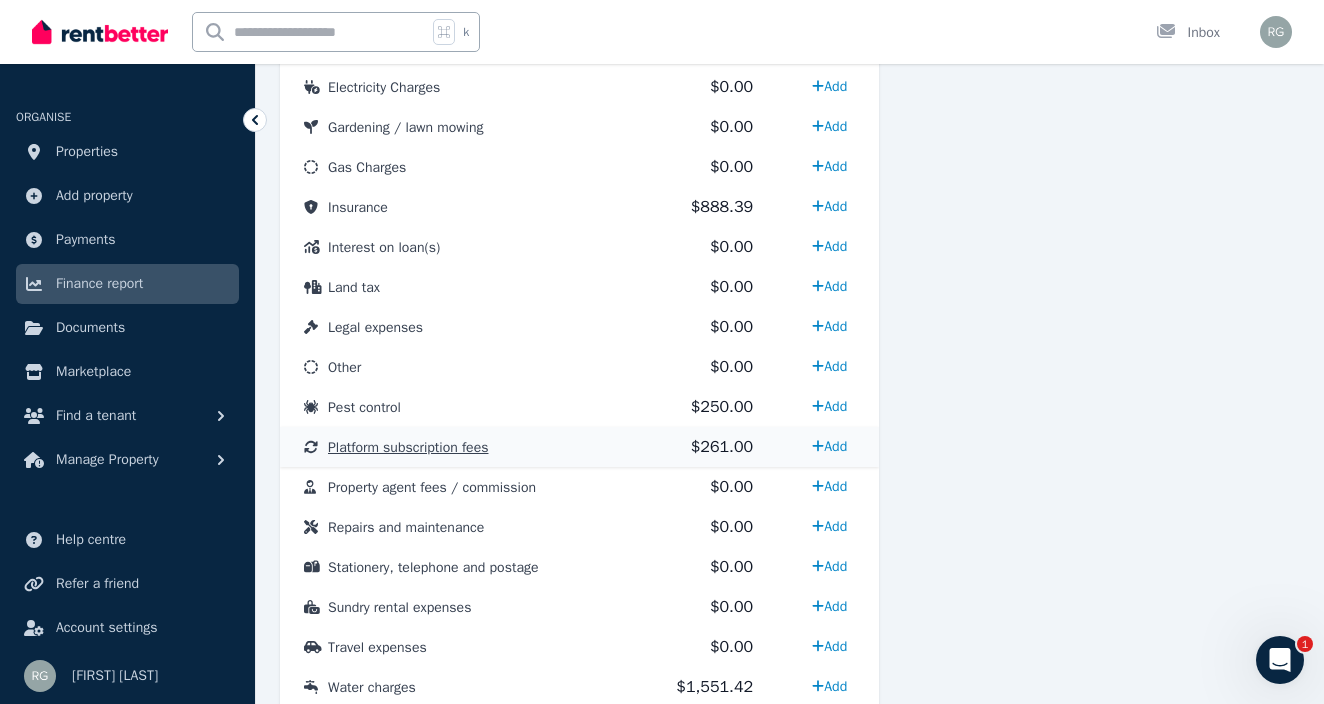 click on "Platform subscription fees" at bounding box center (408, 447) 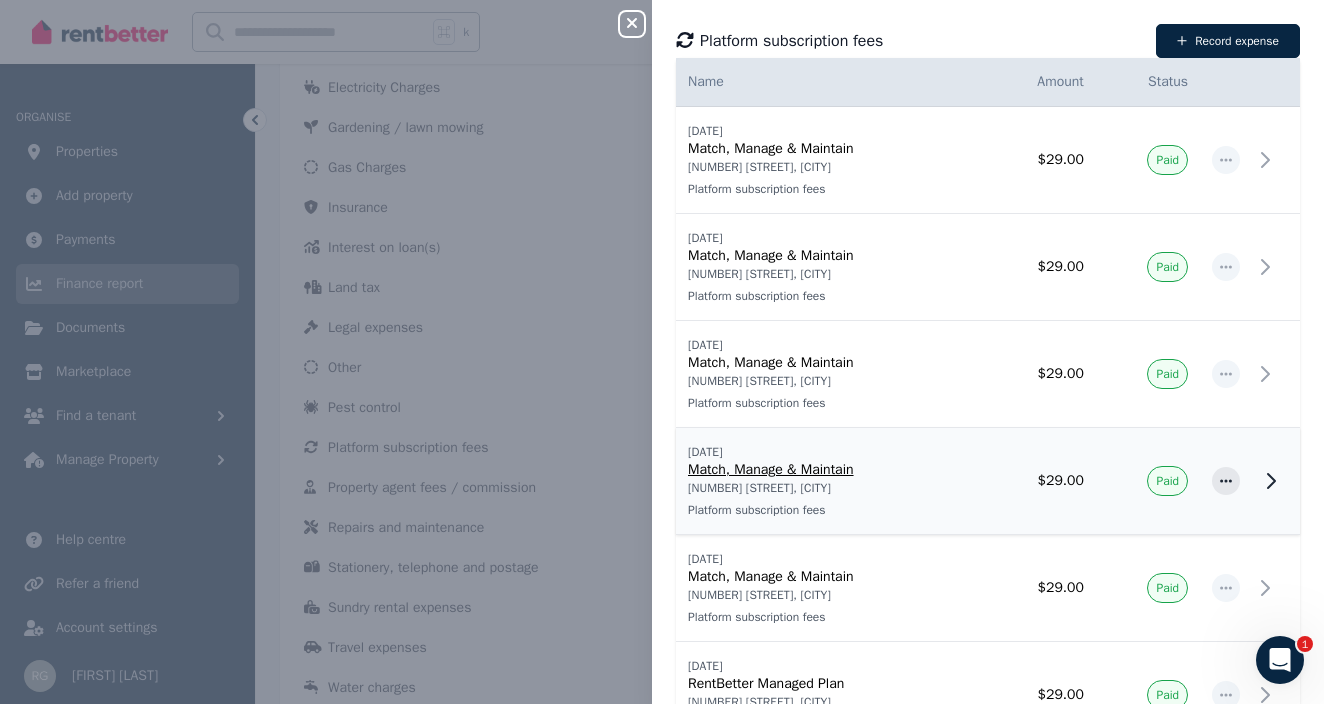 click on "Match, Manage & Maintain" at bounding box center (829, 470) 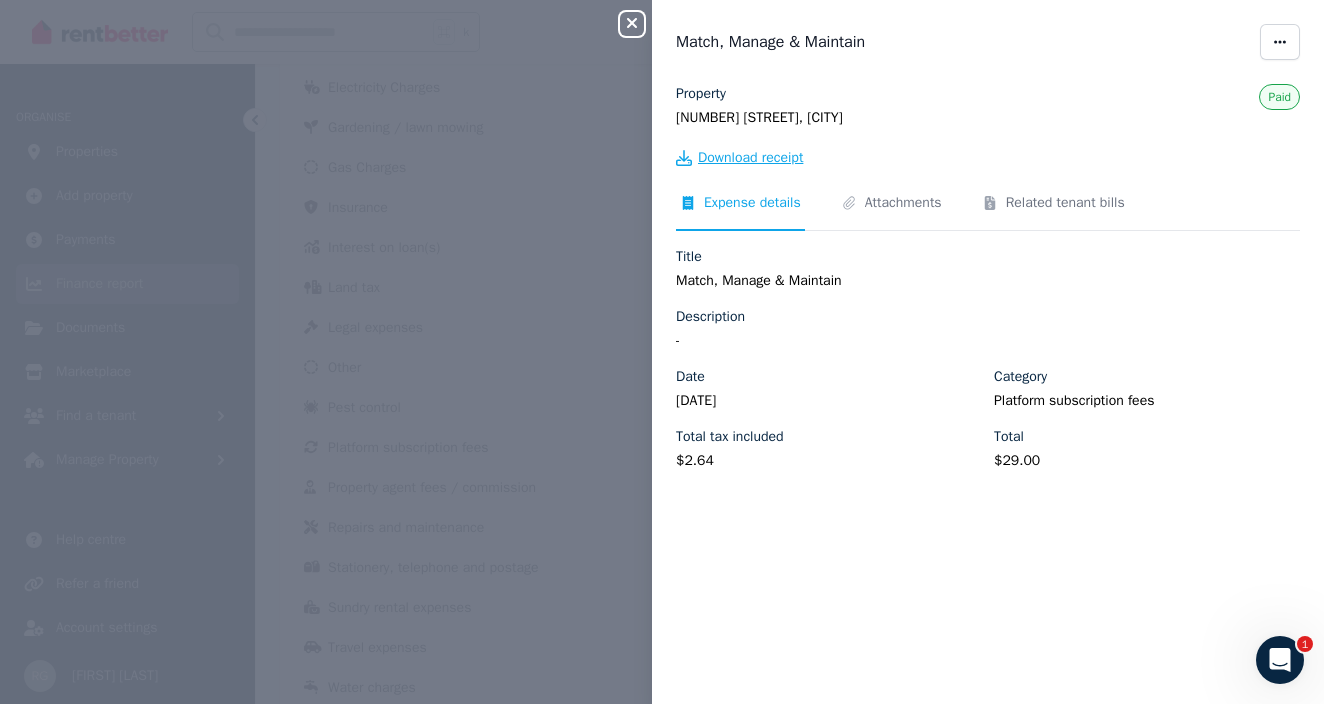 click on "Download receipt" at bounding box center (750, 158) 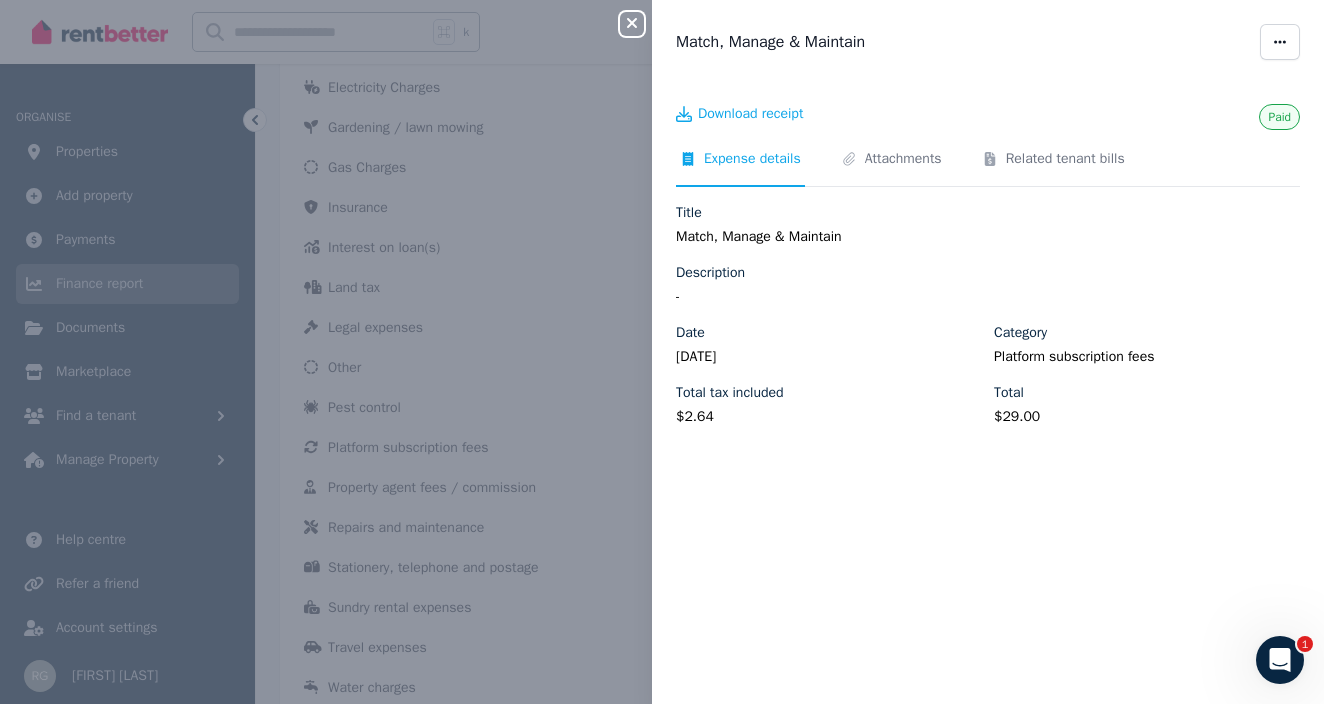 click on "Close panel Match, Manage & Maintain Paid Download receipt Expense details Attachments Related tenant bills Title Match, Manage & Maintain Description - Date [DATE] Category Platform subscription fees Total tax included $[PRICE] Total $[PRICE]" at bounding box center [662, 352] 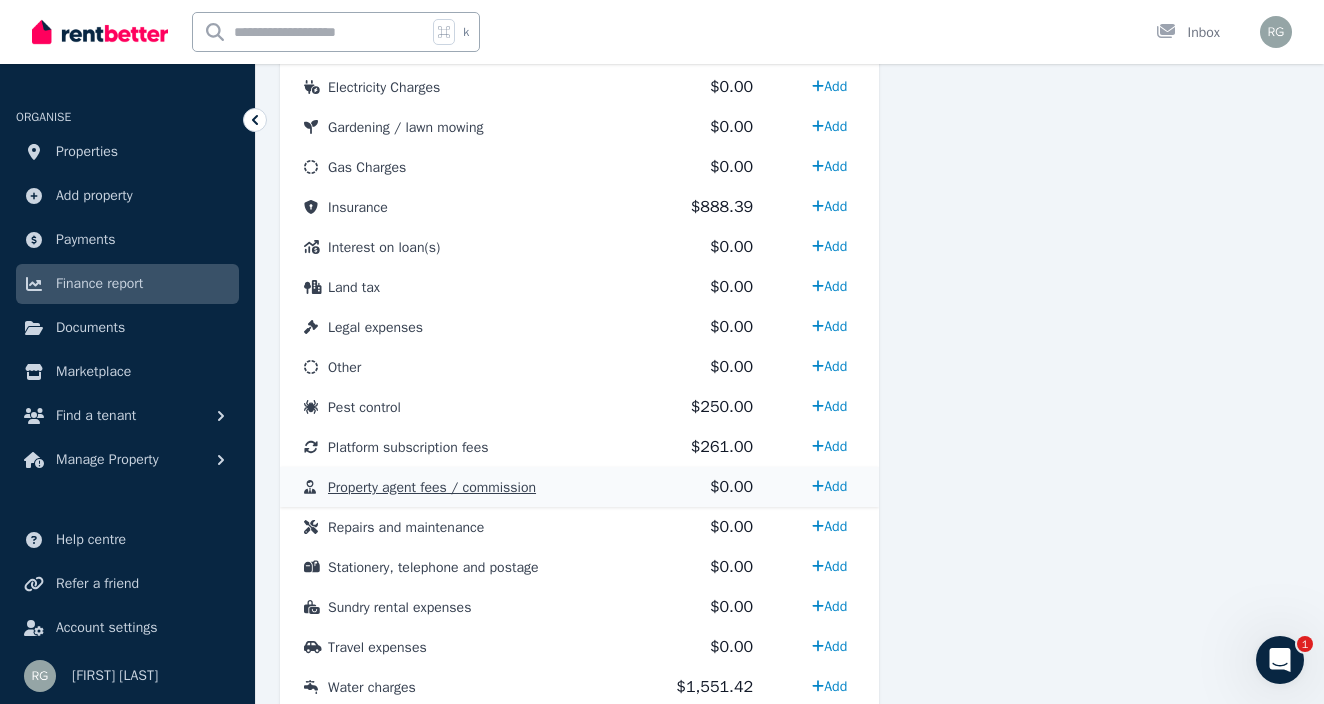 click on "Property agent fees / commission" at bounding box center [432, 487] 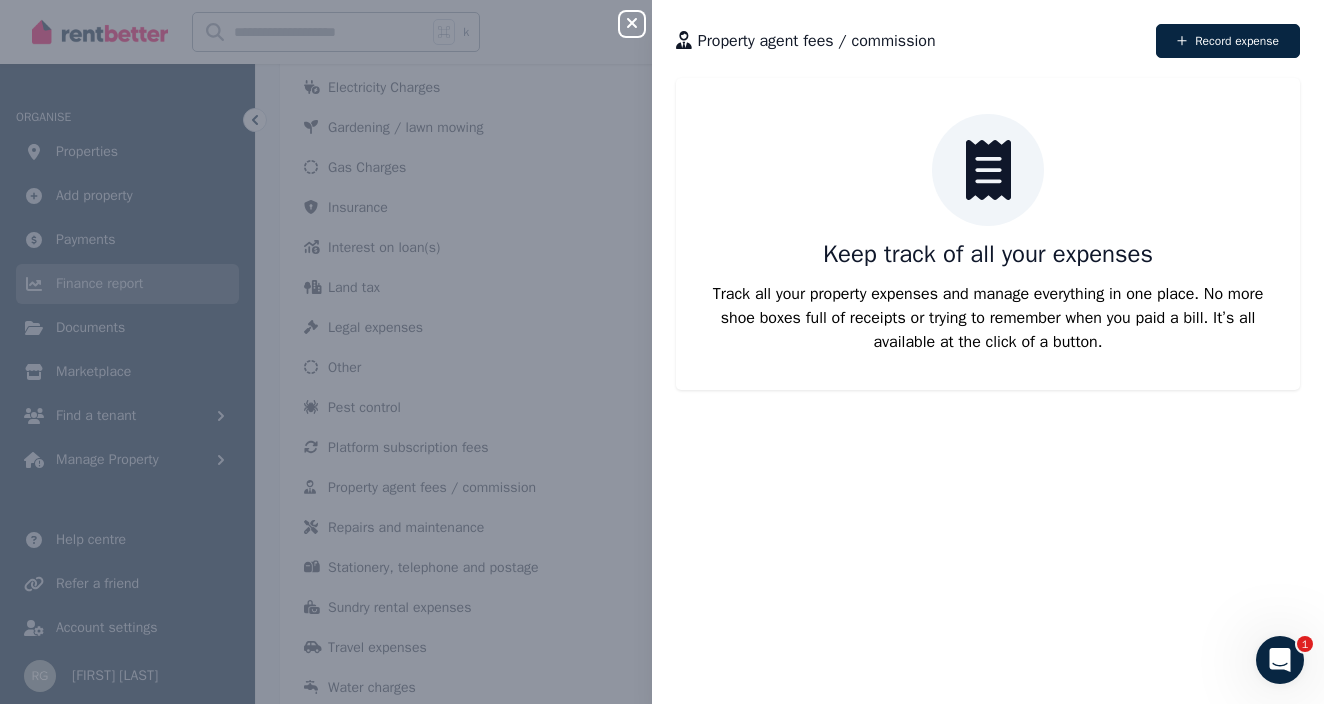 click on "Close panel Property agent fees / commission Record expense Keep track of all your expenses Track all your property expenses and manage everything in one place. No more shoe boxes full of receipts or trying to remember when you paid a bill. It’s all available at the click of a button." at bounding box center [662, 352] 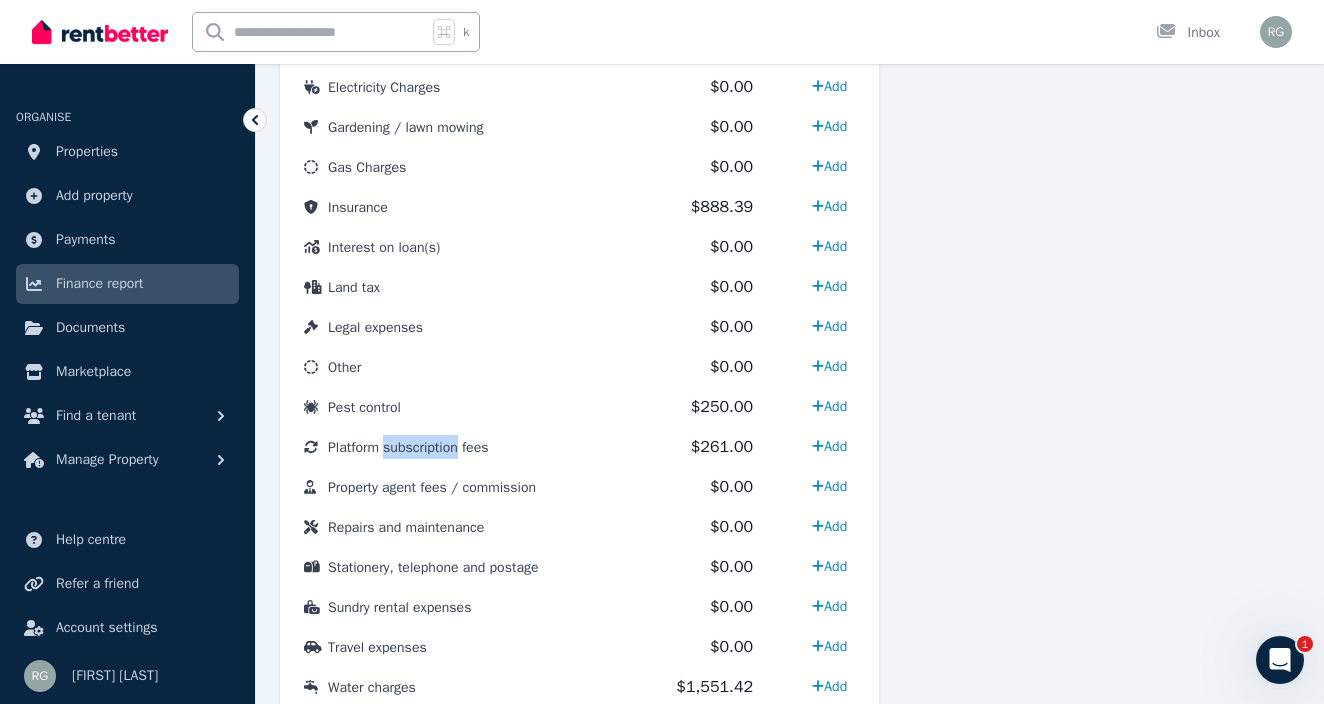 click on "Platform subscription fees" at bounding box center [408, 447] 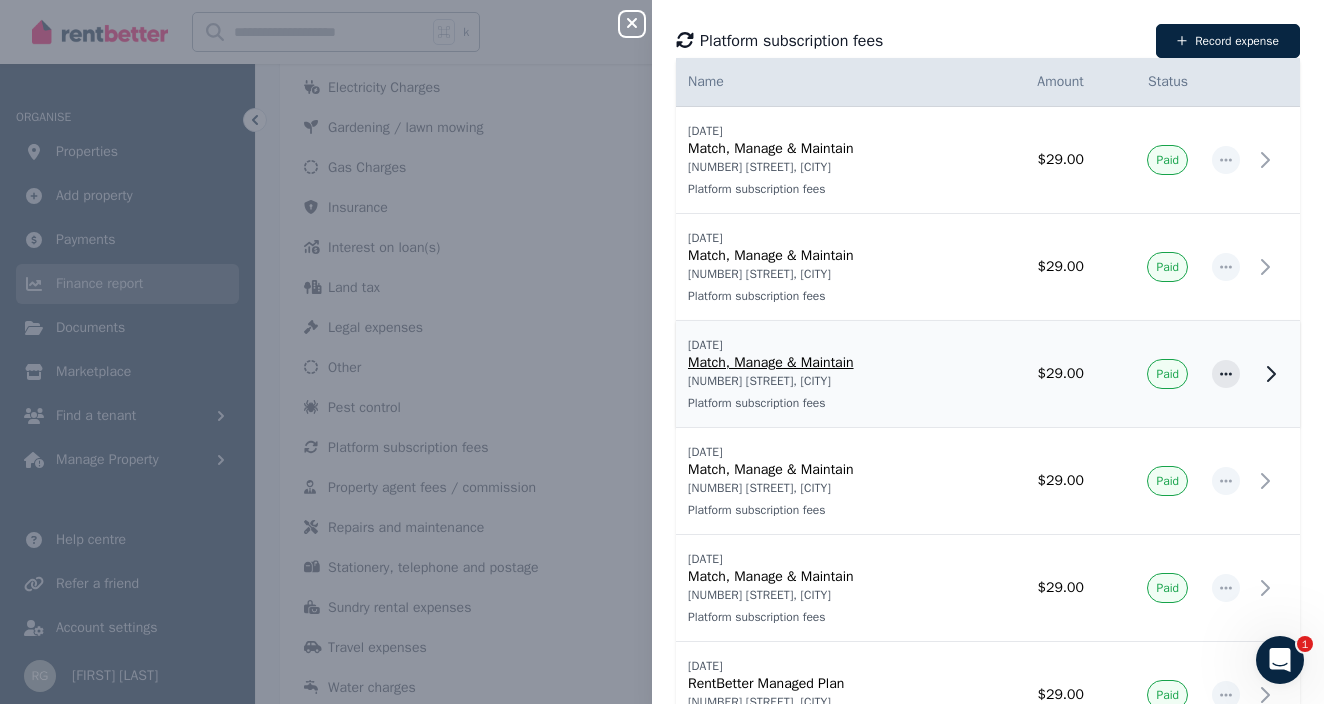 click on "Match, Manage & Maintain" at bounding box center [829, 363] 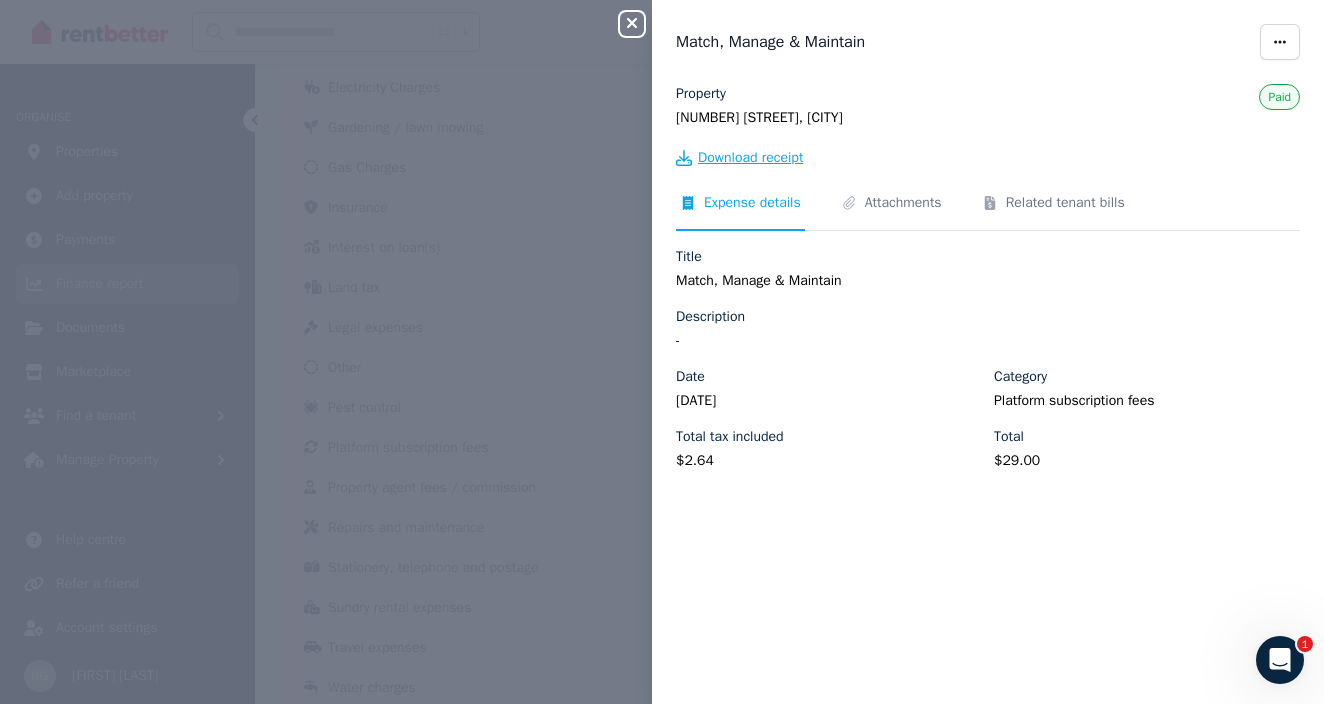 click on "Download receipt" at bounding box center [750, 158] 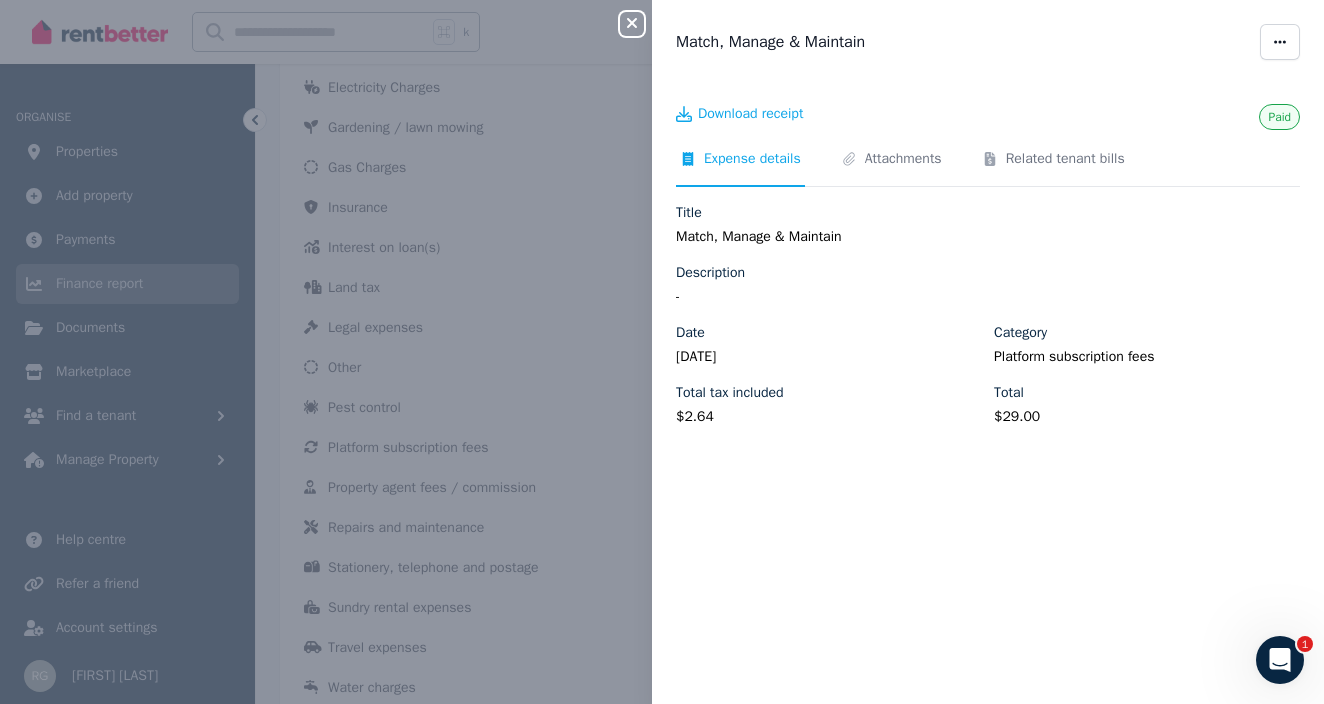 click on "Close panel Match, Manage & Maintain Paid Download receipt Expense details Attachments Related tenant bills Title Match, Manage & Maintain Description - Date [DATE] Category Platform subscription fees Total tax included $[PRICE] Total $[PRICE]" at bounding box center (662, 352) 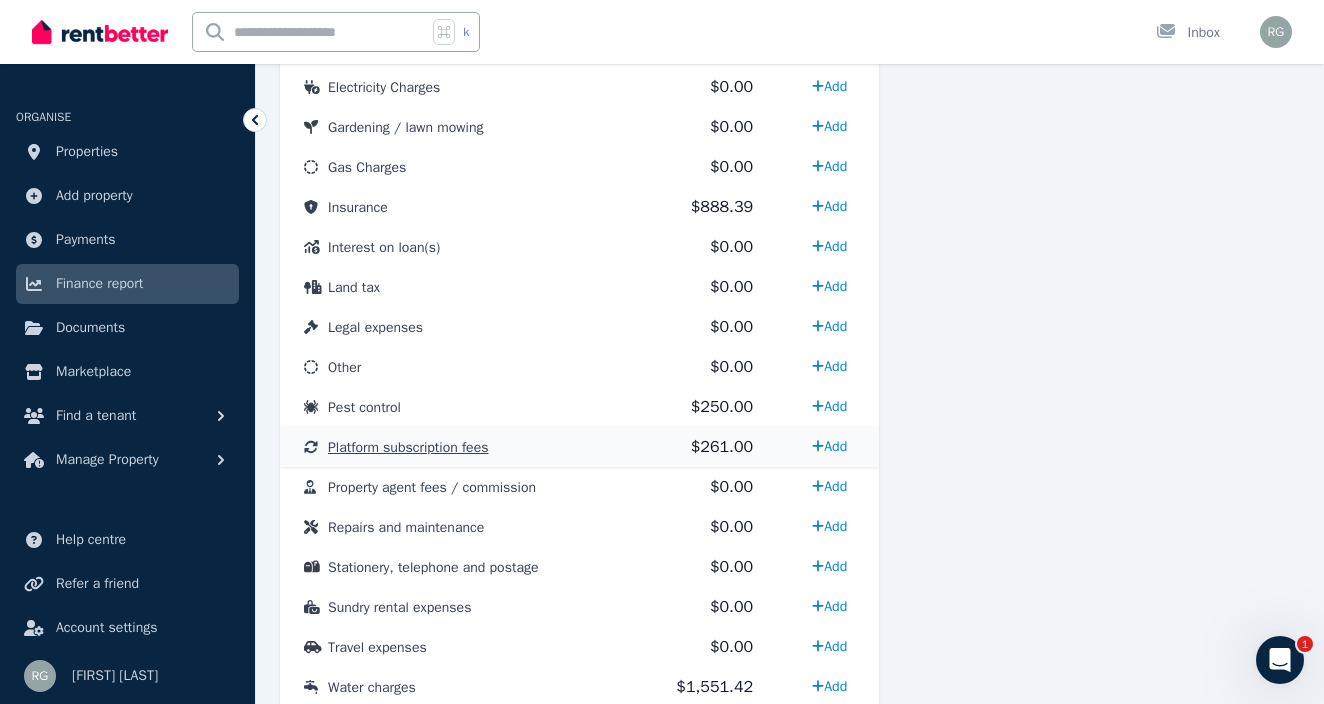 click on "Platform subscription fees" at bounding box center [454, 447] 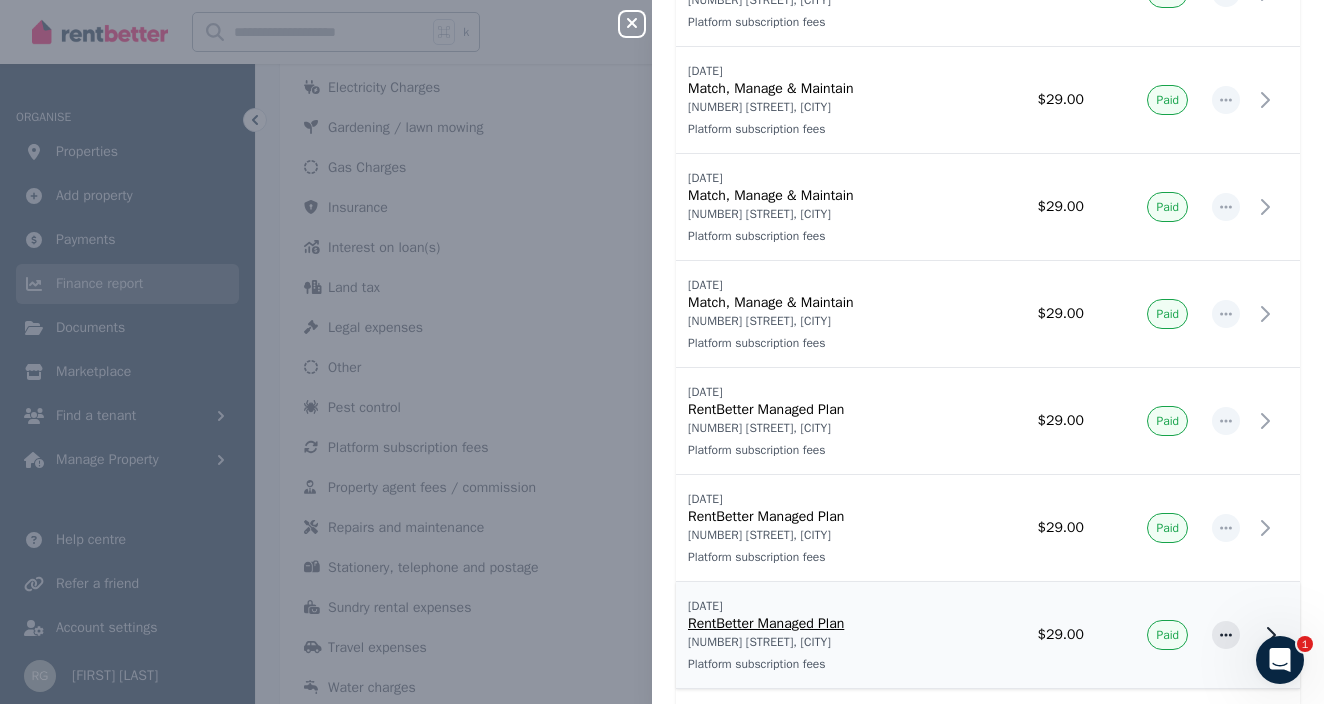 scroll, scrollTop: 269, scrollLeft: 0, axis: vertical 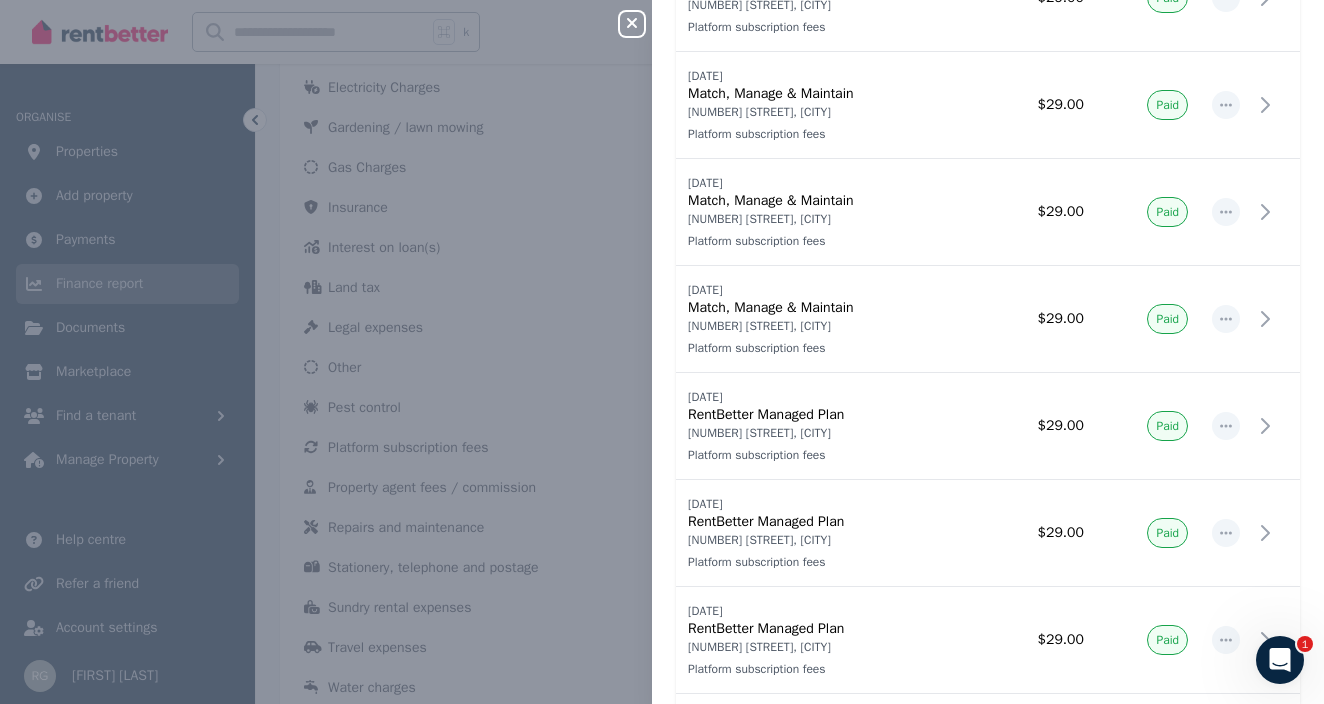 click on "Close panel Platform subscription fees Record expense Date Name Address Category Amount Status [DATE] [DATE] Match, Manage & Maintain [NUMBER] [STREET], [CITY] Platform subscription fees [NUMBER] [STREET], [CITY] Platform subscription fees $[PRICE] Paid [DATE] [DATE] Match, Manage & Maintain [NUMBER] [STREET], [CITY] Platform subscription fees [NUMBER] [STREET], [CITY] Platform subscription fees $[PRICE] Paid [DATE] [DATE] Match, Manage & Maintain [NUMBER] [STREET], [CITY] Platform subscription fees [NUMBER] [STREET], [CITY] Platform subscription fees $[PRICE] Paid [DATE] [DATE] Match, Manage & Maintain [NUMBER] [STREET], [CITY] Platform subscription fees [NUMBER] [STREET], [CITY] Platform subscription fees $[PRICE] Paid [DATE] [DATE] Match, Manage & Maintain [NUMBER] [STREET], [CITY] Platform subscription fees [NUMBER] [STREET], [CITY] Platform subscription fees" at bounding box center [662, 352] 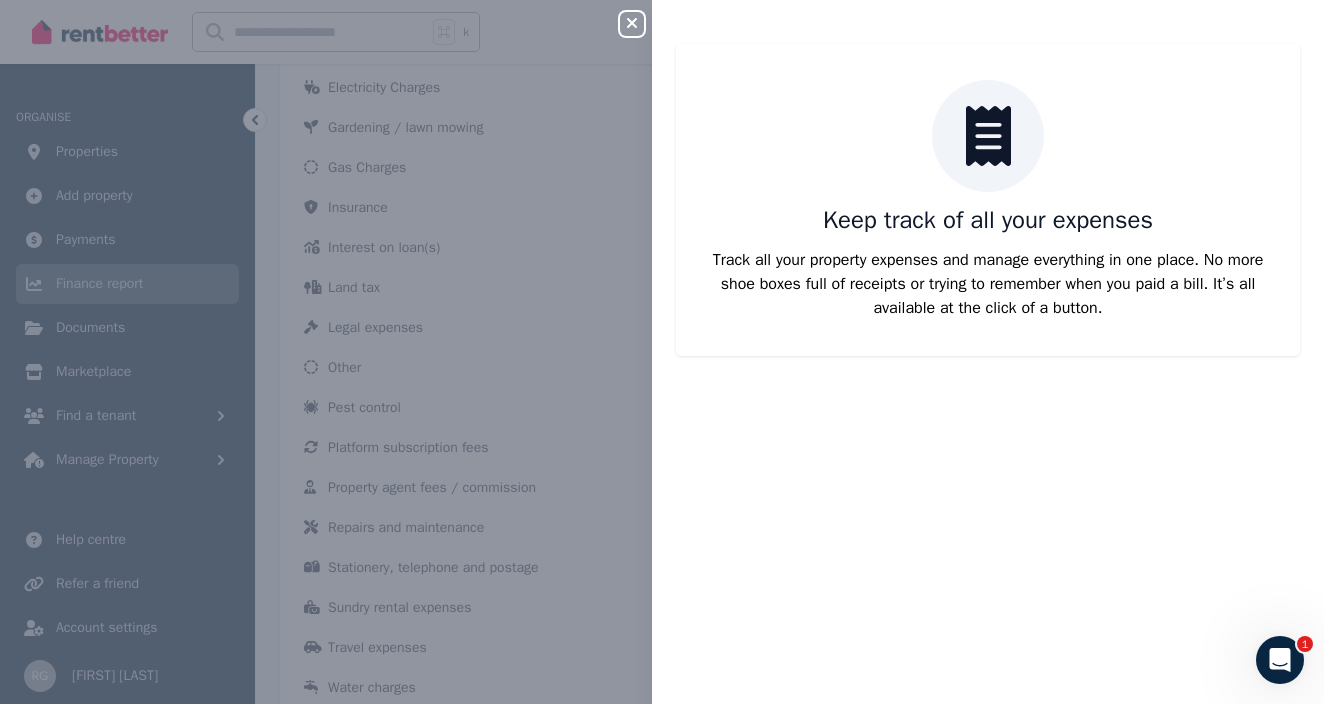 scroll, scrollTop: 0, scrollLeft: 0, axis: both 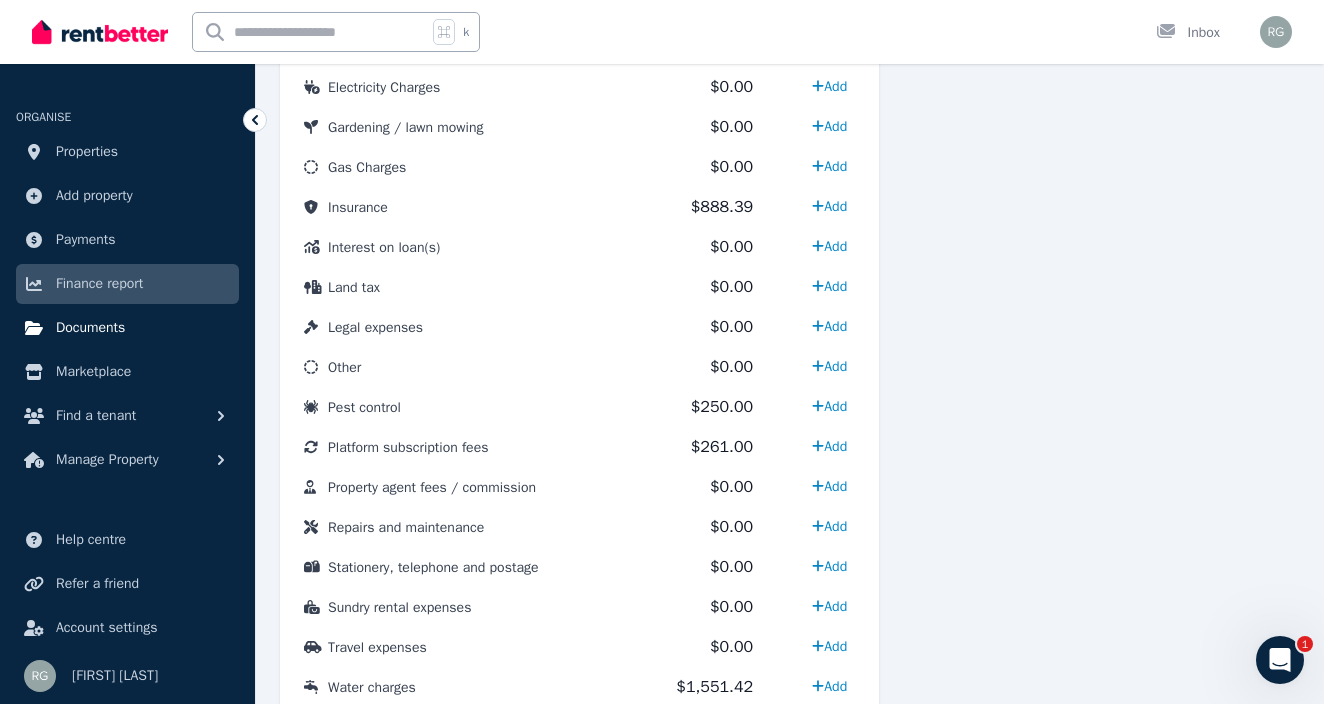 click on "Documents" at bounding box center [90, 328] 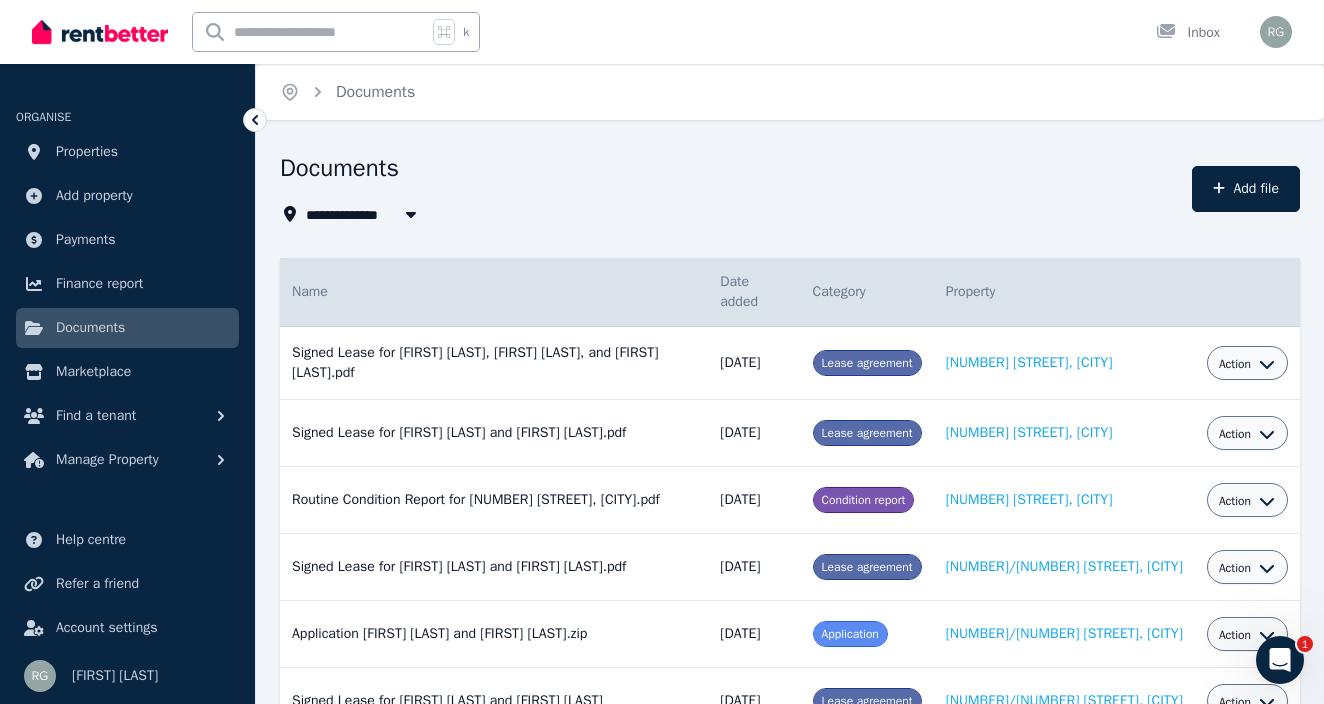 scroll, scrollTop: 0, scrollLeft: 0, axis: both 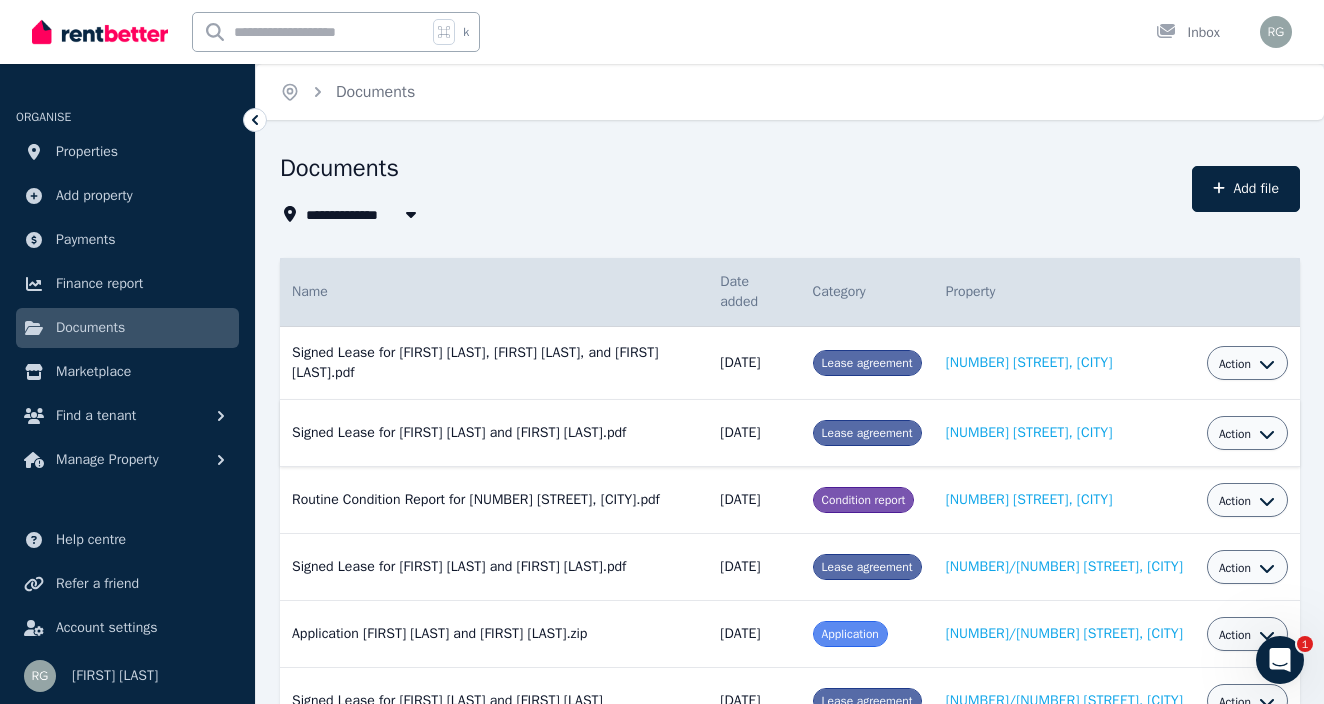 click on "Action" at bounding box center (1235, 434) 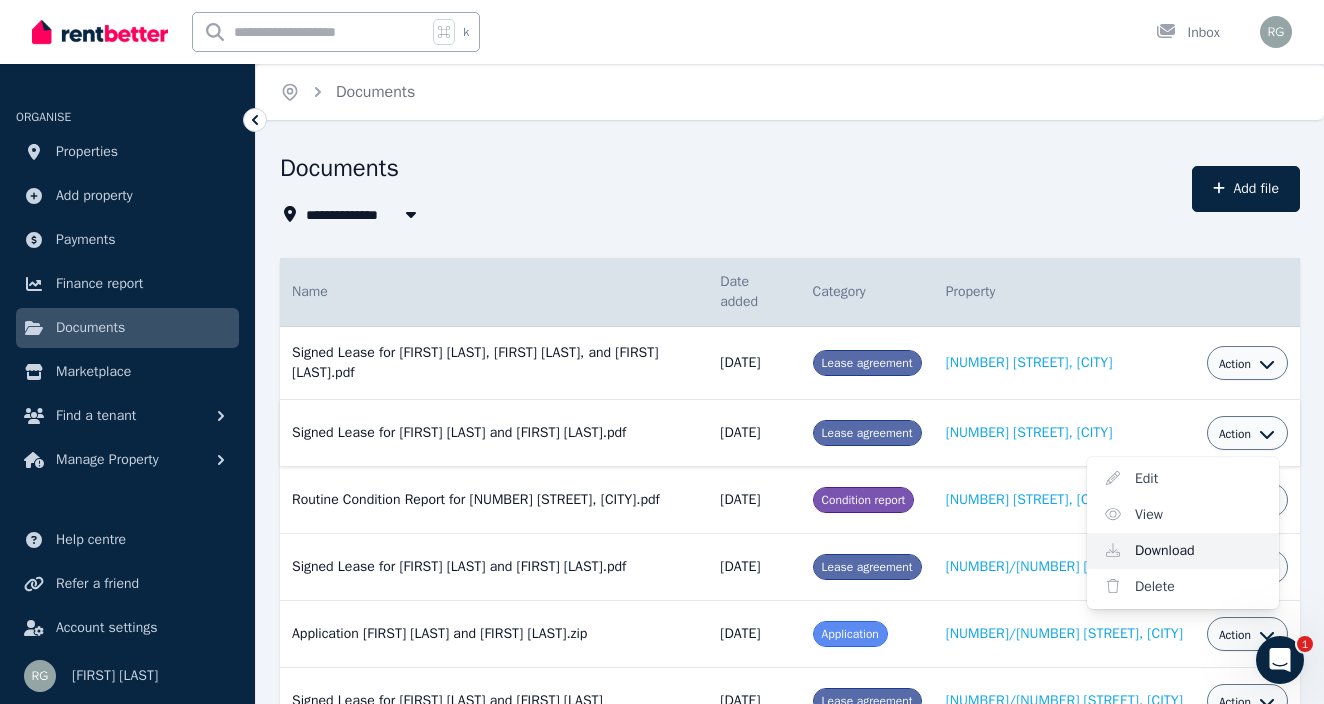 click on "Download" at bounding box center (1183, 551) 